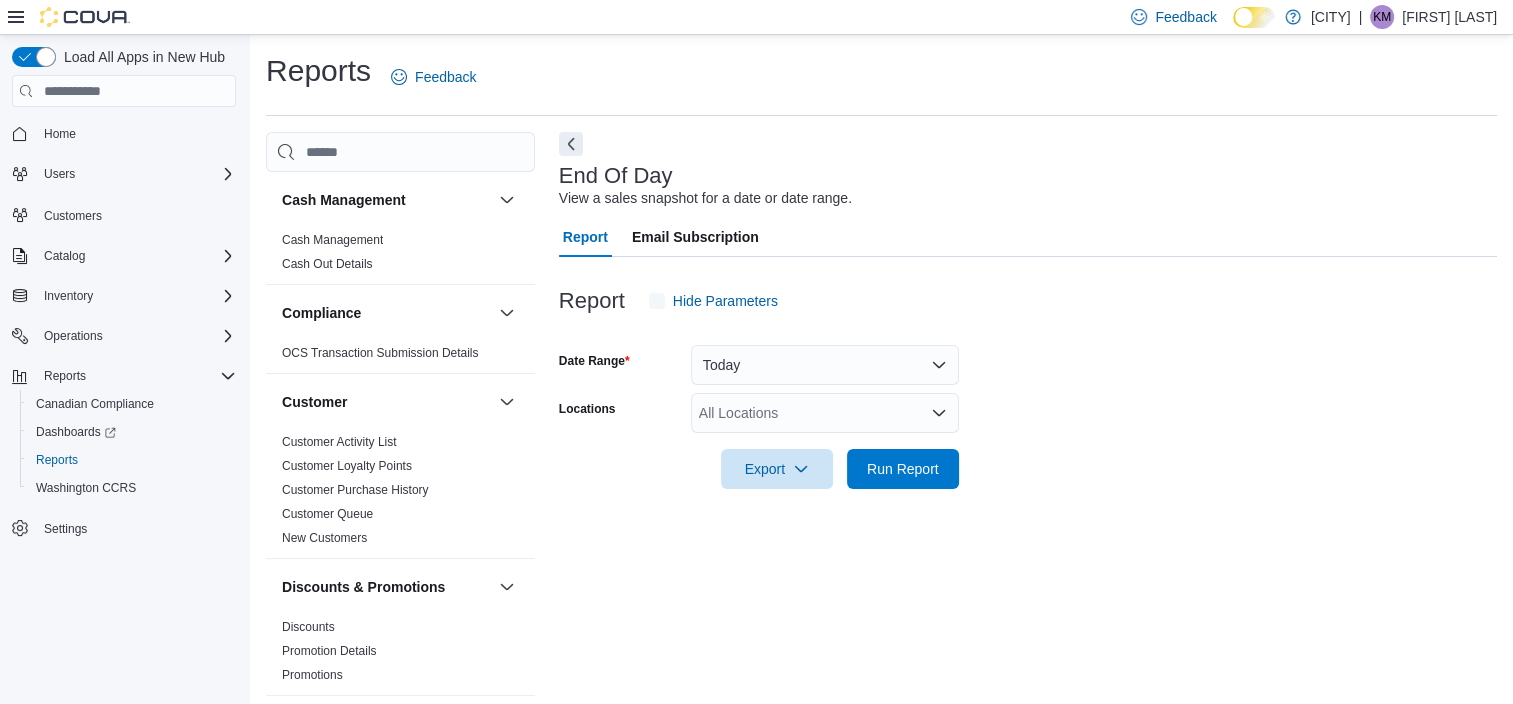 scroll, scrollTop: 12, scrollLeft: 0, axis: vertical 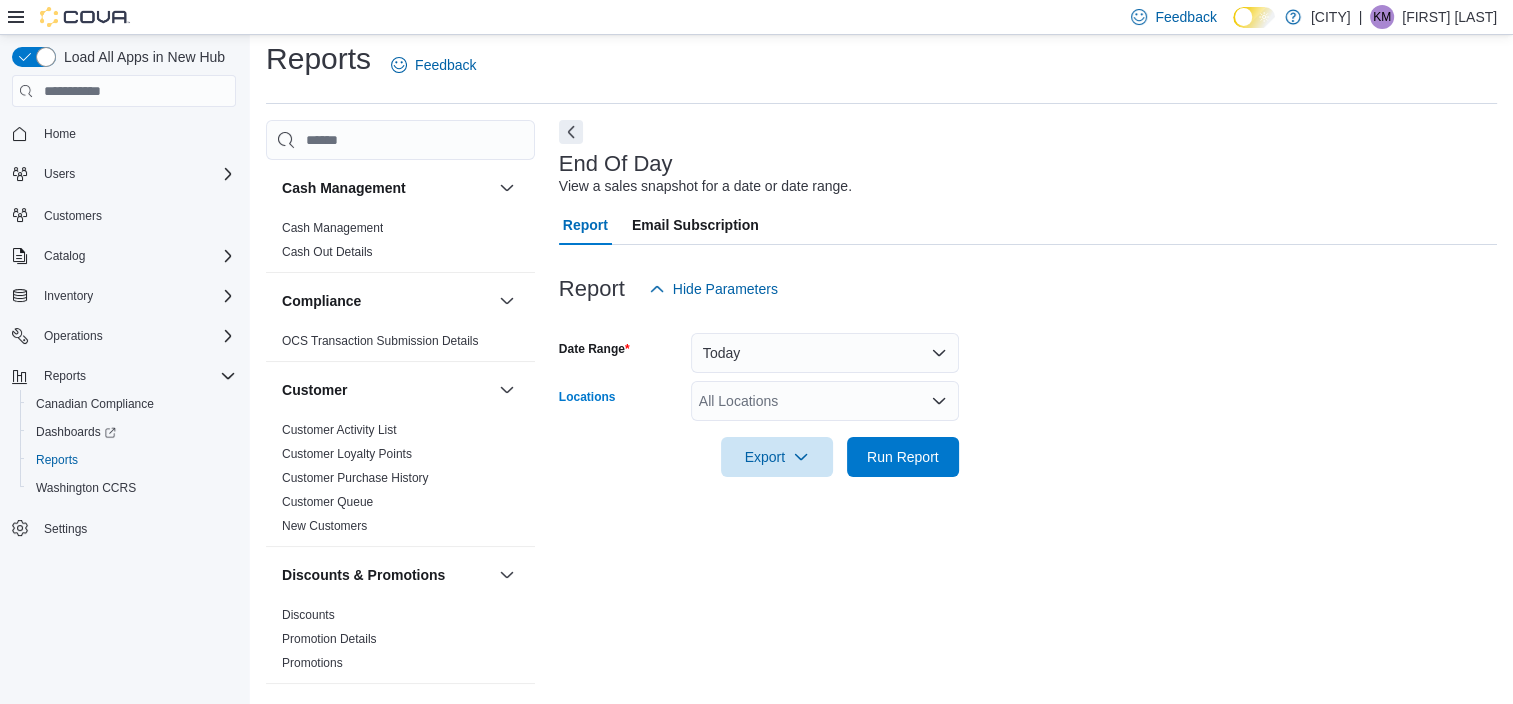 click on "All Locations" at bounding box center [825, 401] 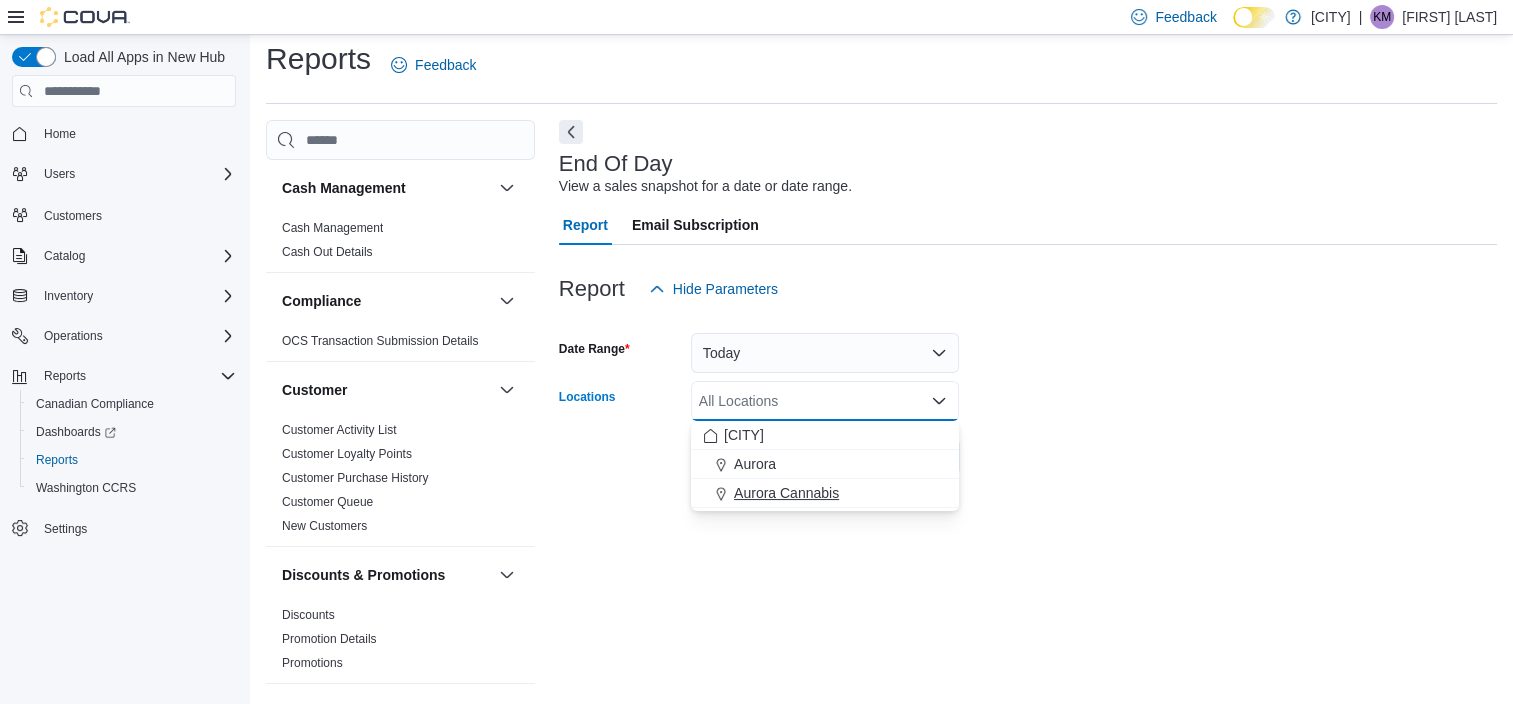 click on "West Edmonton Mall Aurora [CITY]" at bounding box center [825, 464] 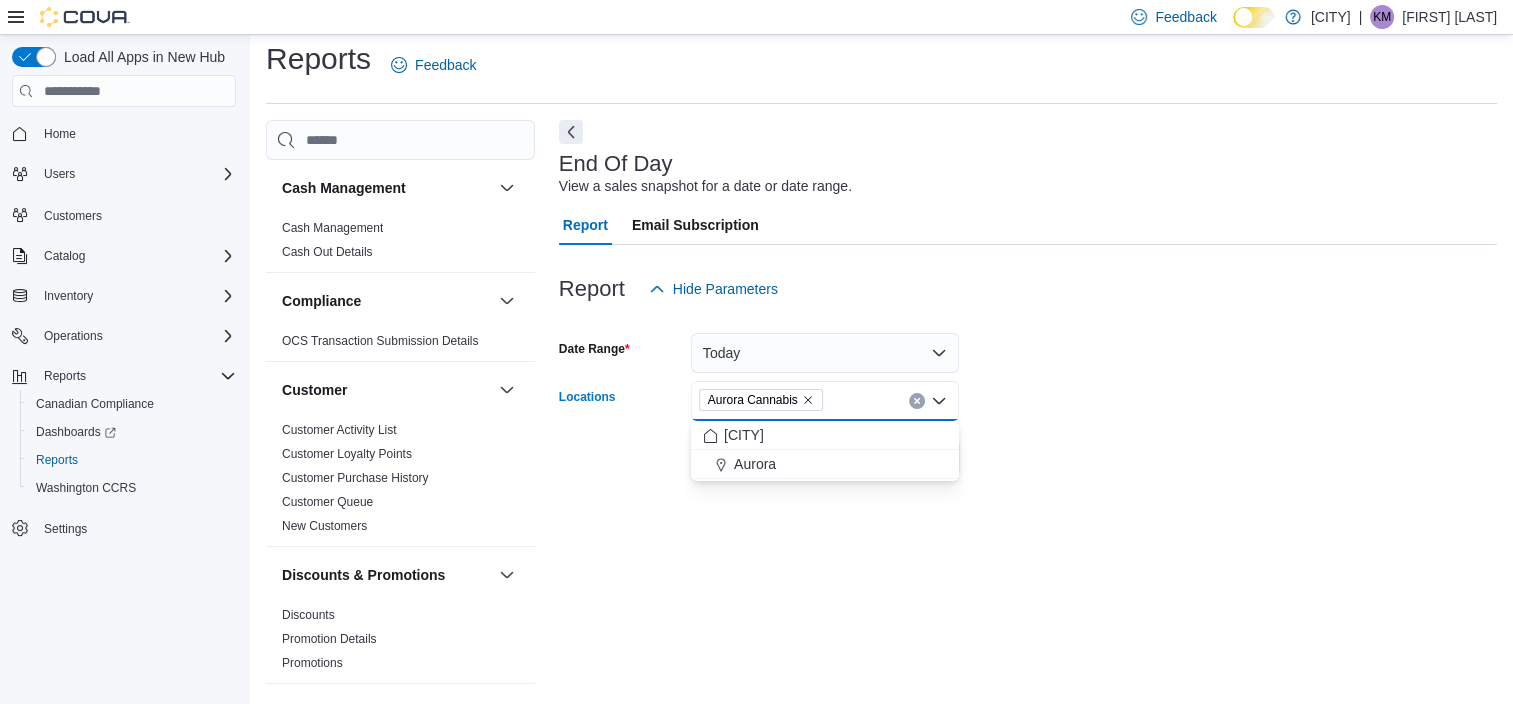 click on "Date Range Today Locations Aurora Cannabis Combo box. Selected. Aurora Cannabis. Press Backspace to delete Aurora Cannabis. Combo box input. All Locations. Type some text or, to display a list of choices, press Down Arrow. To exit the list of choices, press Escape. Export  Run Report" at bounding box center (1028, 393) 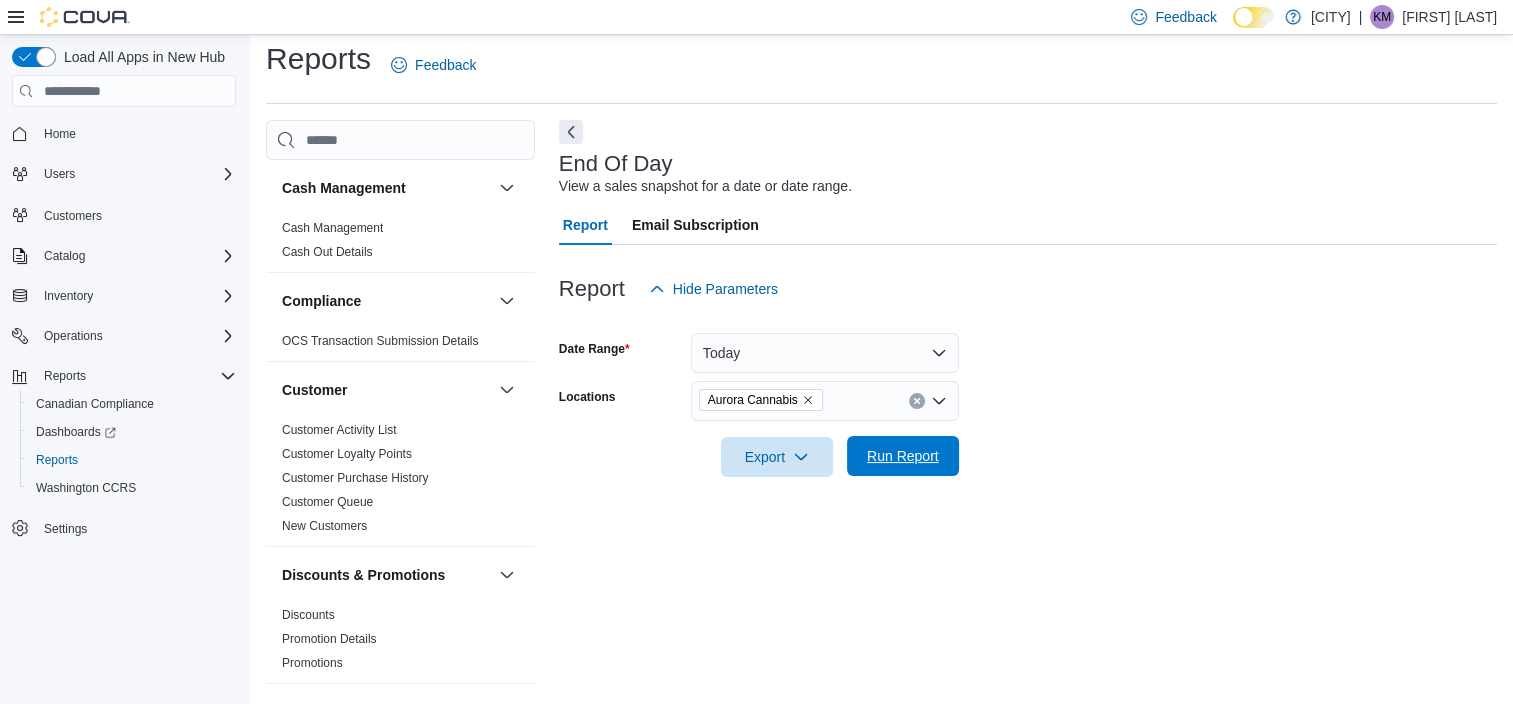 click on "Run Report" at bounding box center [903, 456] 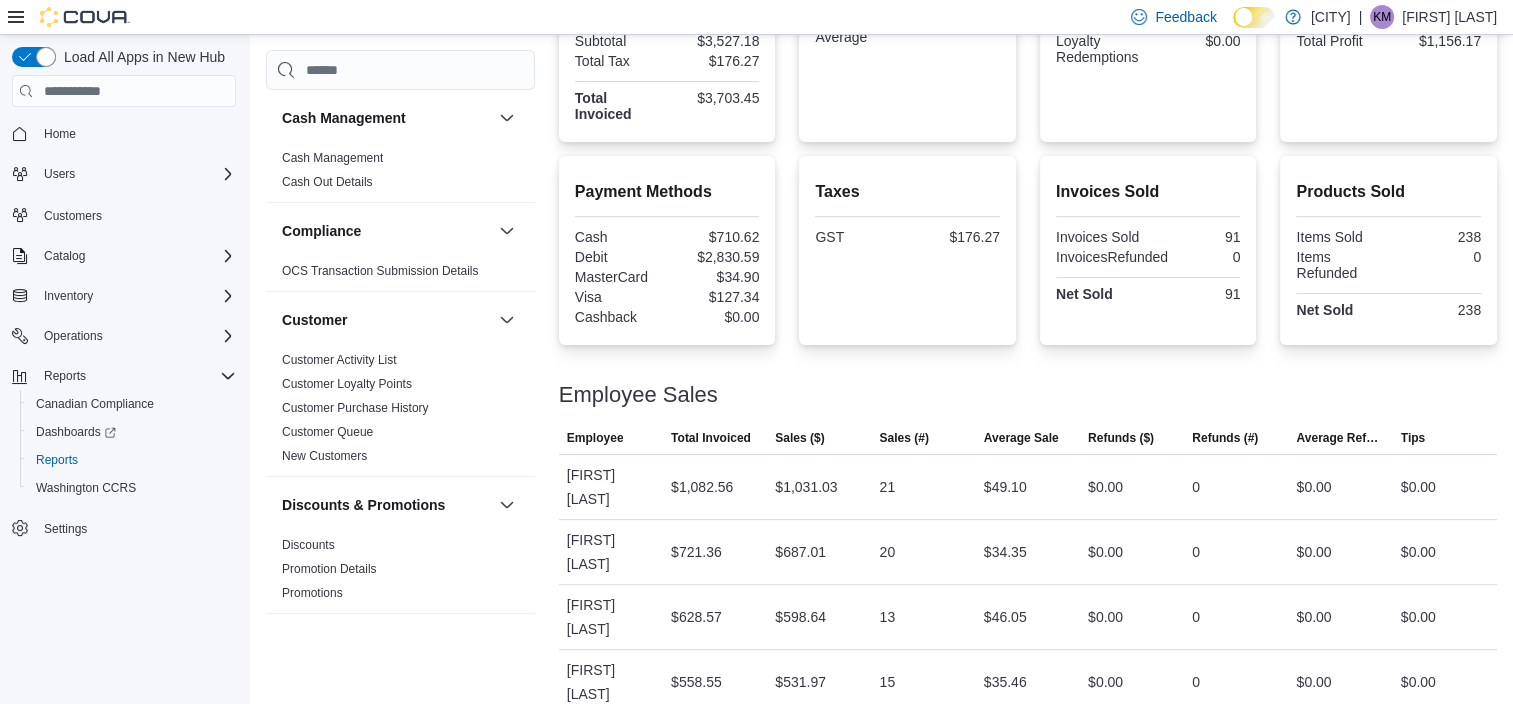 scroll, scrollTop: 680, scrollLeft: 0, axis: vertical 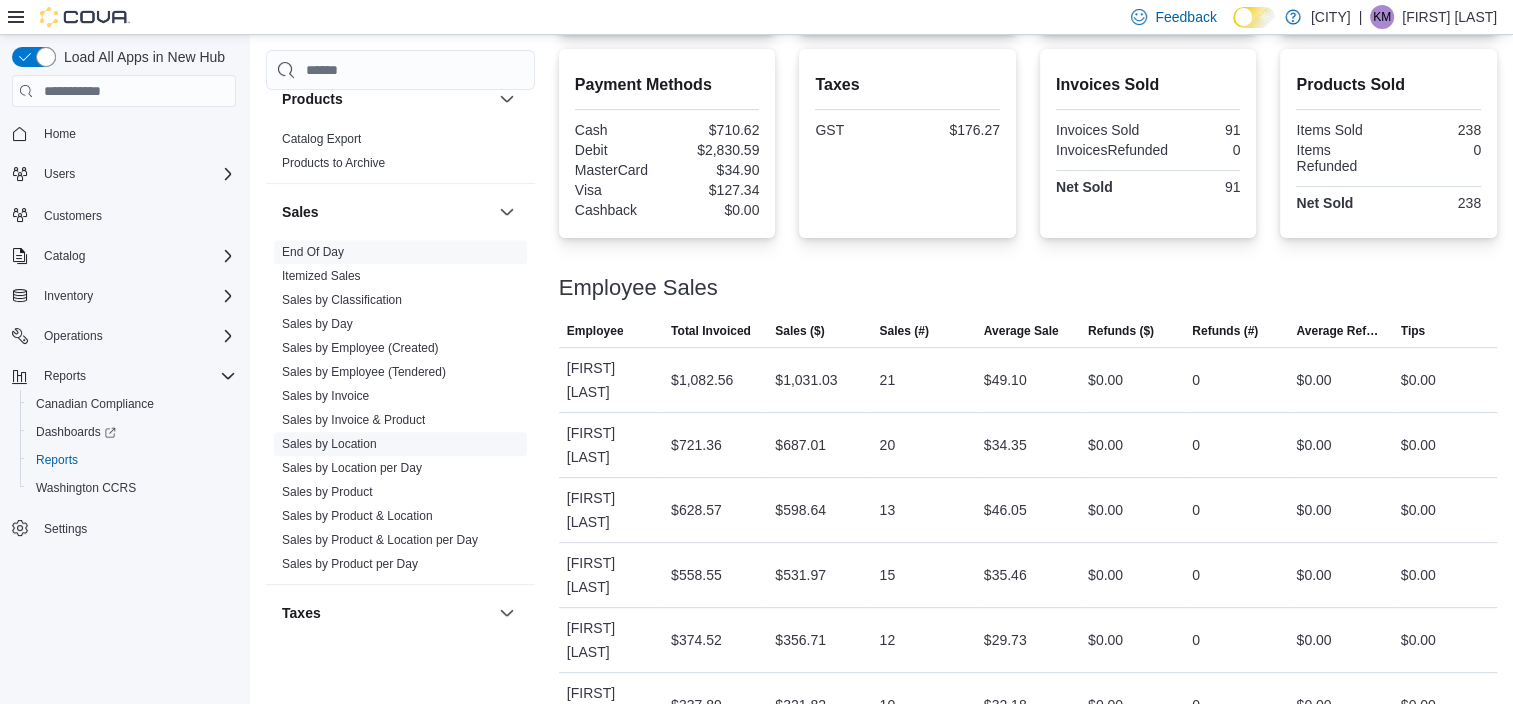 click on "Sales by Product & Location" at bounding box center (357, 516) 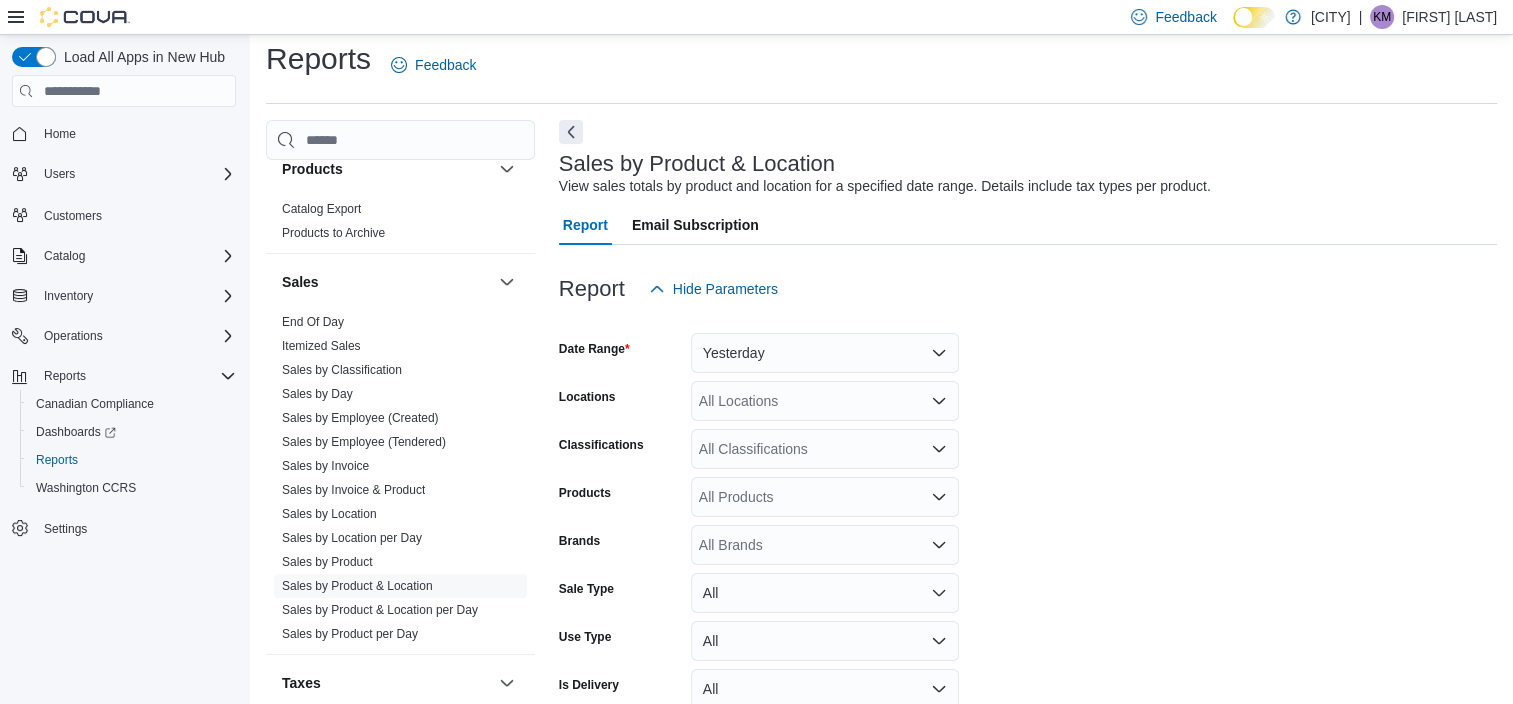 scroll, scrollTop: 46, scrollLeft: 0, axis: vertical 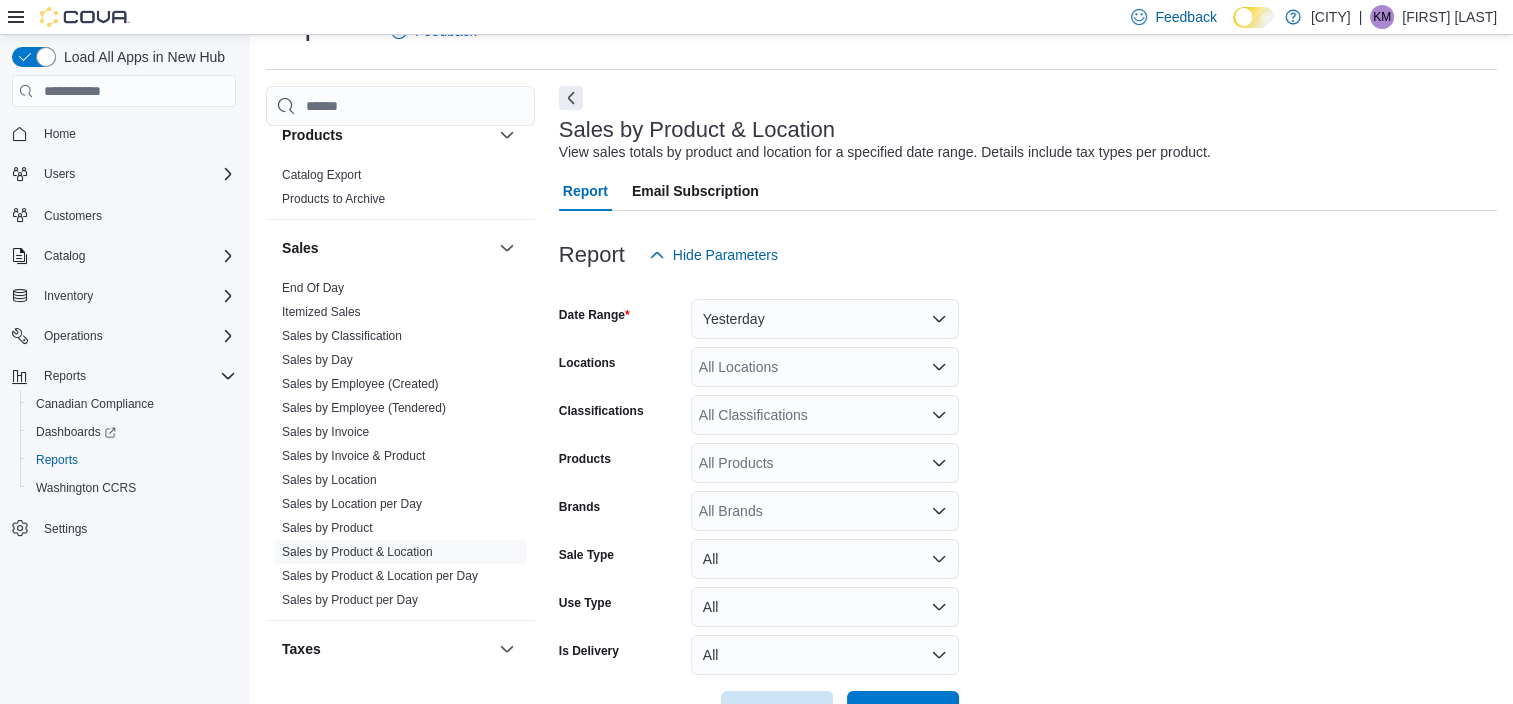 click on "All Locations" at bounding box center (825, 367) 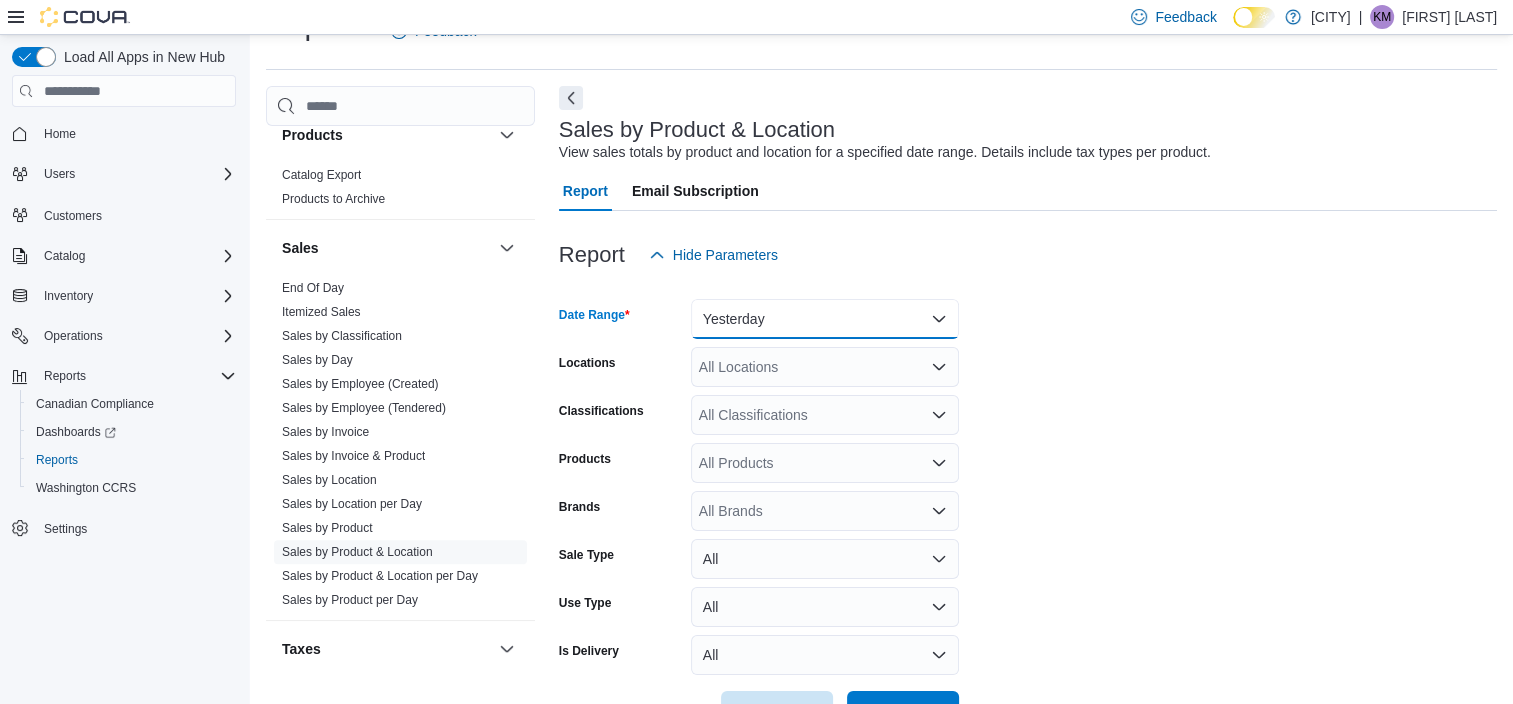 drag, startPoint x: 812, startPoint y: 331, endPoint x: 826, endPoint y: 322, distance: 16.643316 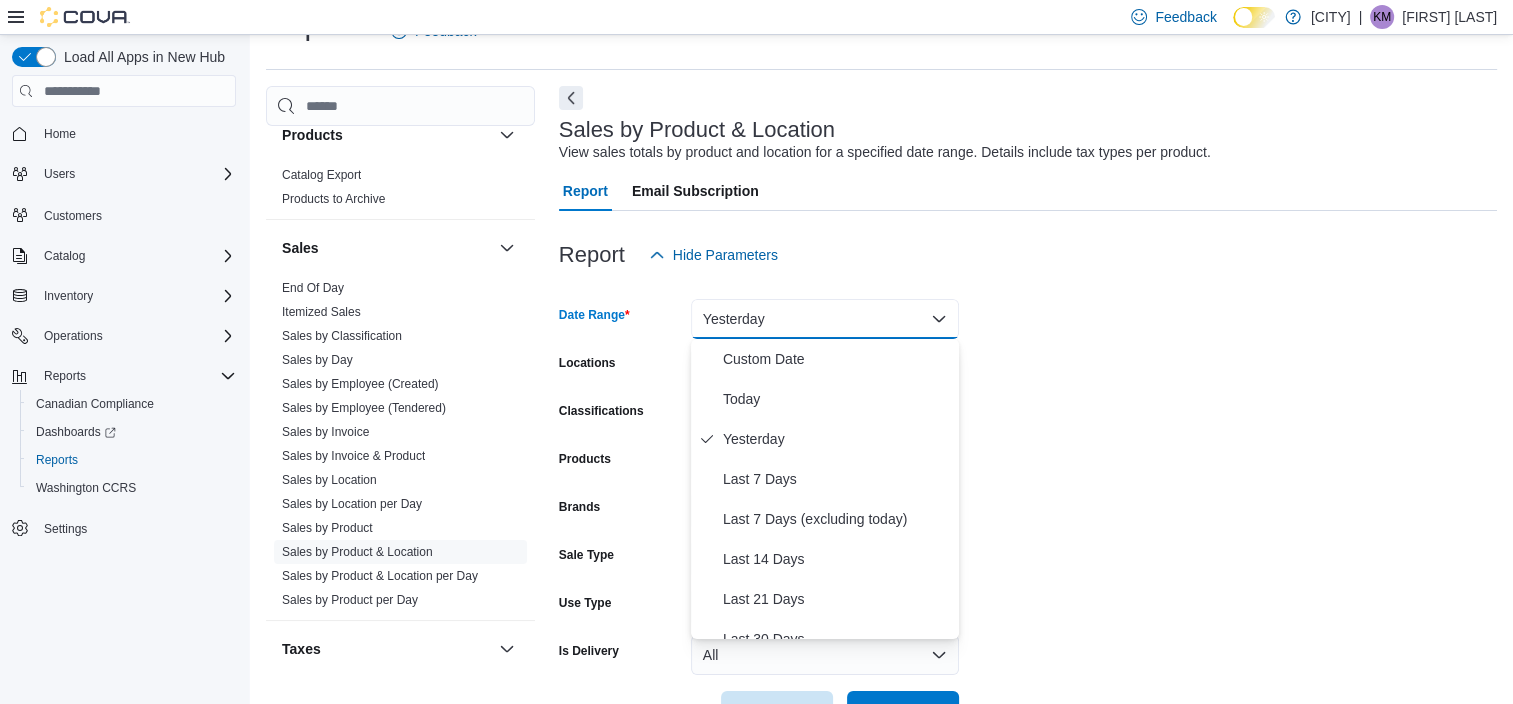 click on "Date Range Yesterday Locations All Locations Classifications All Classifications Products All Products Brands All Brands Sale Type All Use Type All Is Delivery All Export  Run Report" at bounding box center [1028, 503] 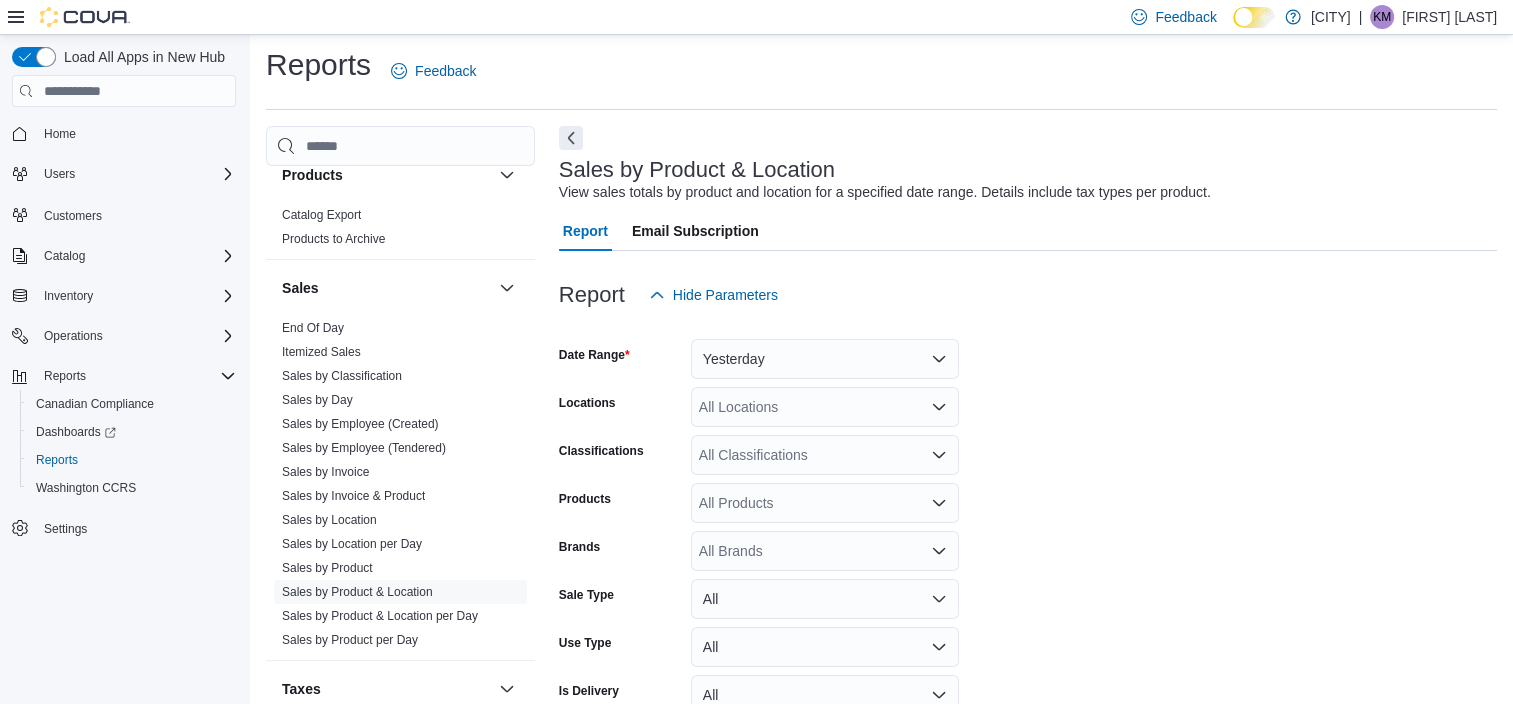 scroll, scrollTop: 0, scrollLeft: 0, axis: both 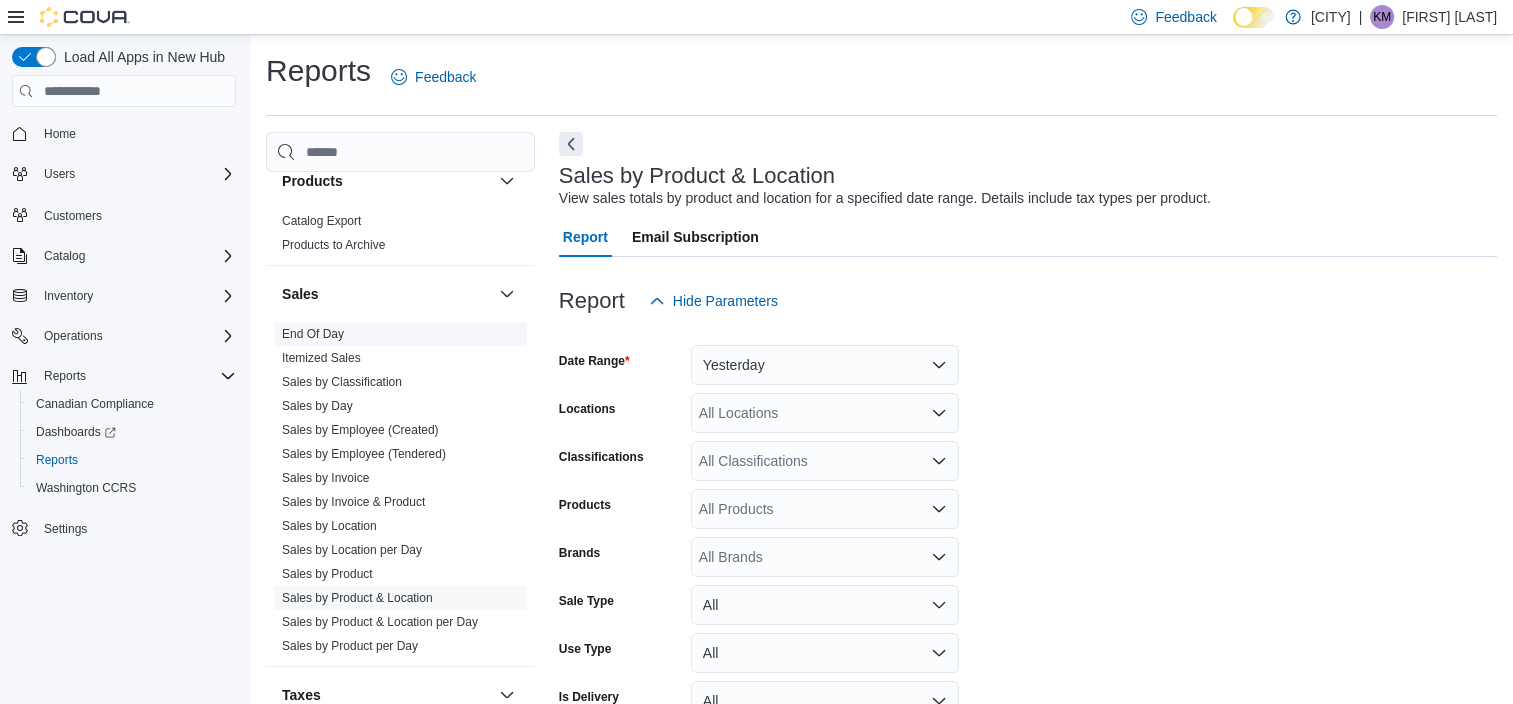 click on "End Of Day" at bounding box center [313, 334] 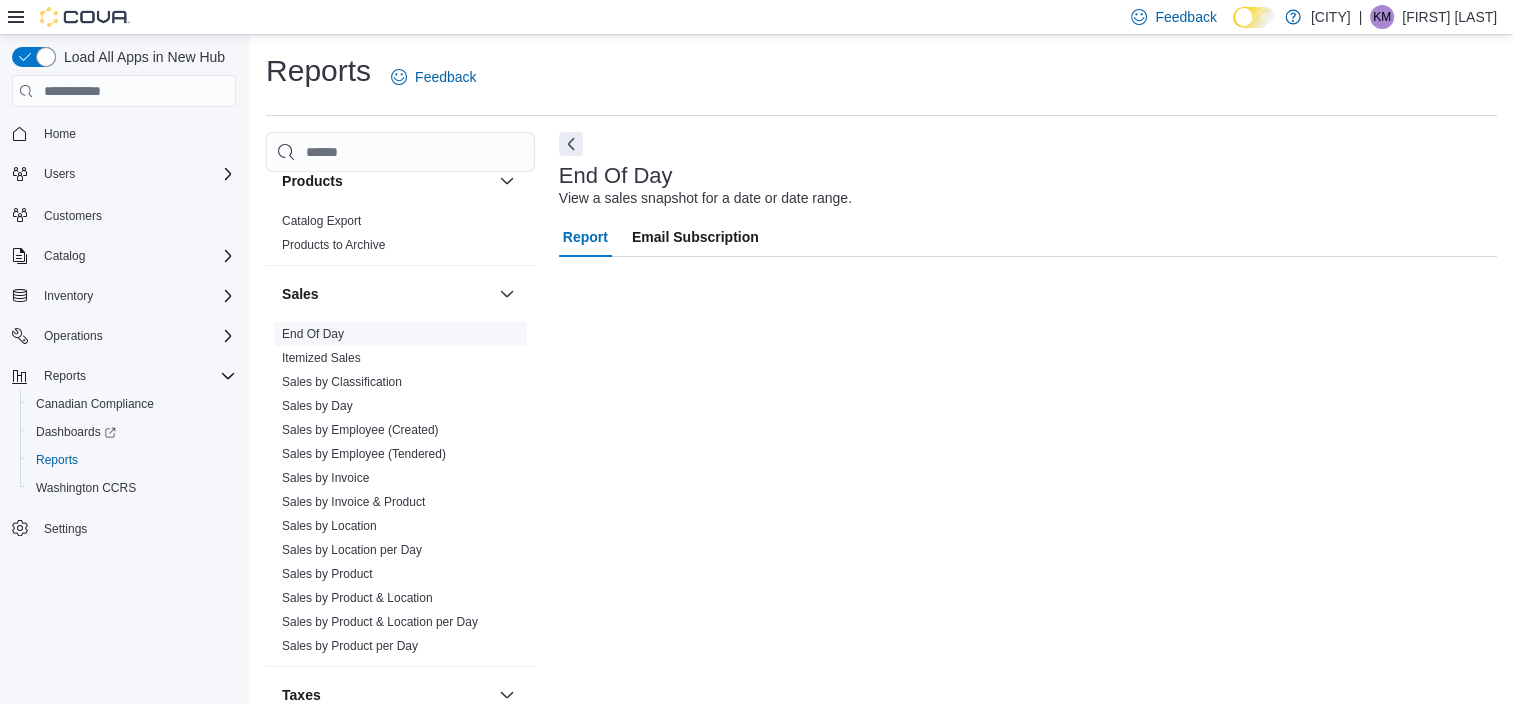 scroll, scrollTop: 12, scrollLeft: 0, axis: vertical 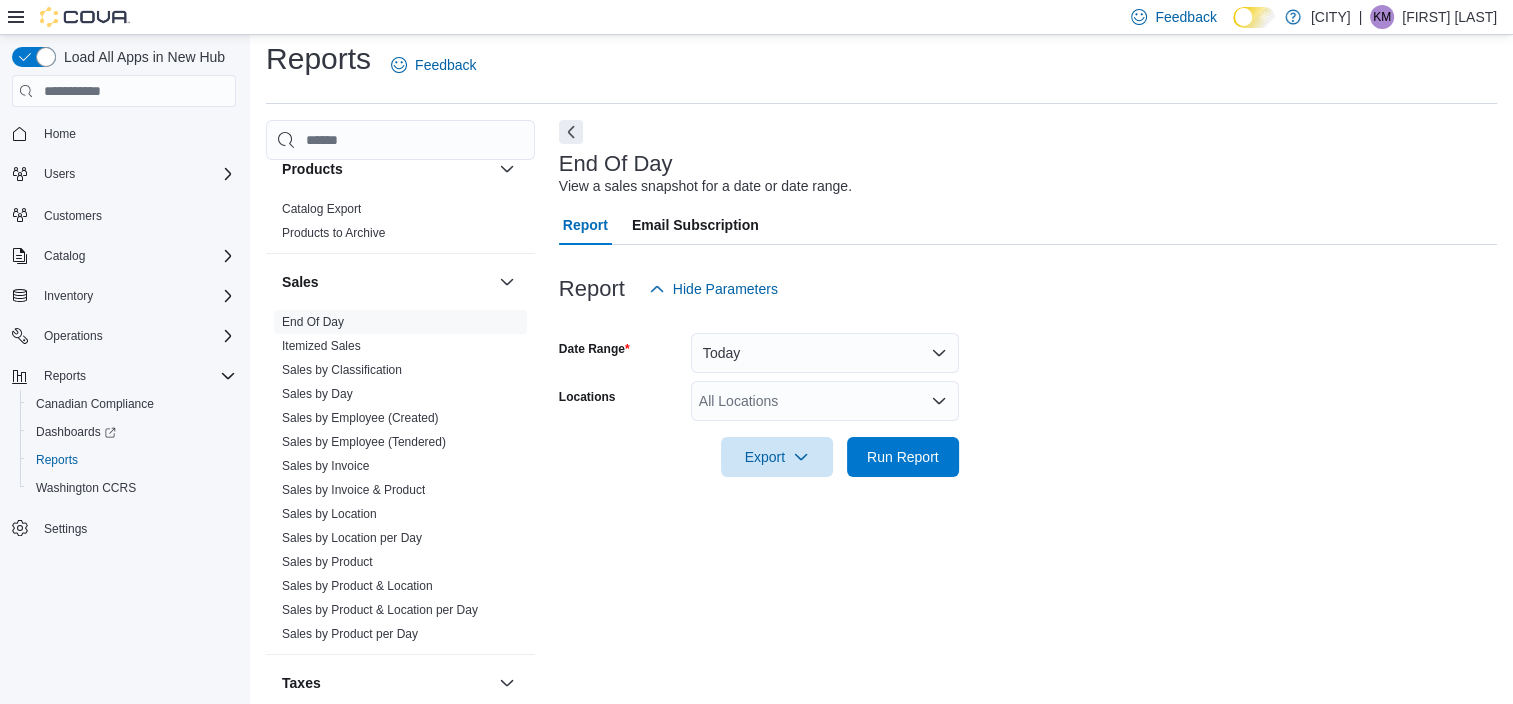 click 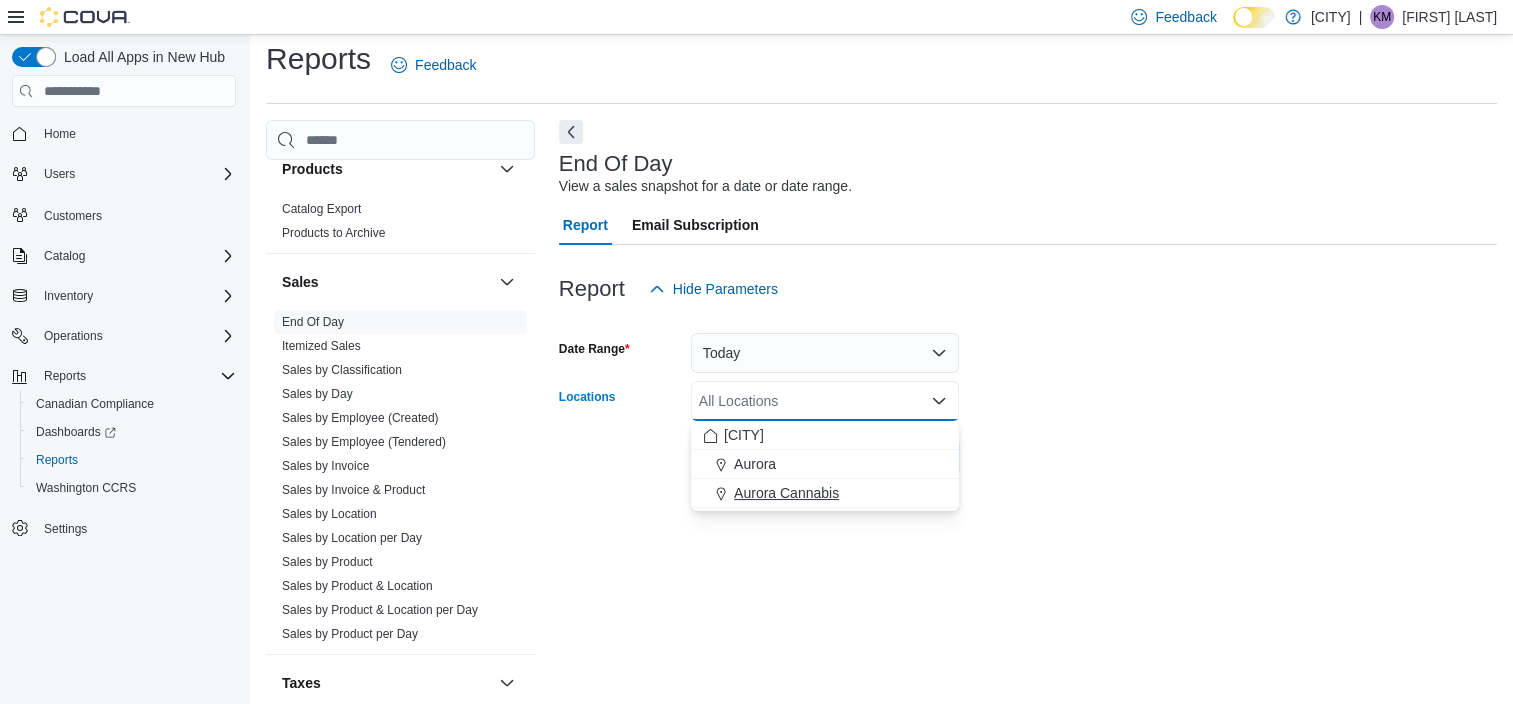 click on "Aurora Cannabis" at bounding box center (786, 493) 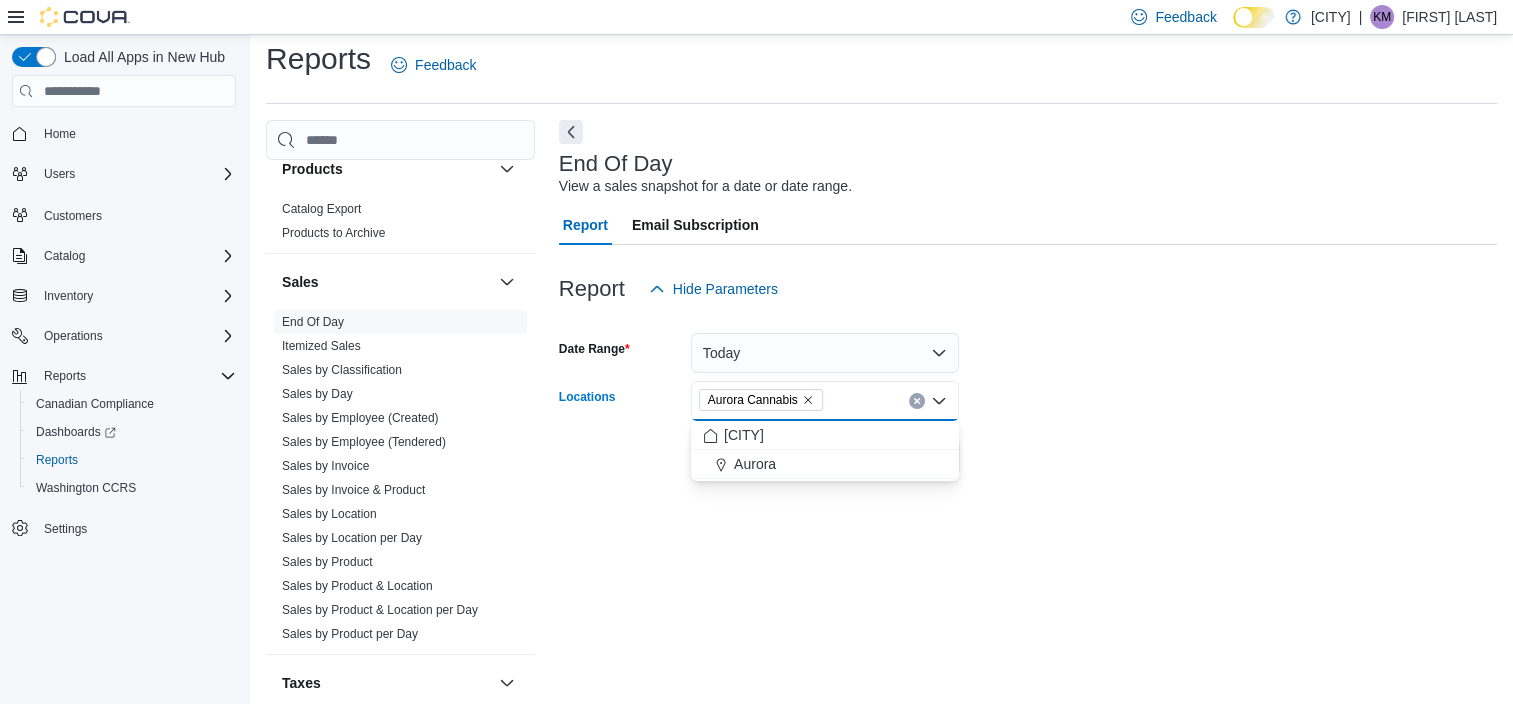click at bounding box center [1028, 321] 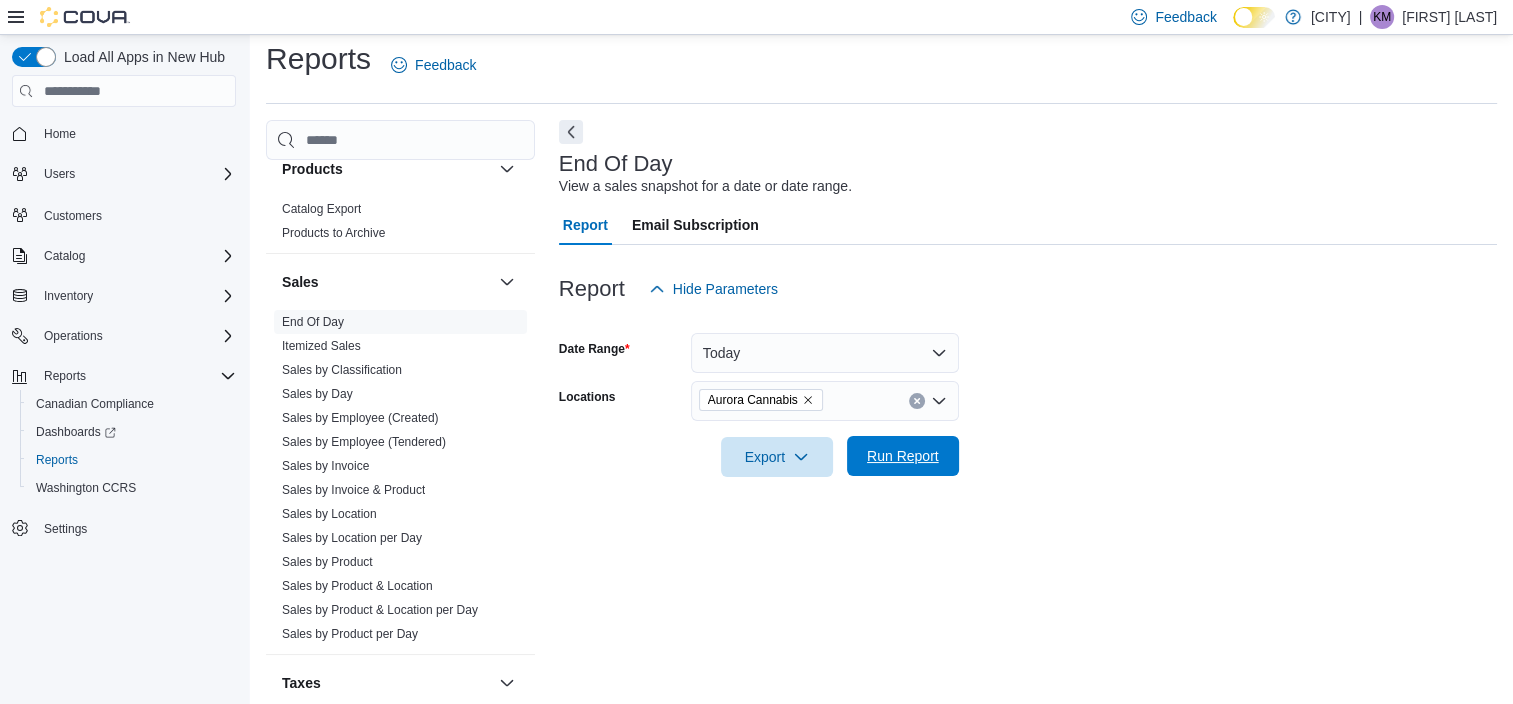 click on "Run Report" at bounding box center [903, 456] 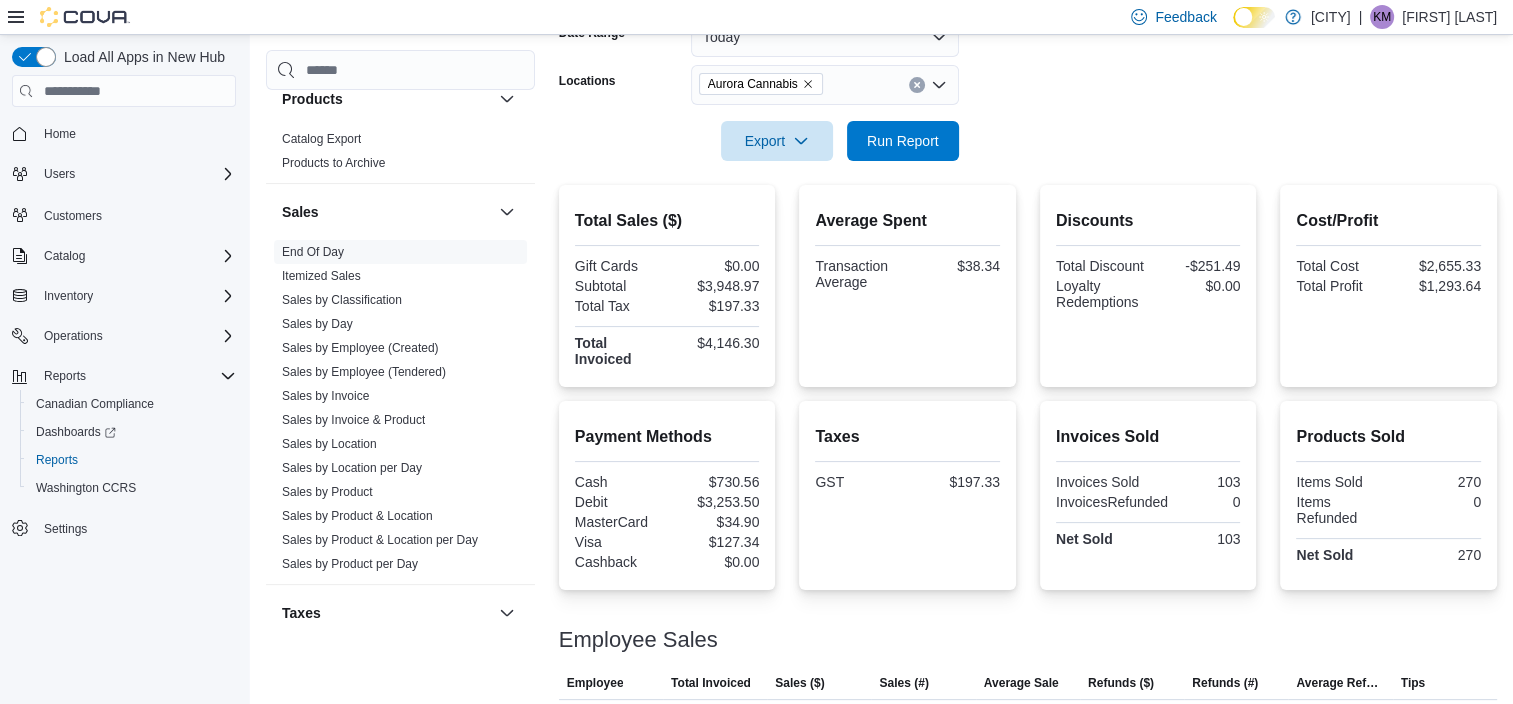 scroll, scrollTop: 180, scrollLeft: 0, axis: vertical 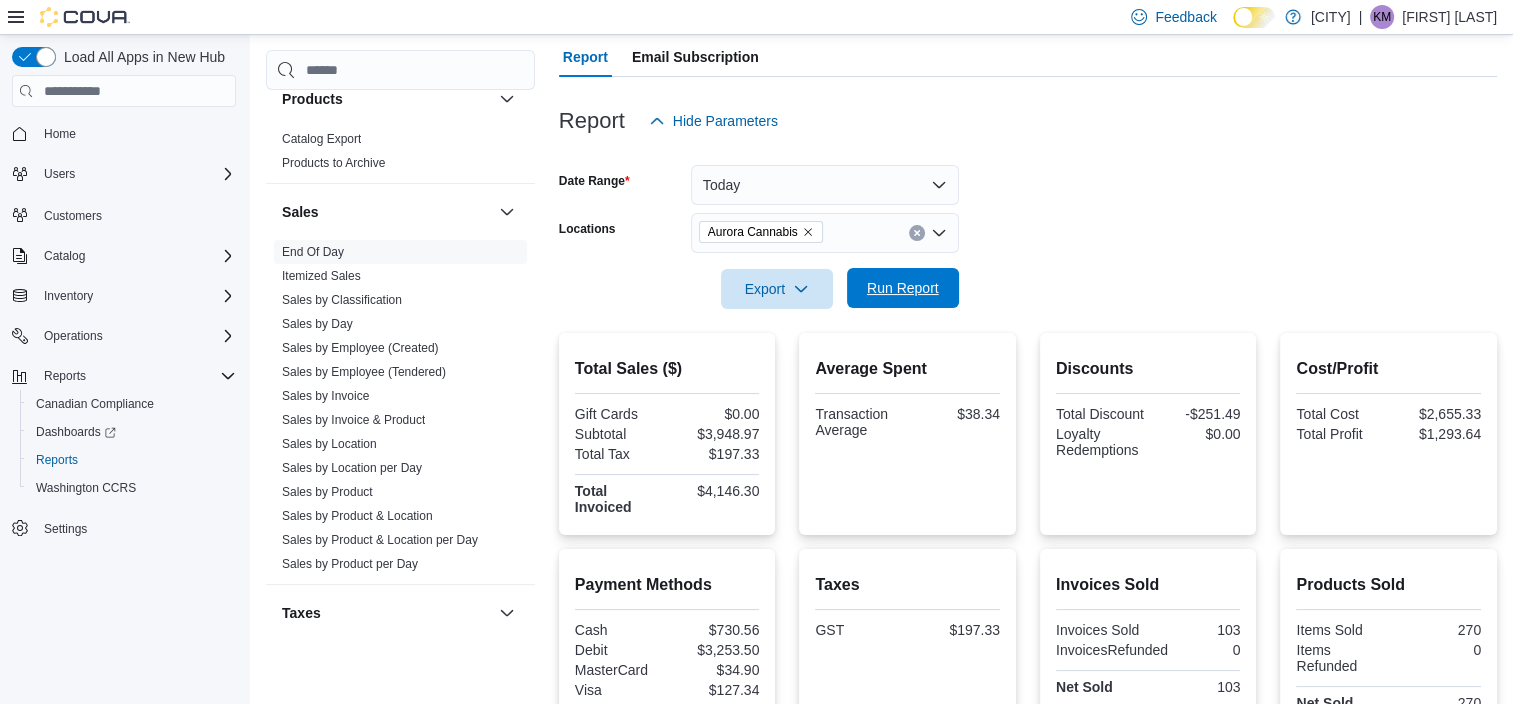 click on "Run Report" at bounding box center [903, 288] 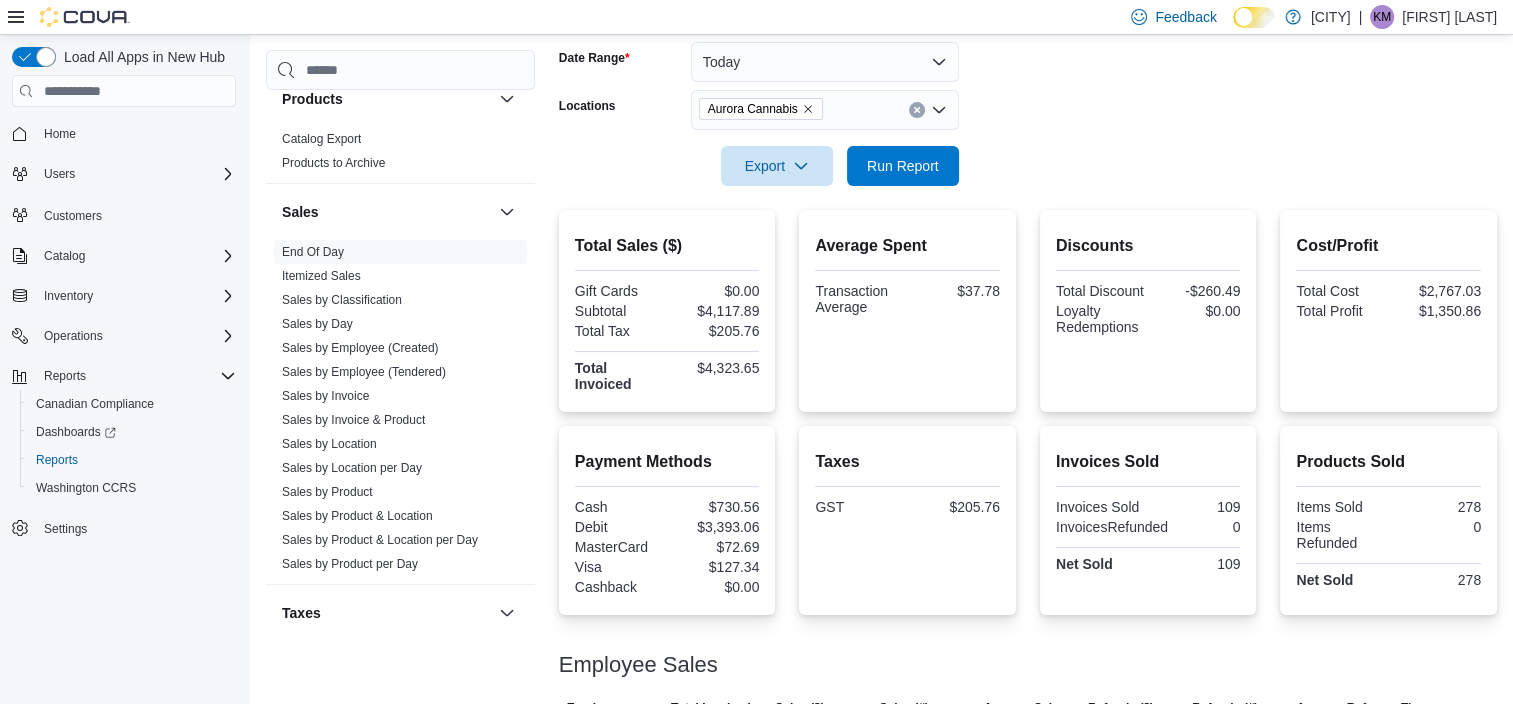 scroll, scrollTop: 0, scrollLeft: 0, axis: both 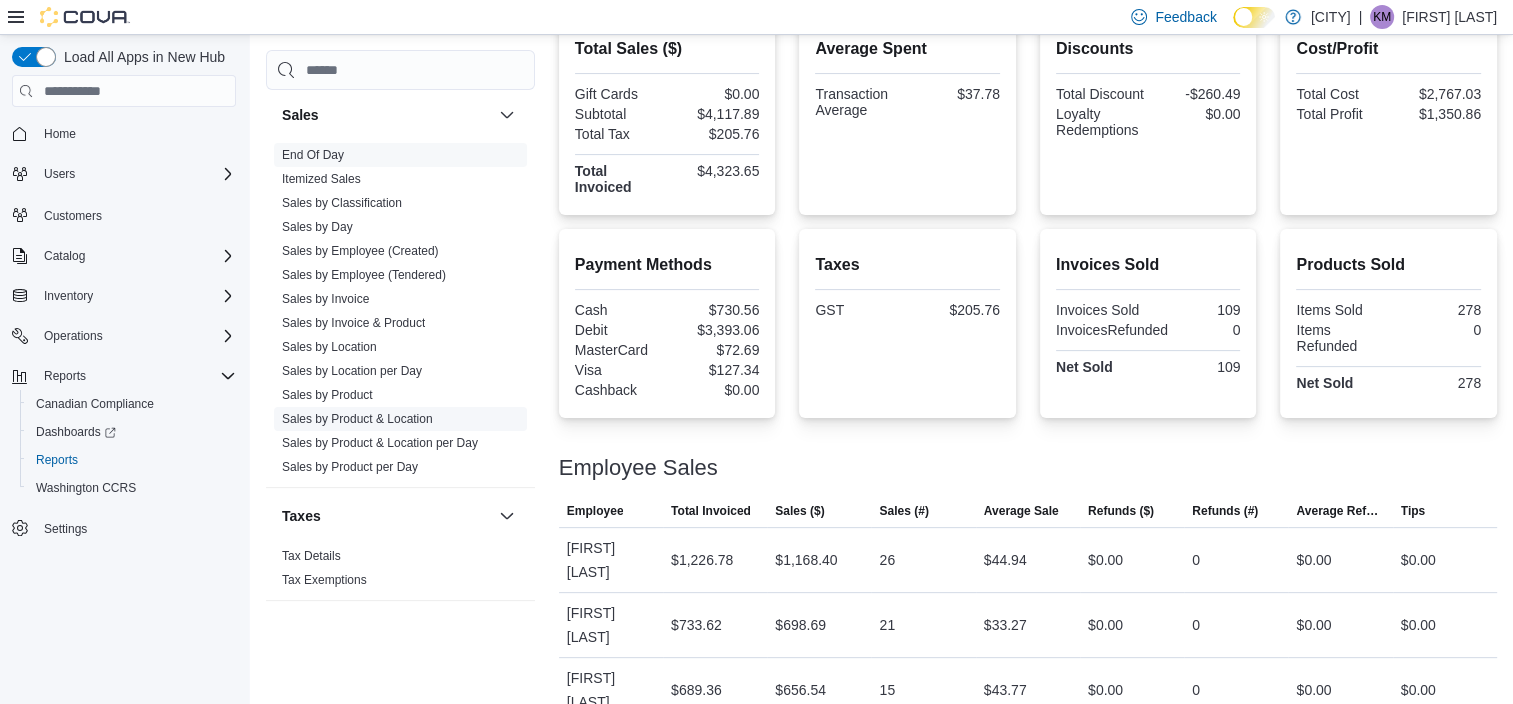 click on "Sales by Product & Location" at bounding box center (357, 419) 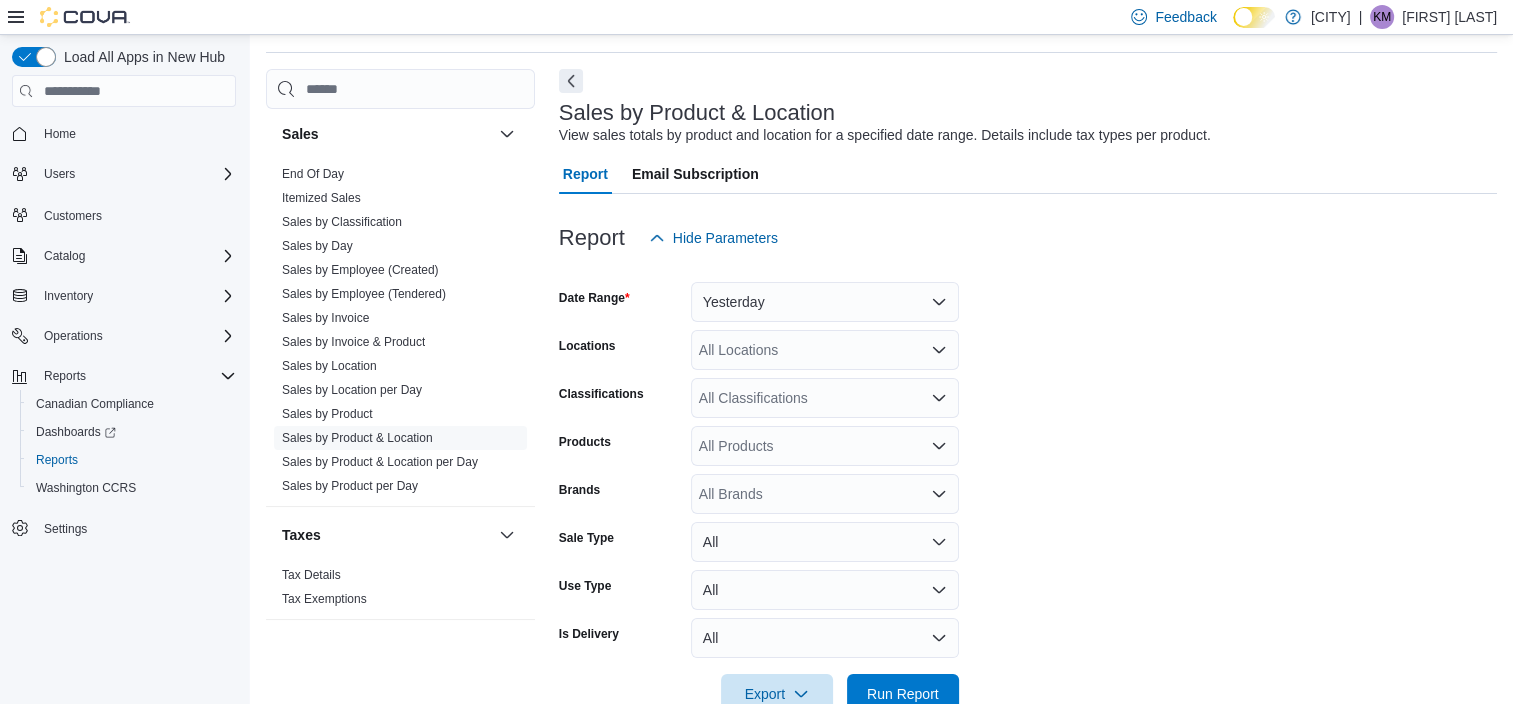 scroll, scrollTop: 46, scrollLeft: 0, axis: vertical 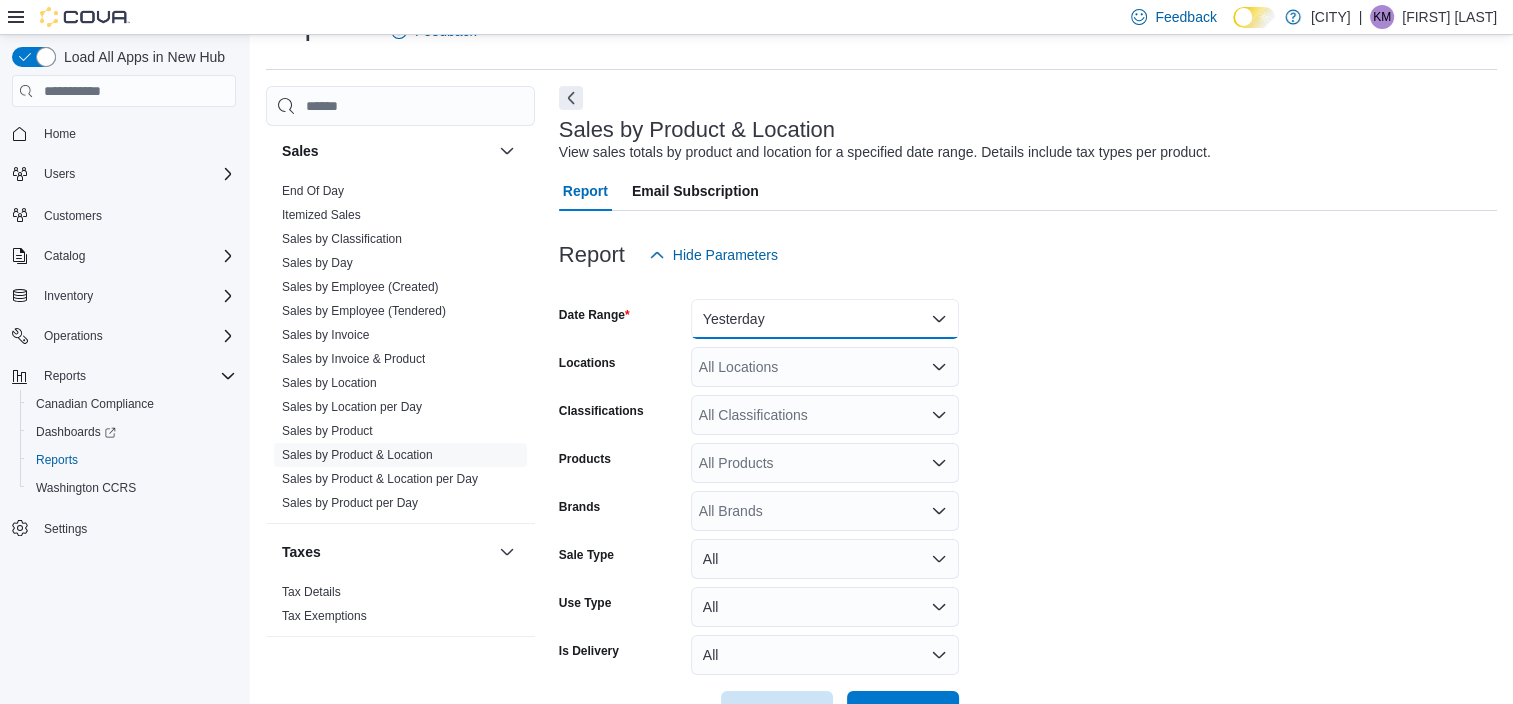 click on "Yesterday" at bounding box center (825, 319) 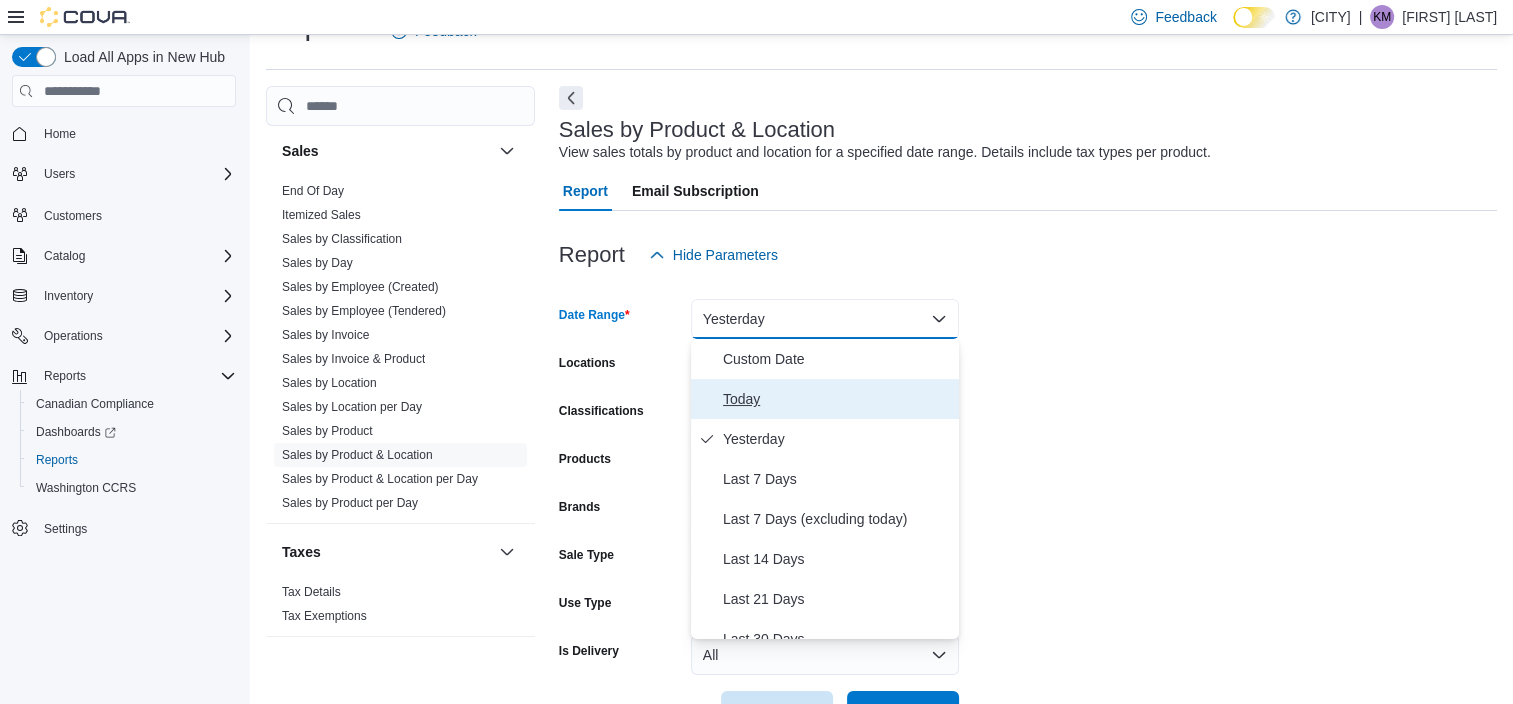 click on "Today" at bounding box center (837, 399) 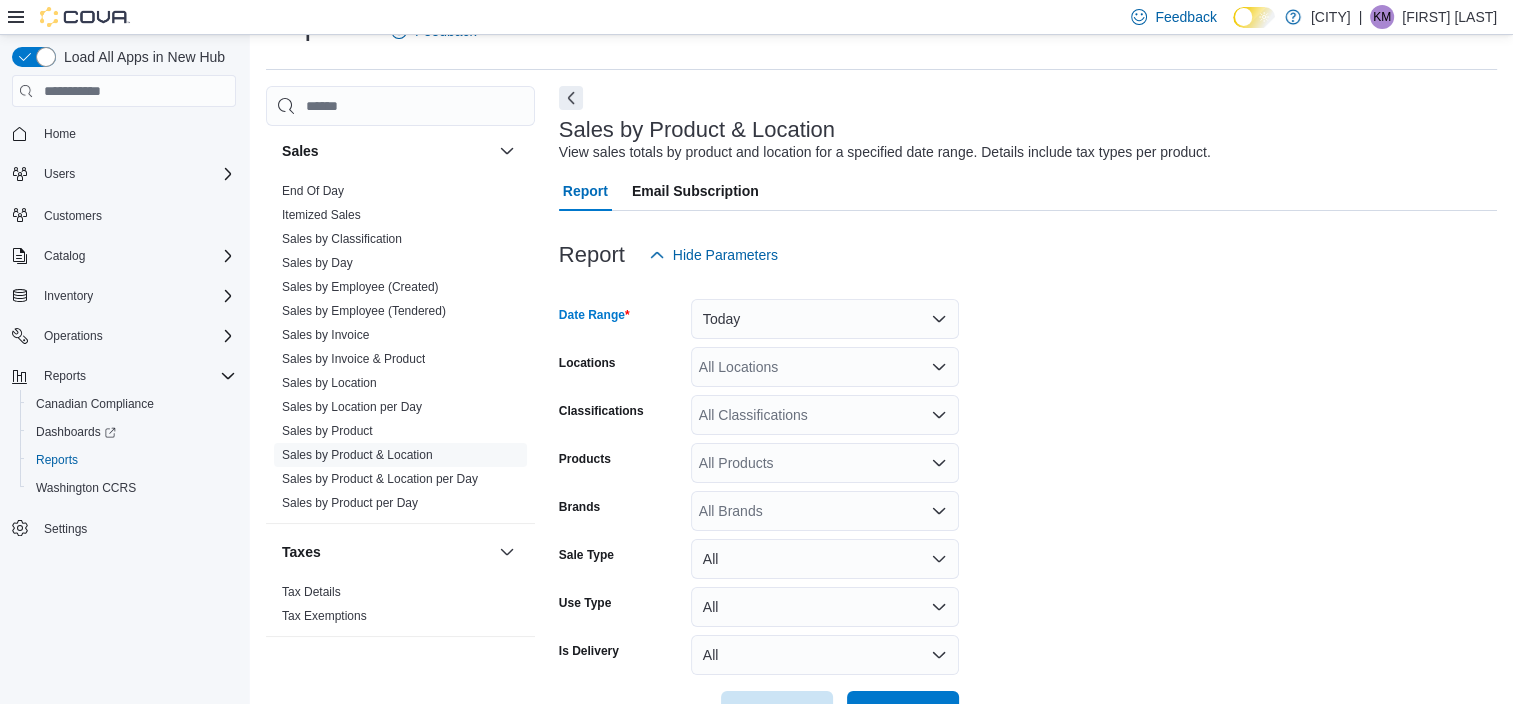click on "Date Range Today Locations All Locations Classifications All Classifications Products All Products Brands All Brands Sale Type All Use Type All Is Delivery All Export  Run Report" at bounding box center (1028, 503) 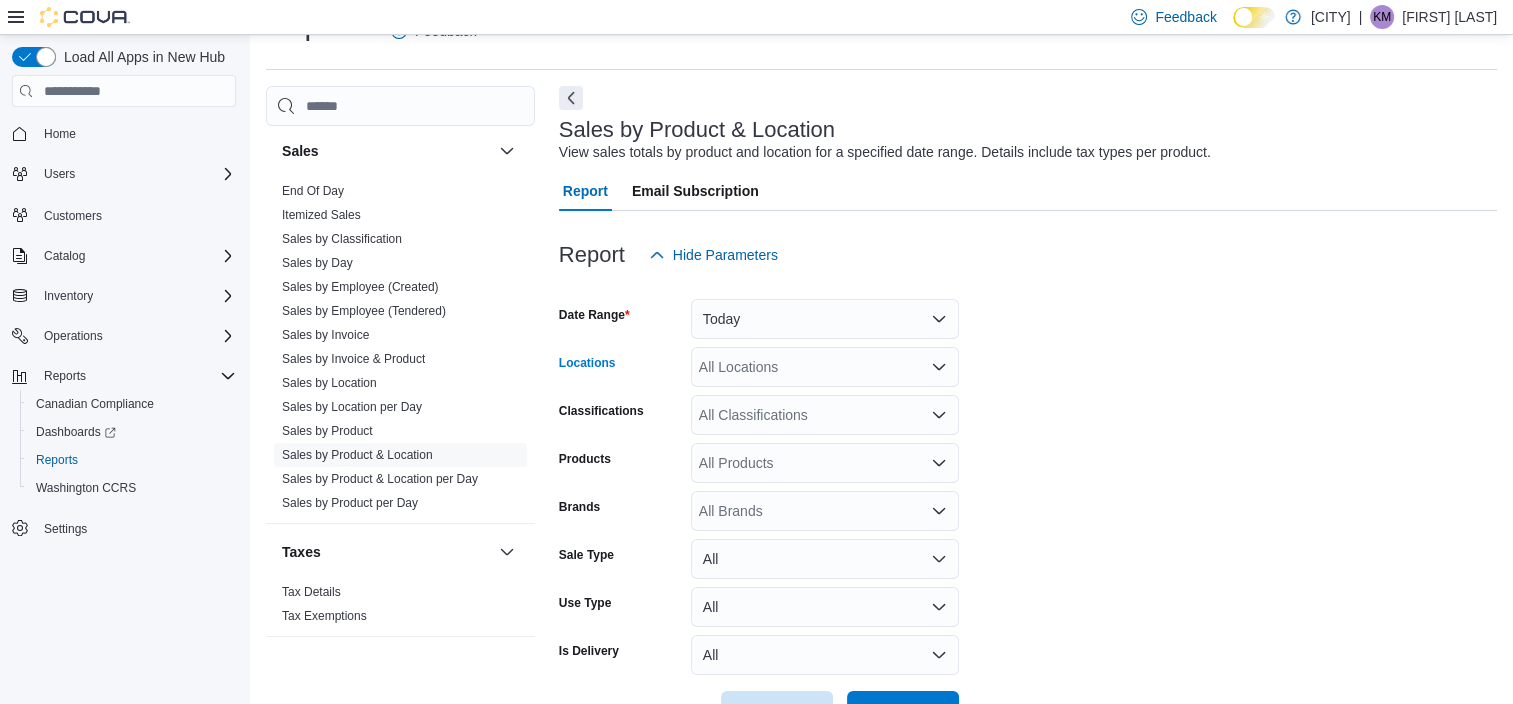 click on "All Locations" at bounding box center [825, 367] 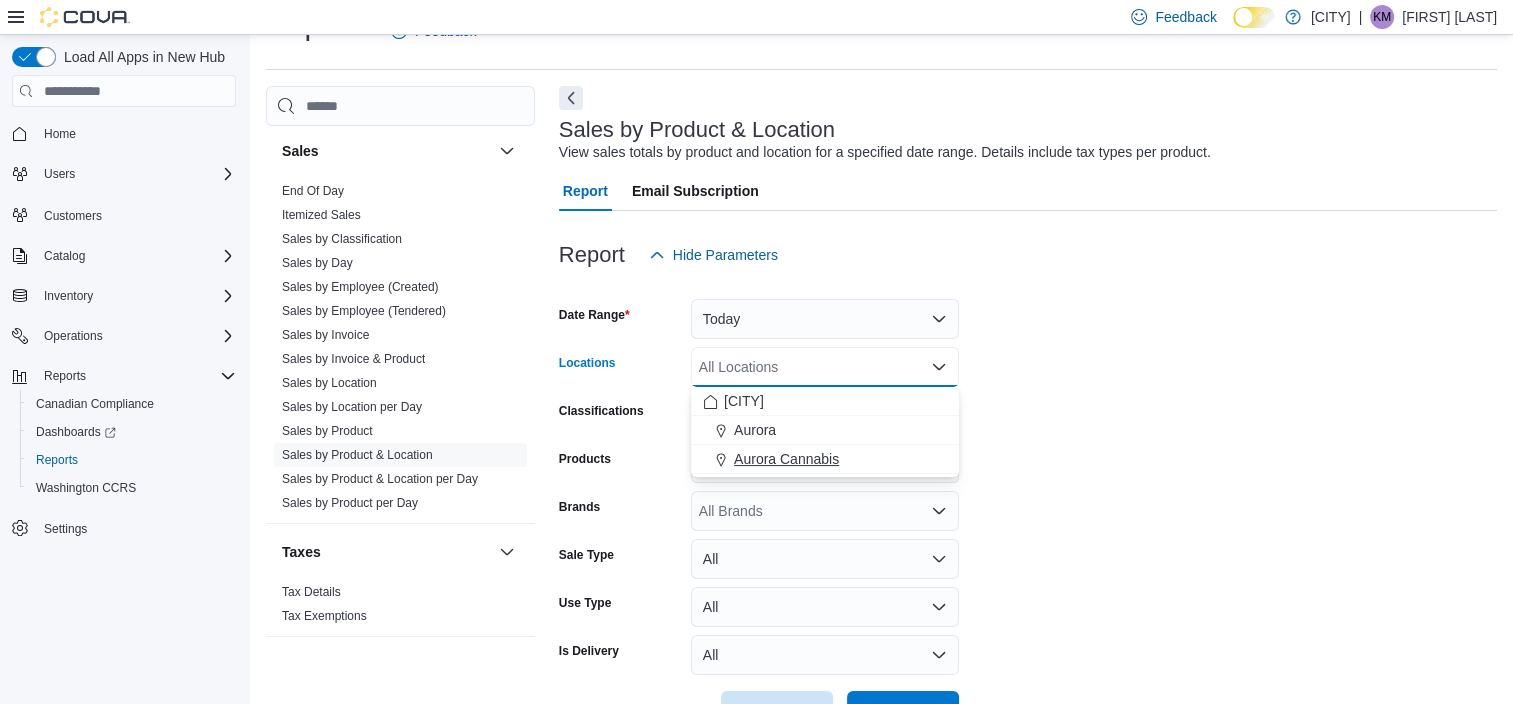 click on "Aurora Cannabis" at bounding box center (786, 459) 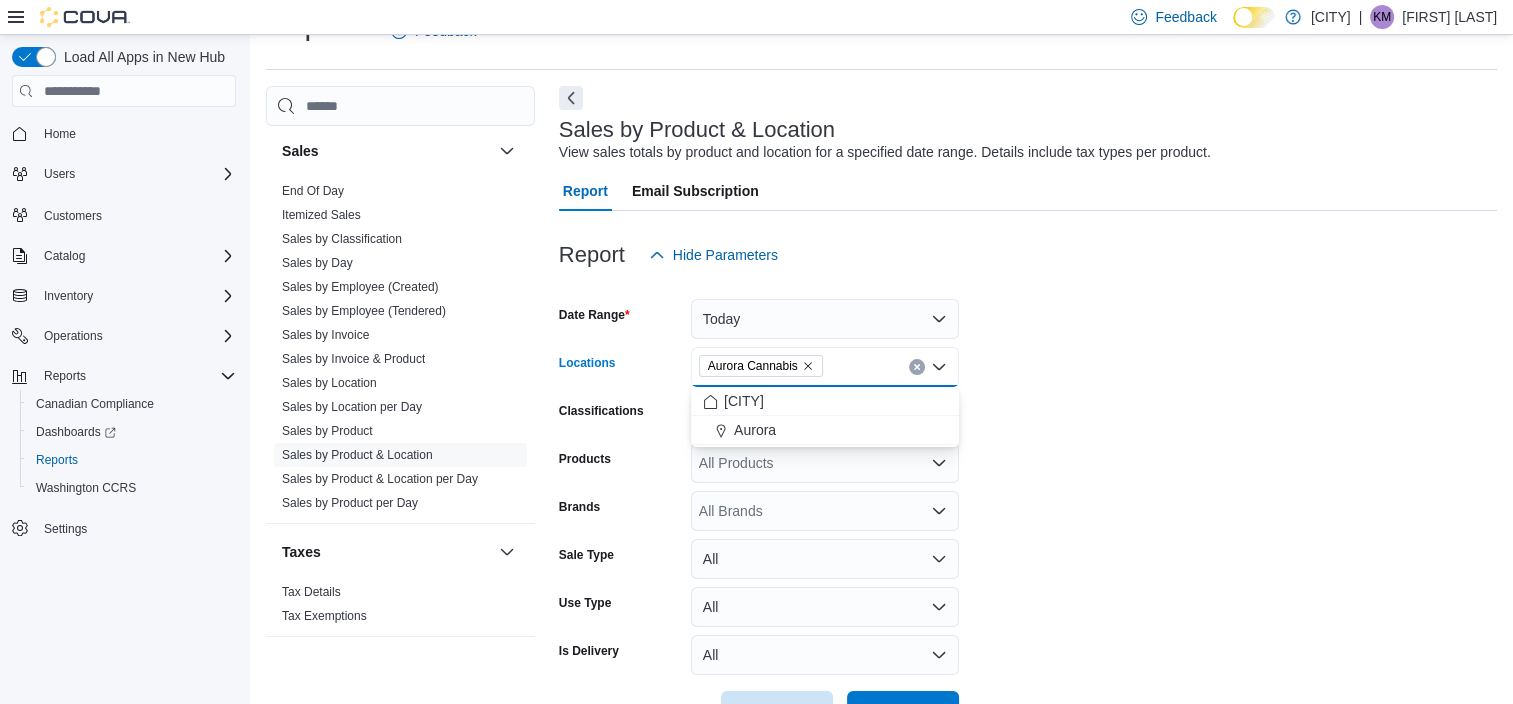 click on "Date Range Today Locations [CITY] Combo box. Selected. [CITY]. Press Backspace to delete [CITY]. Combo box input. All Locations. Type some text or, to display a list of choices, press Down Arrow. To exit the list of choices, press Escape. Classifications All Classifications Products All Products Brands All Brands Sale Type All Use Type All Is Delivery All Export  Run Report" at bounding box center (1028, 503) 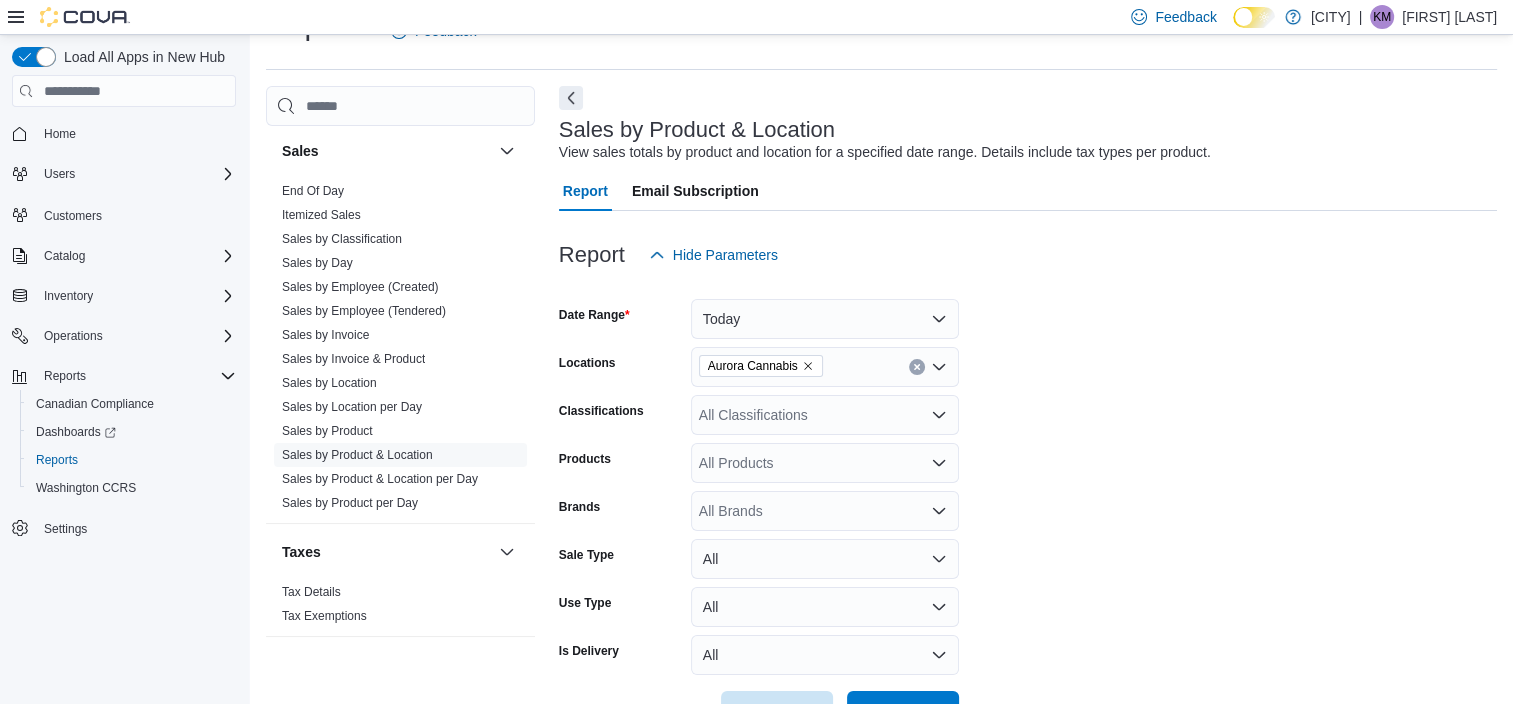 click on "All Classifications" at bounding box center [825, 415] 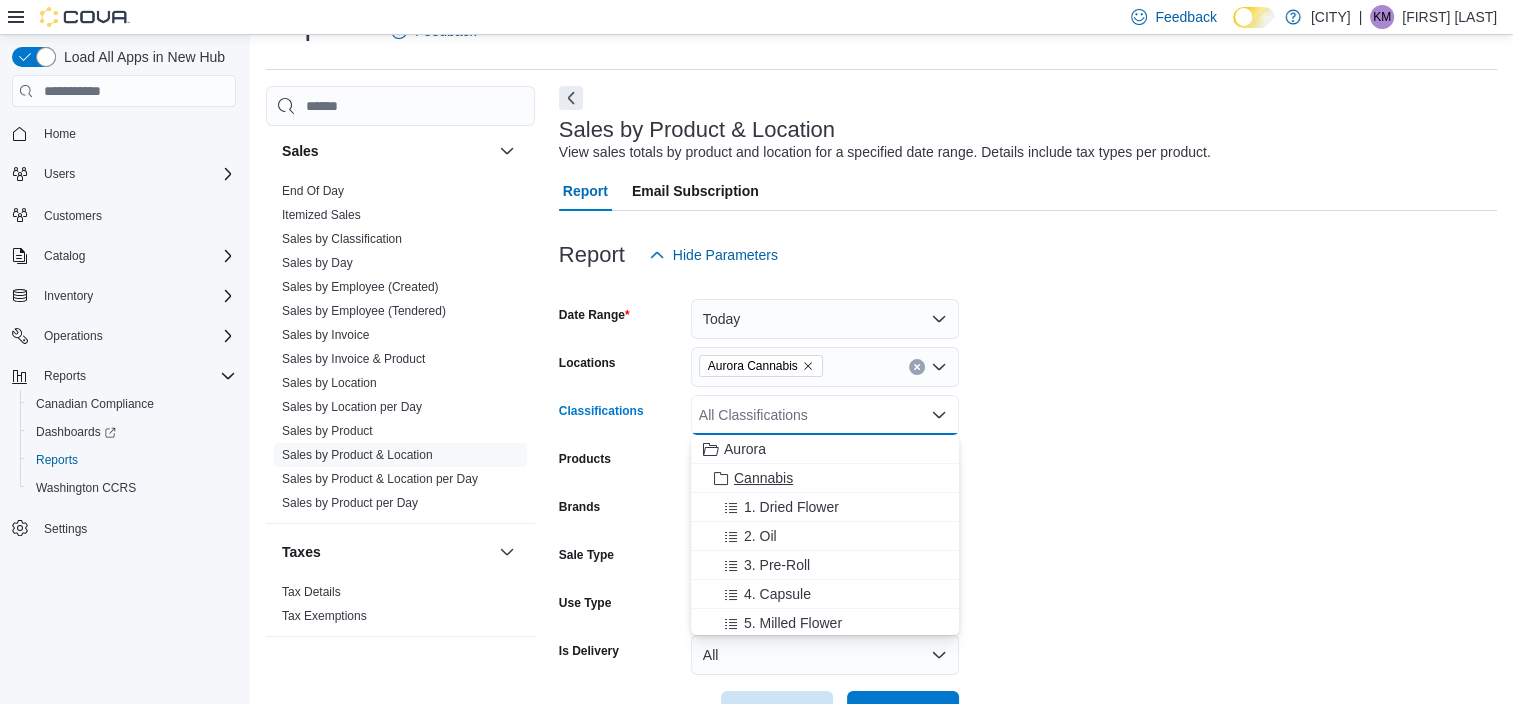click on "Cannabis" at bounding box center [825, 478] 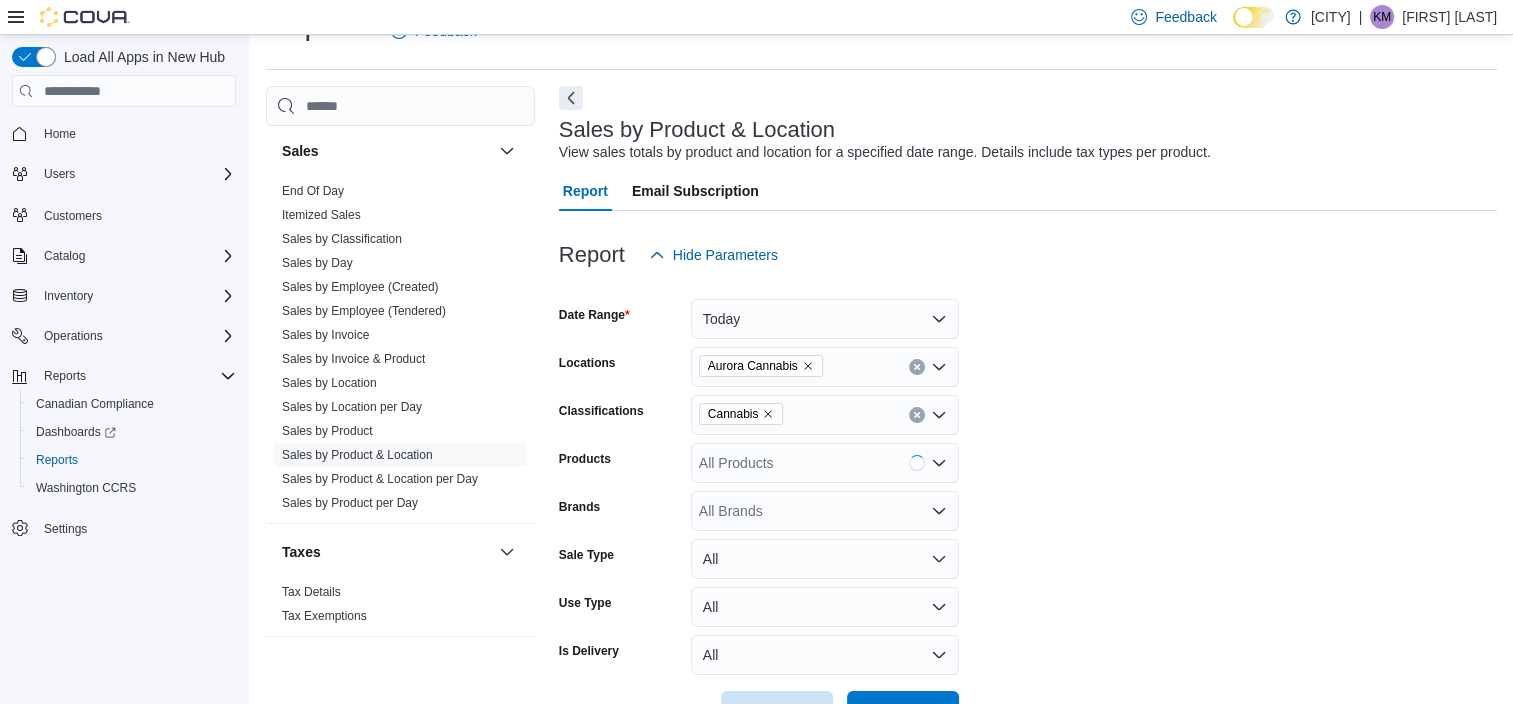 click at bounding box center [1028, 287] 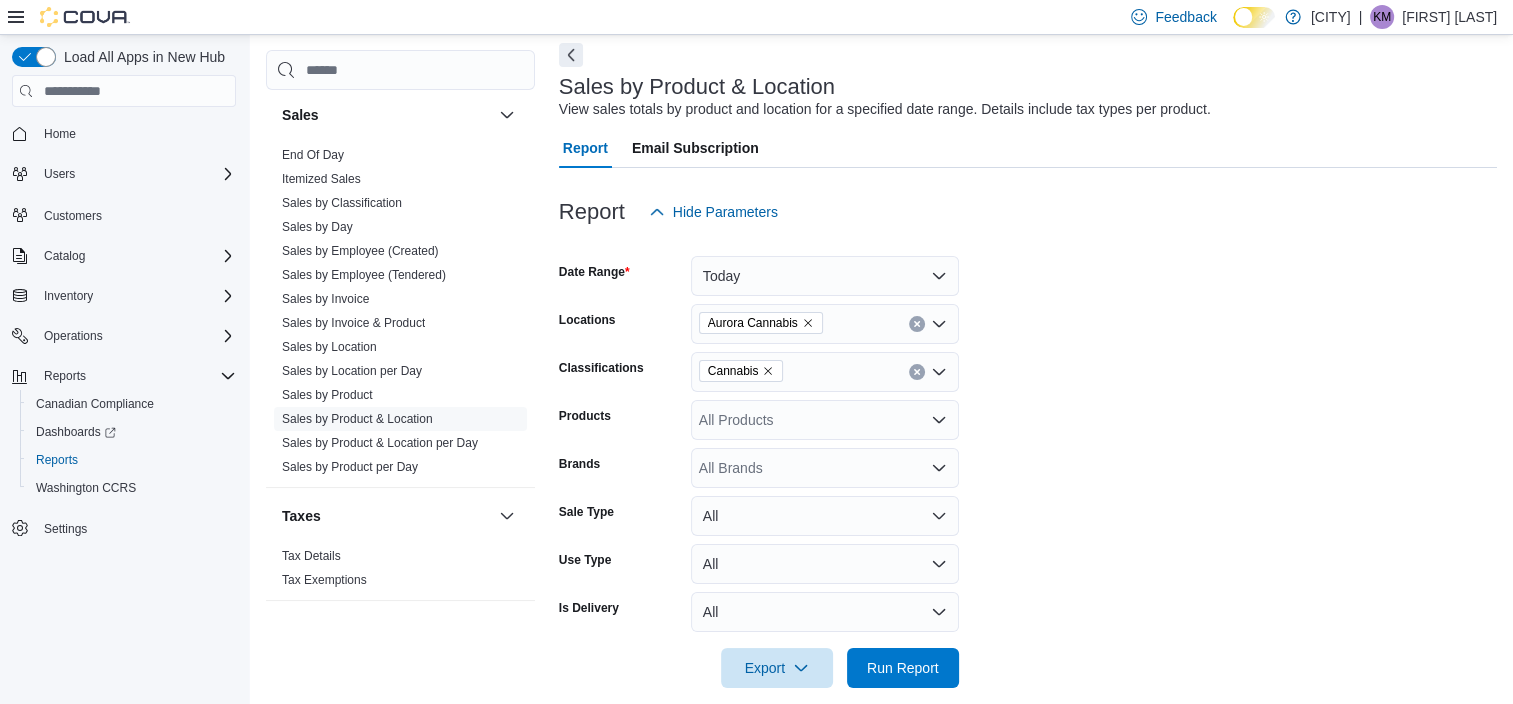 scroll, scrollTop: 113, scrollLeft: 0, axis: vertical 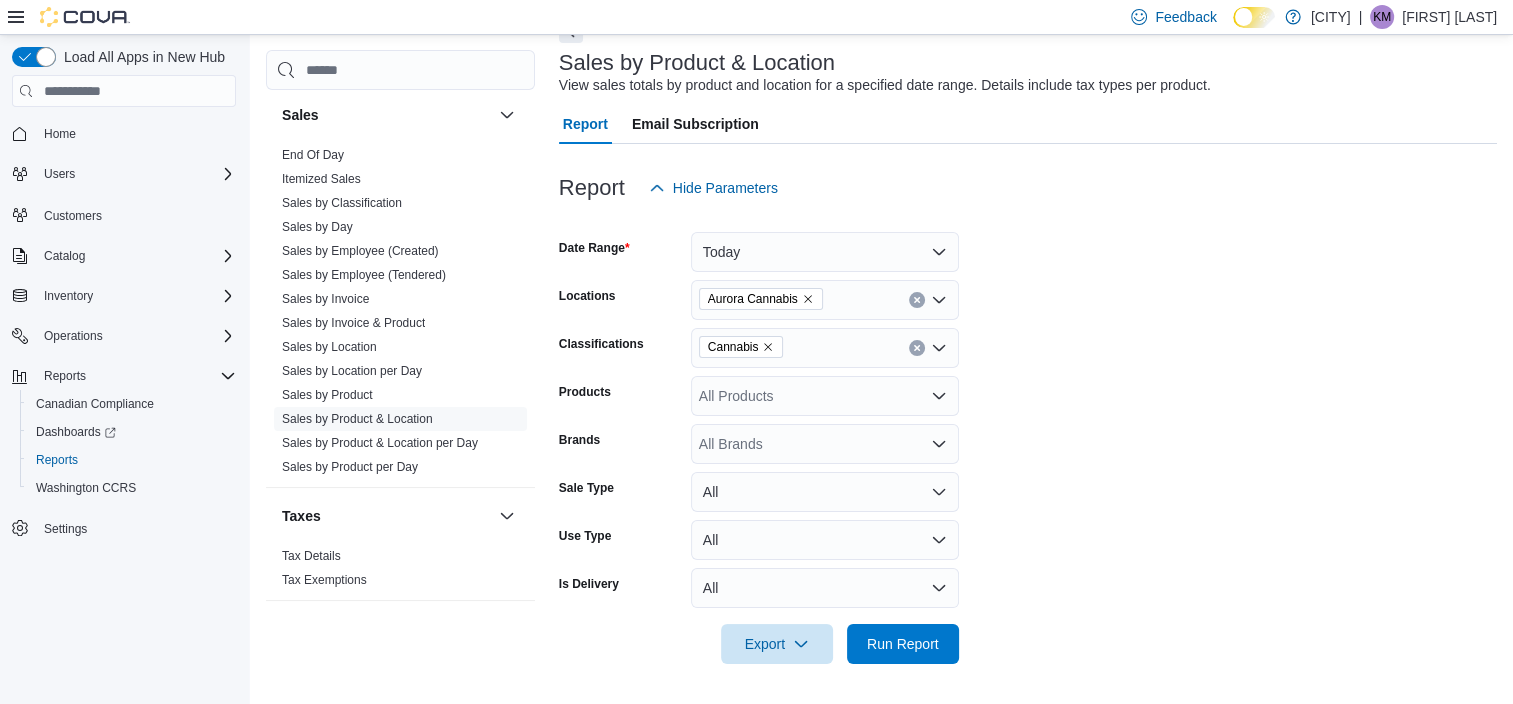 click on "All Products" at bounding box center (825, 396) 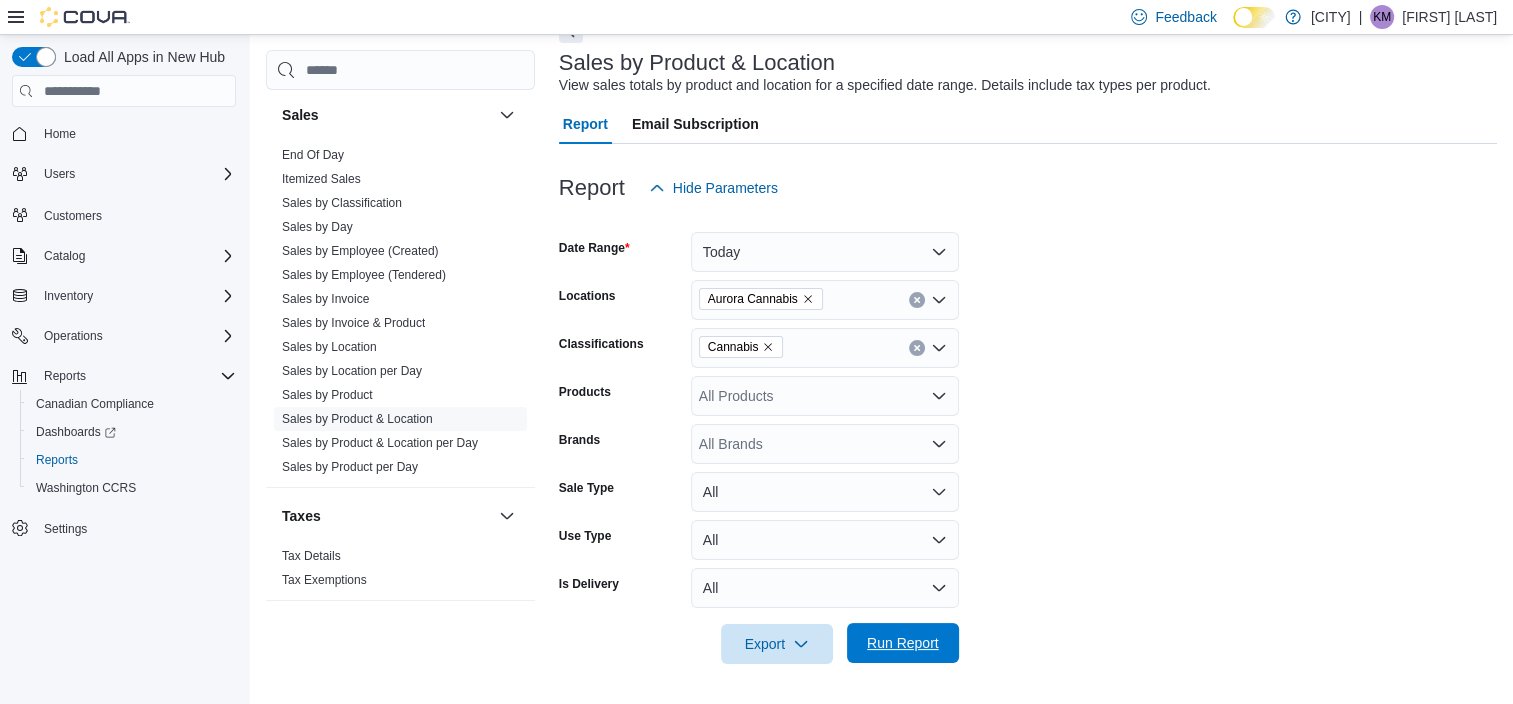 click on "Run Report" at bounding box center (903, 643) 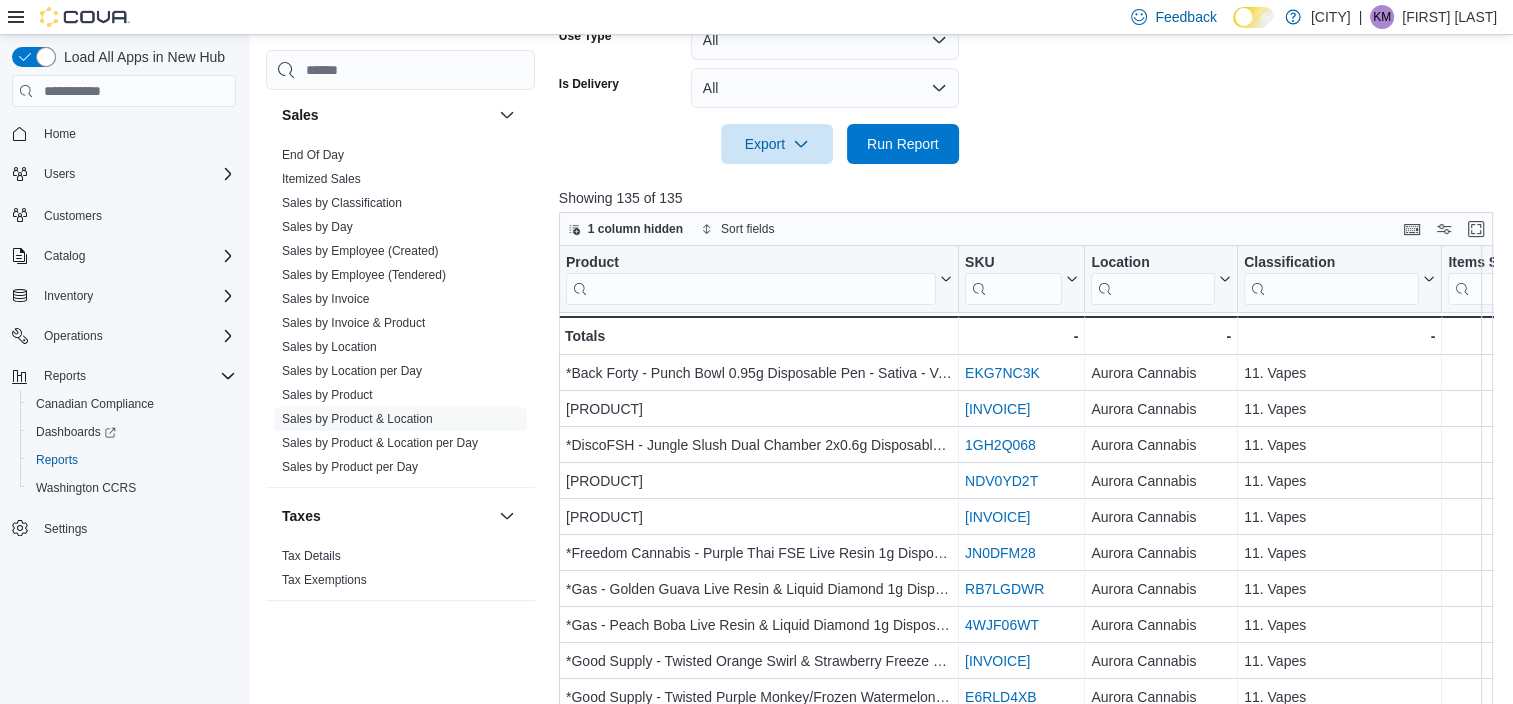 scroll, scrollTop: 700, scrollLeft: 0, axis: vertical 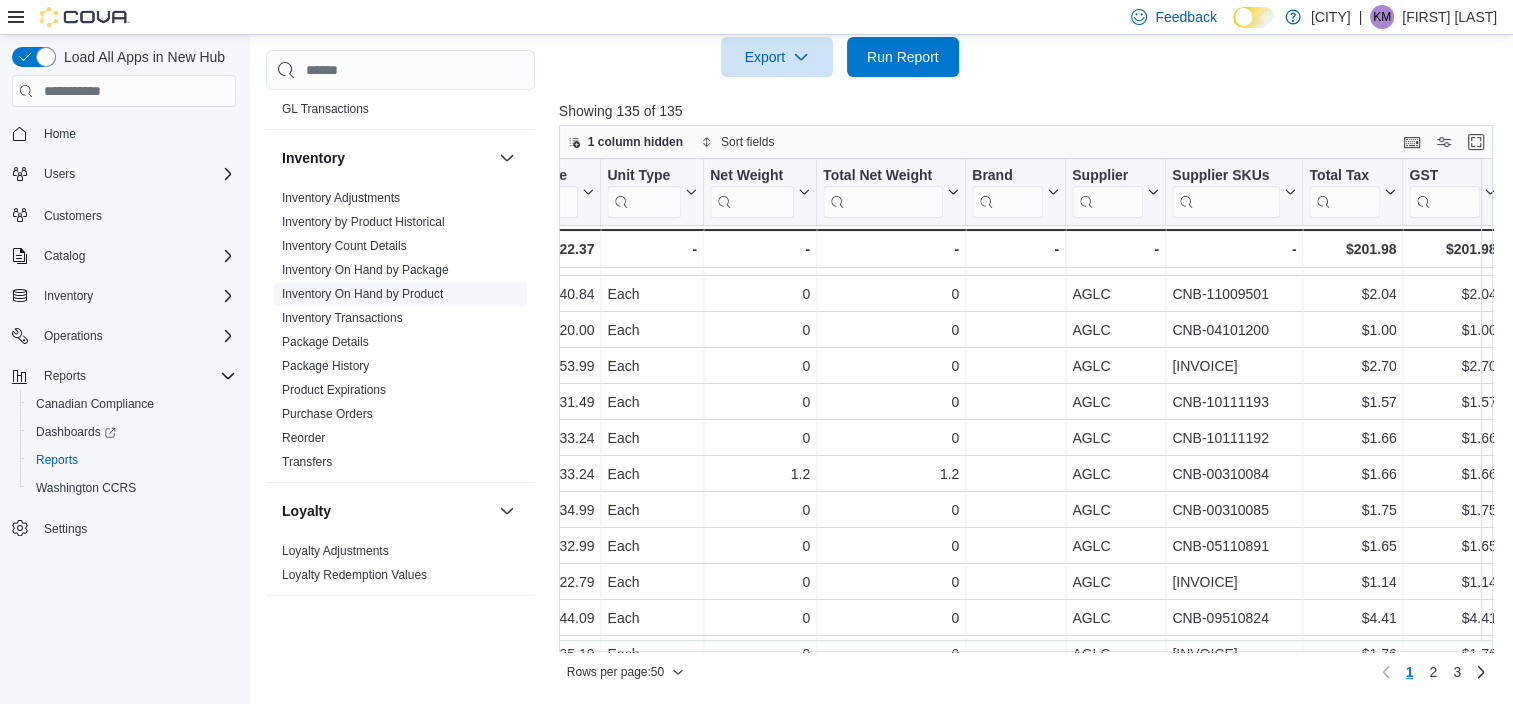 click on "Inventory On Hand by Product" at bounding box center [400, 294] 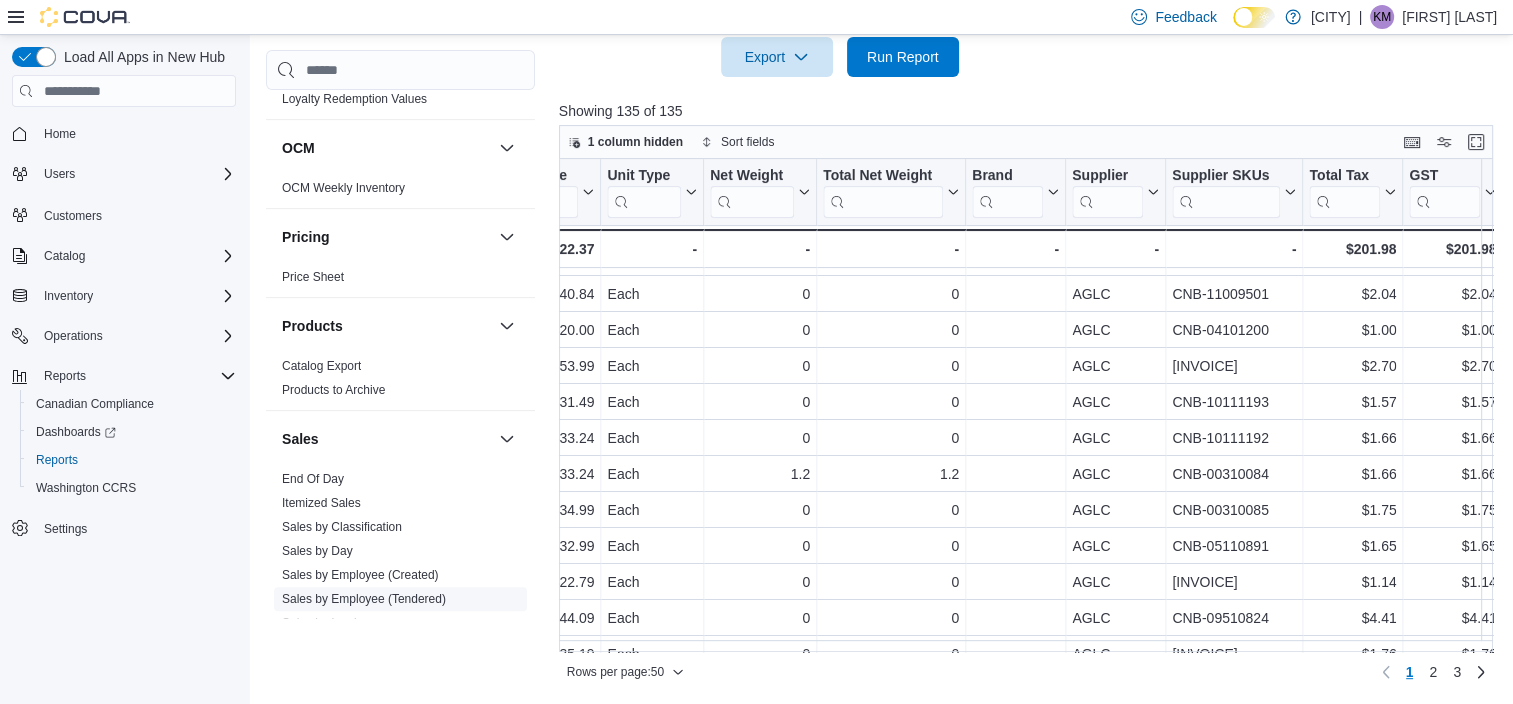 scroll, scrollTop: 1197, scrollLeft: 0, axis: vertical 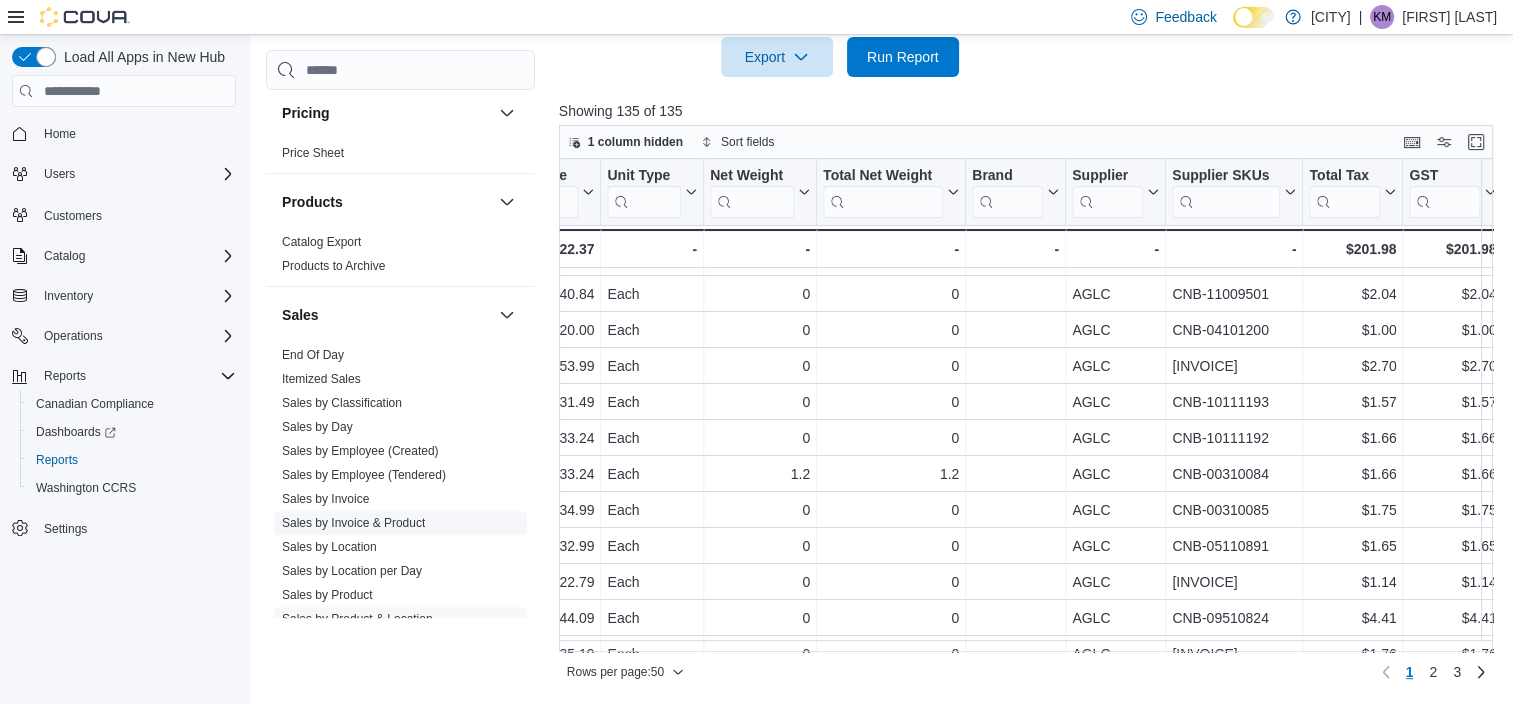 click on "Sales by Invoice & Product" at bounding box center [353, 523] 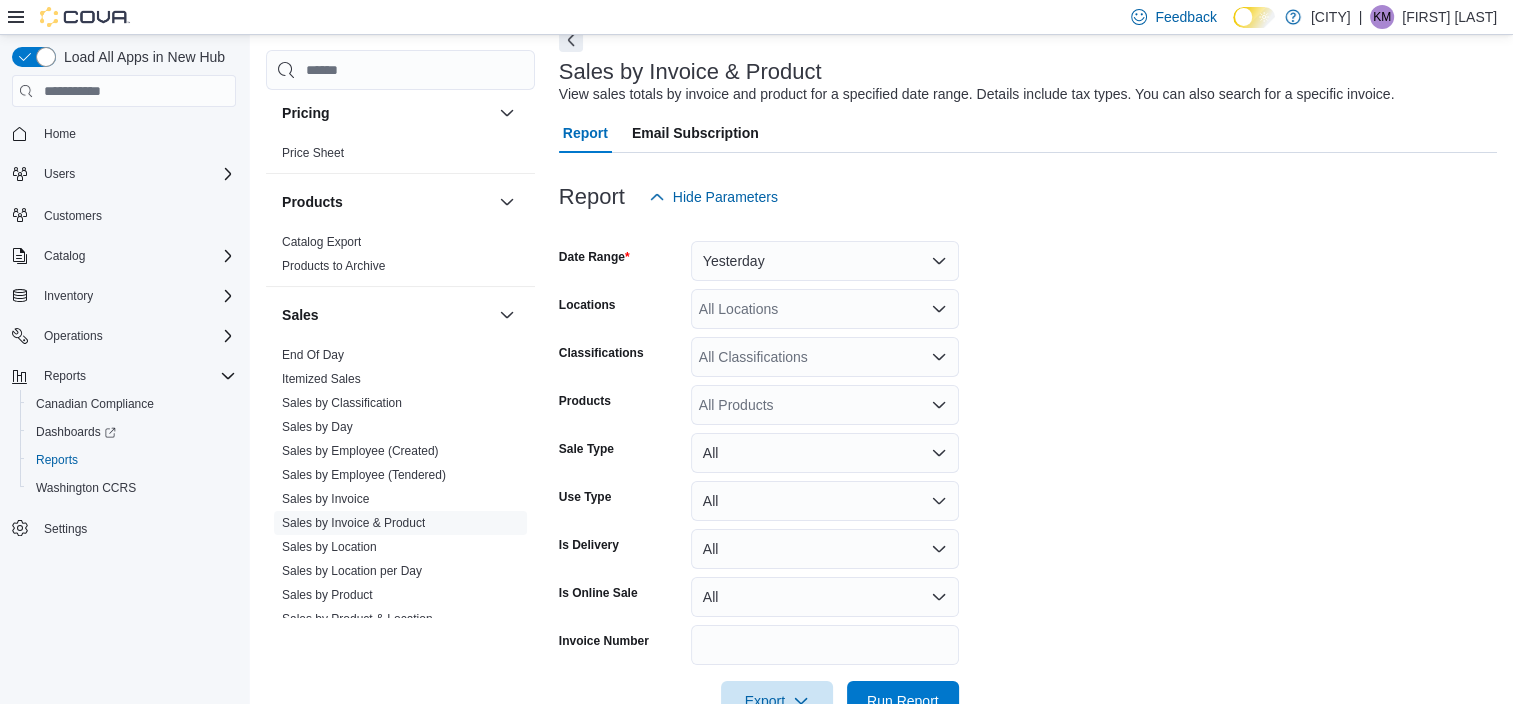 scroll, scrollTop: 46, scrollLeft: 0, axis: vertical 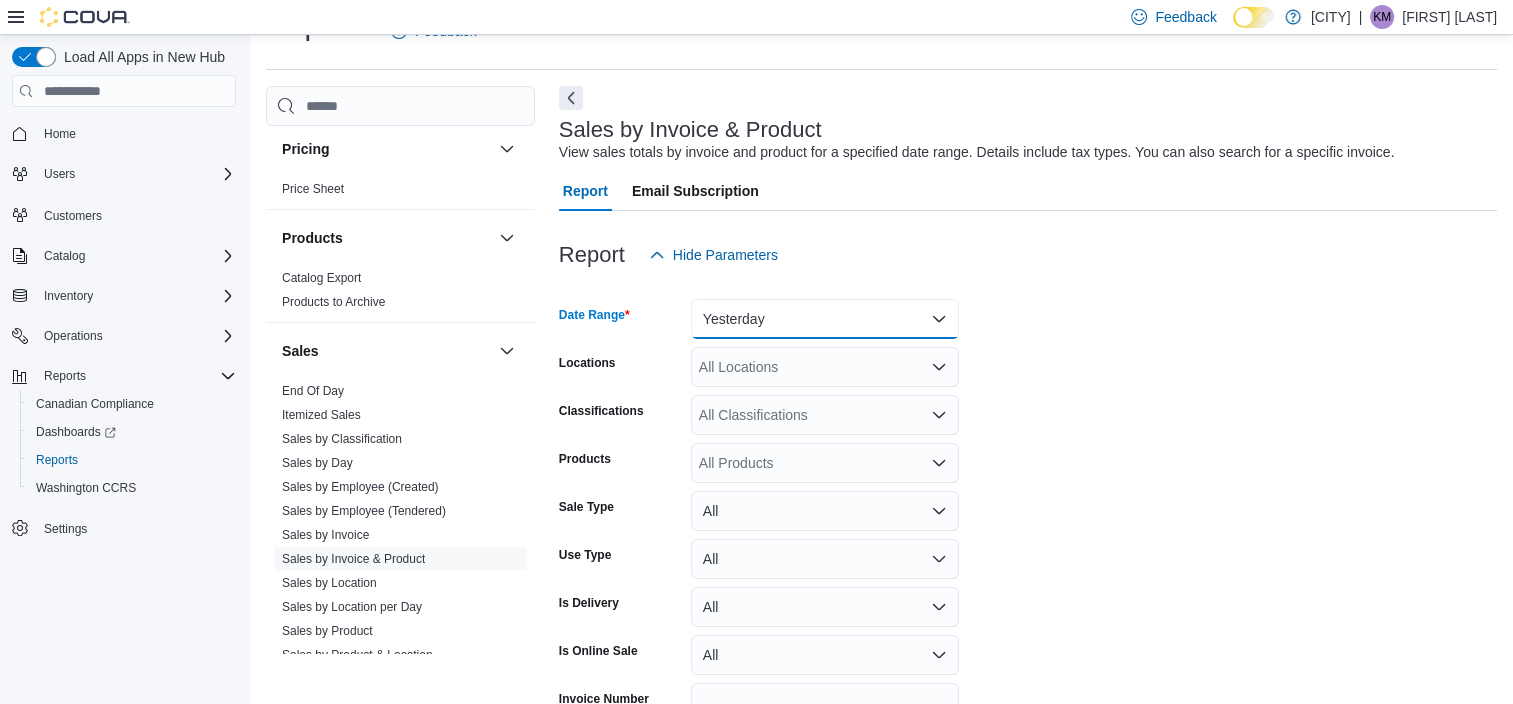 click on "Yesterday" at bounding box center (825, 319) 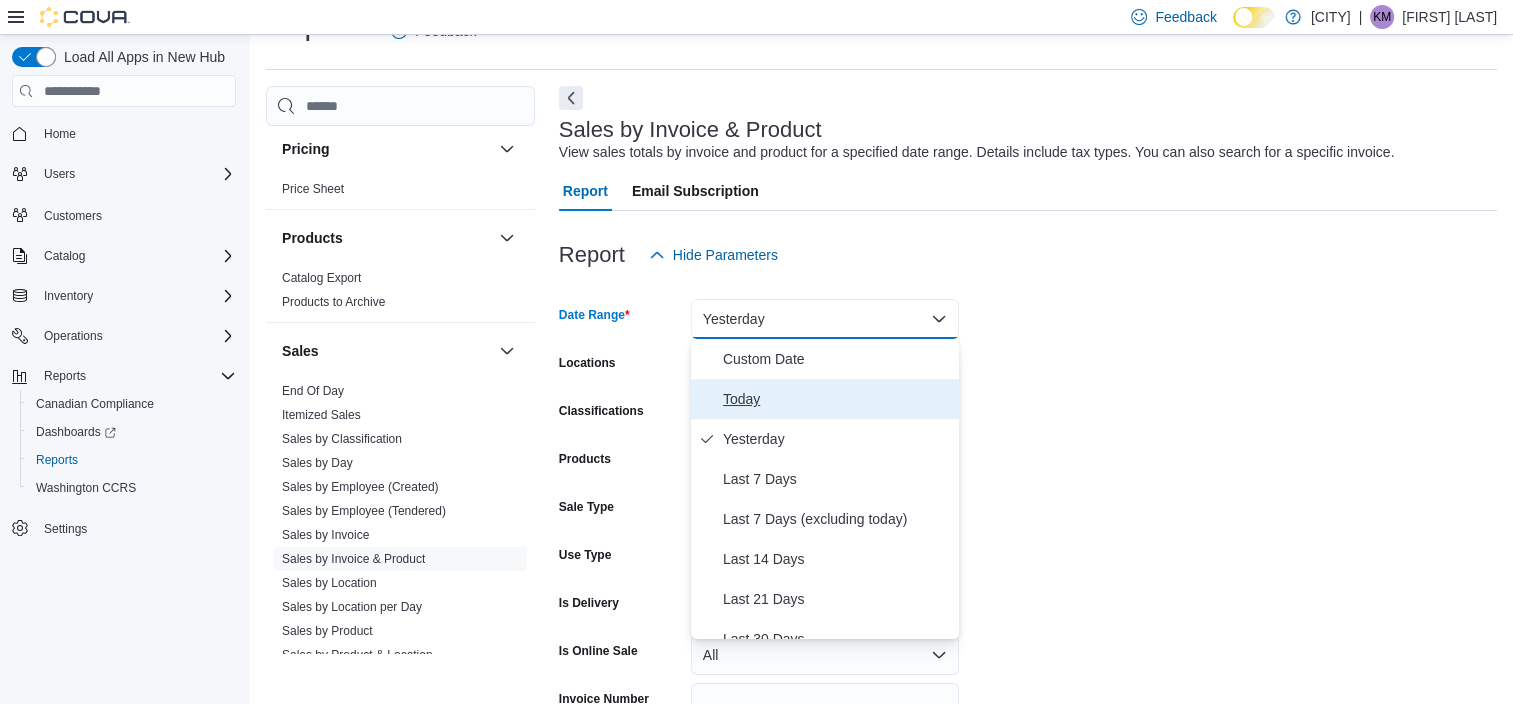click on "Today" at bounding box center (837, 399) 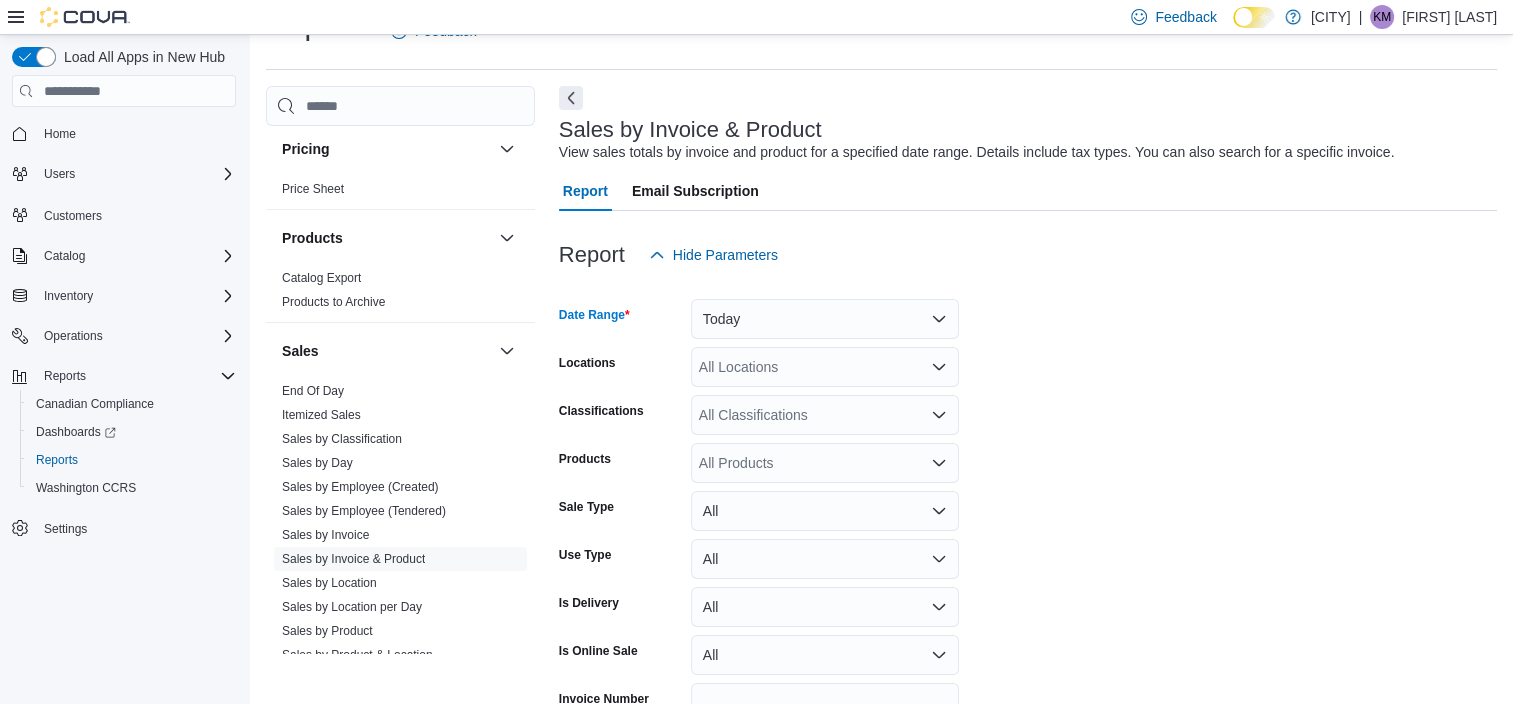 click on "Date Range Today Locations All Locations Classifications All Classifications Products All Products Sale Type All Use Type All Is Delivery All Is Online Sale All Invoice Number Export  Run Report" at bounding box center [1028, 527] 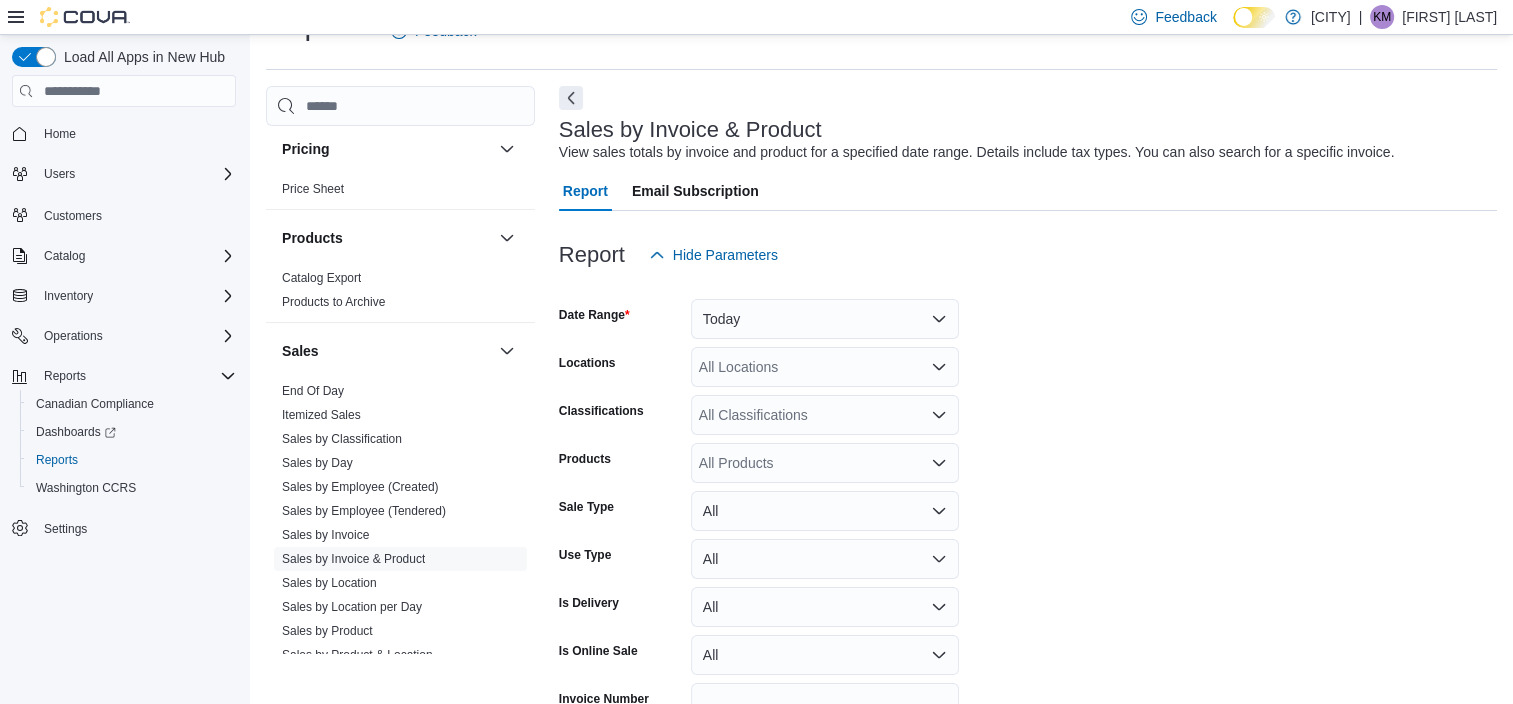 click on "All Locations" at bounding box center (825, 367) 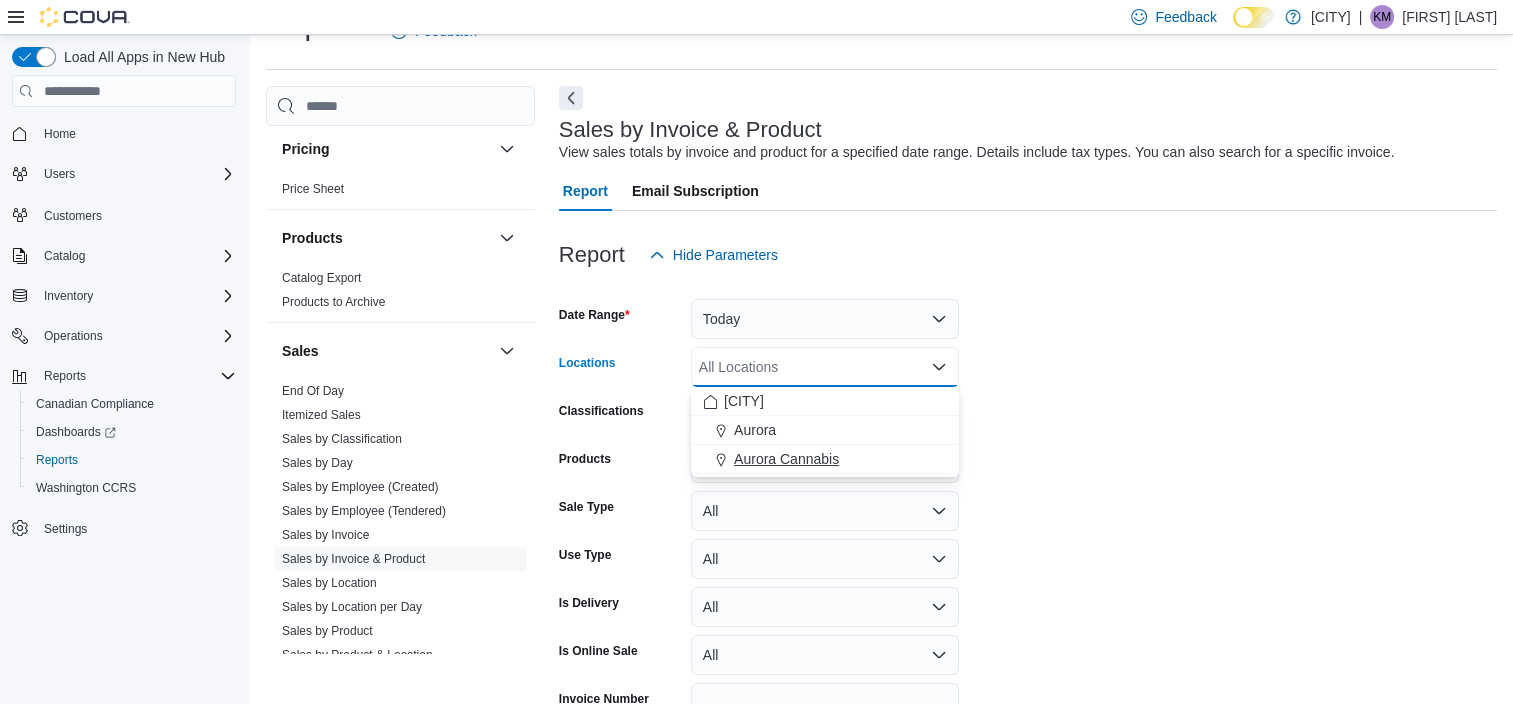 drag, startPoint x: 877, startPoint y: 462, endPoint x: 1020, endPoint y: 442, distance: 144.39183 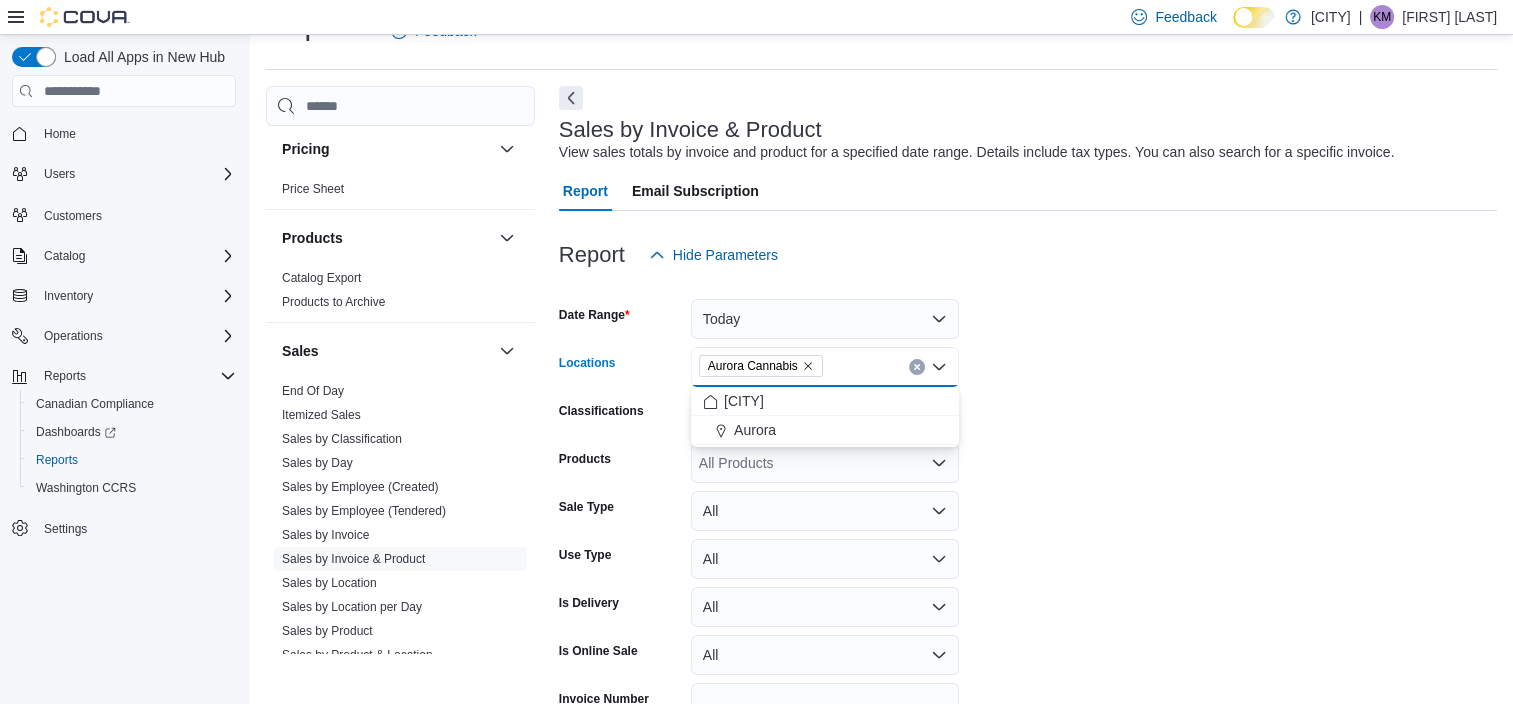 click on "[LOCATION]" at bounding box center (1028, 527) 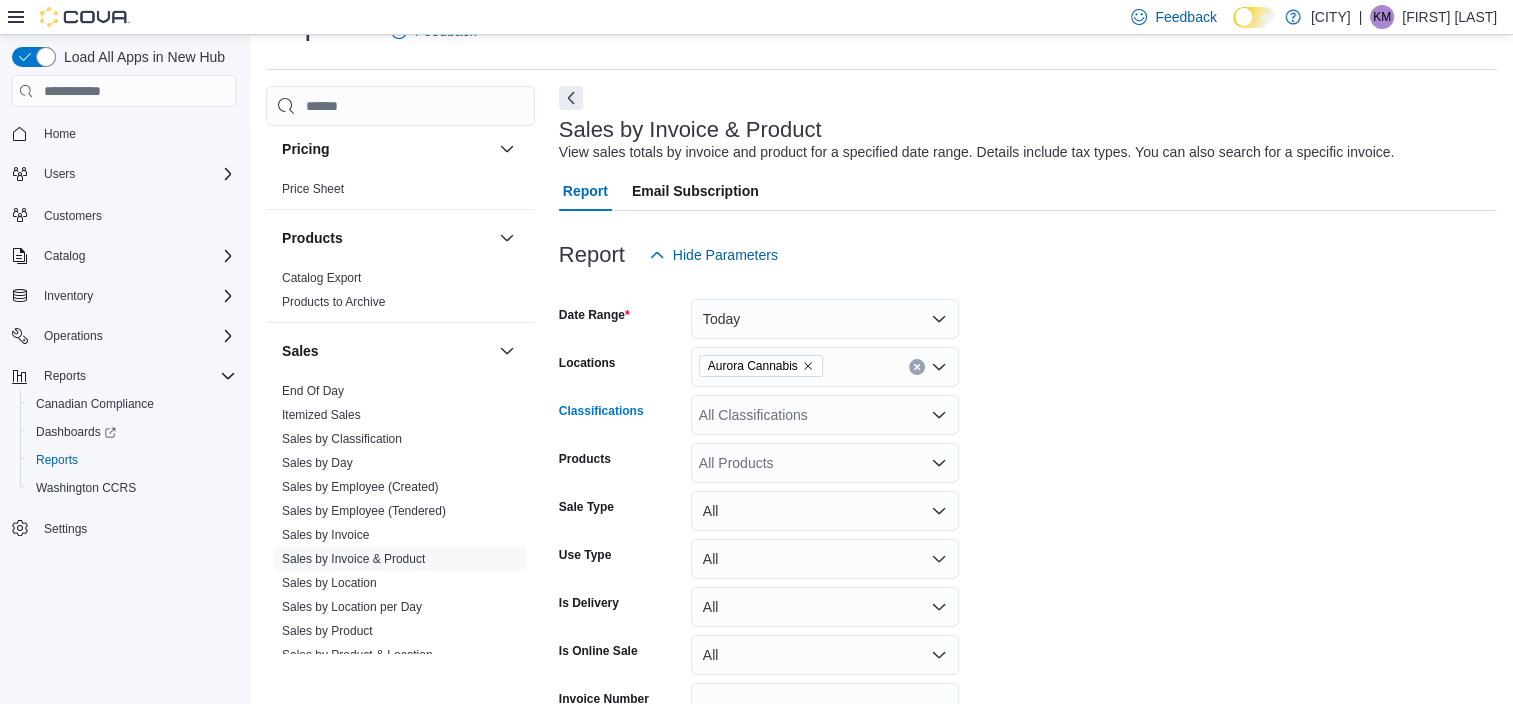 click on "All Classifications" at bounding box center (825, 415) 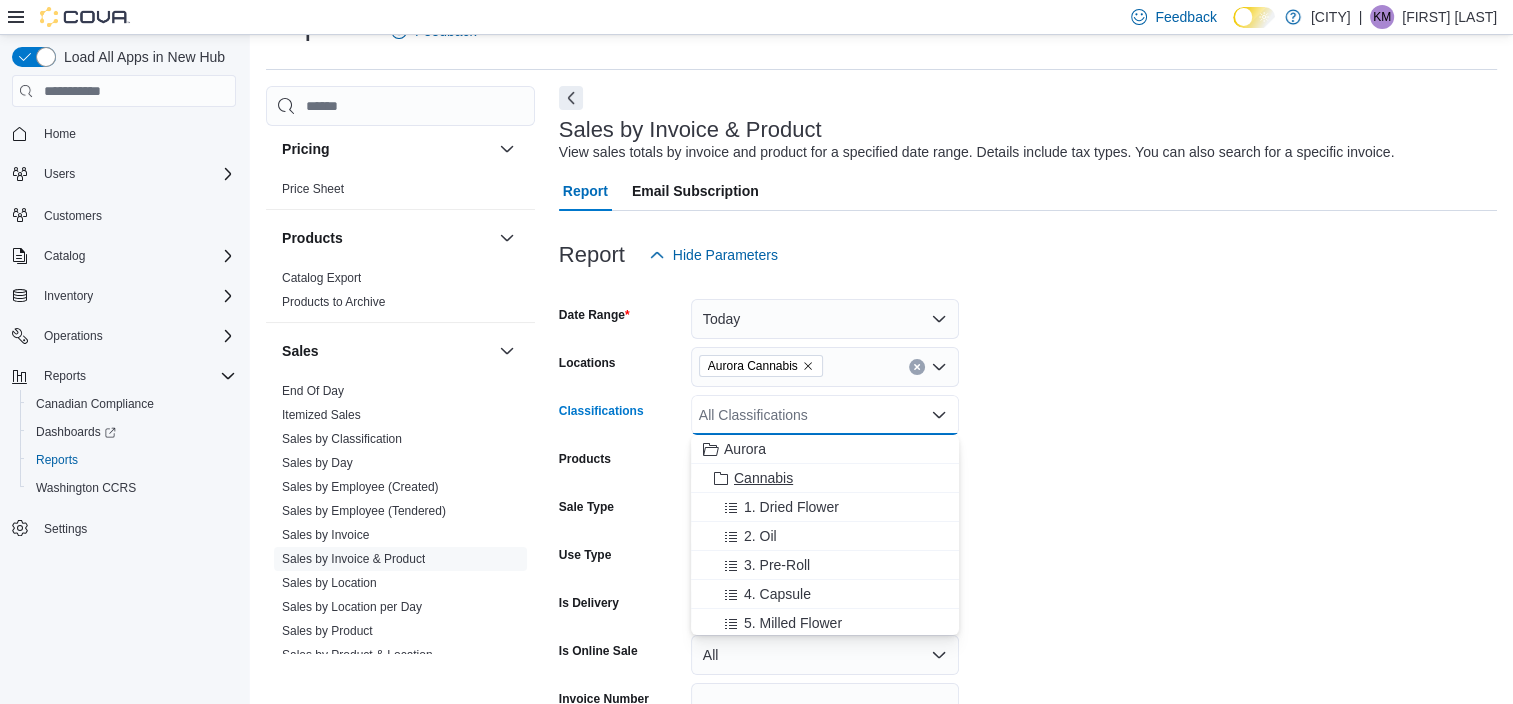 click on "Cannabis" at bounding box center [825, 478] 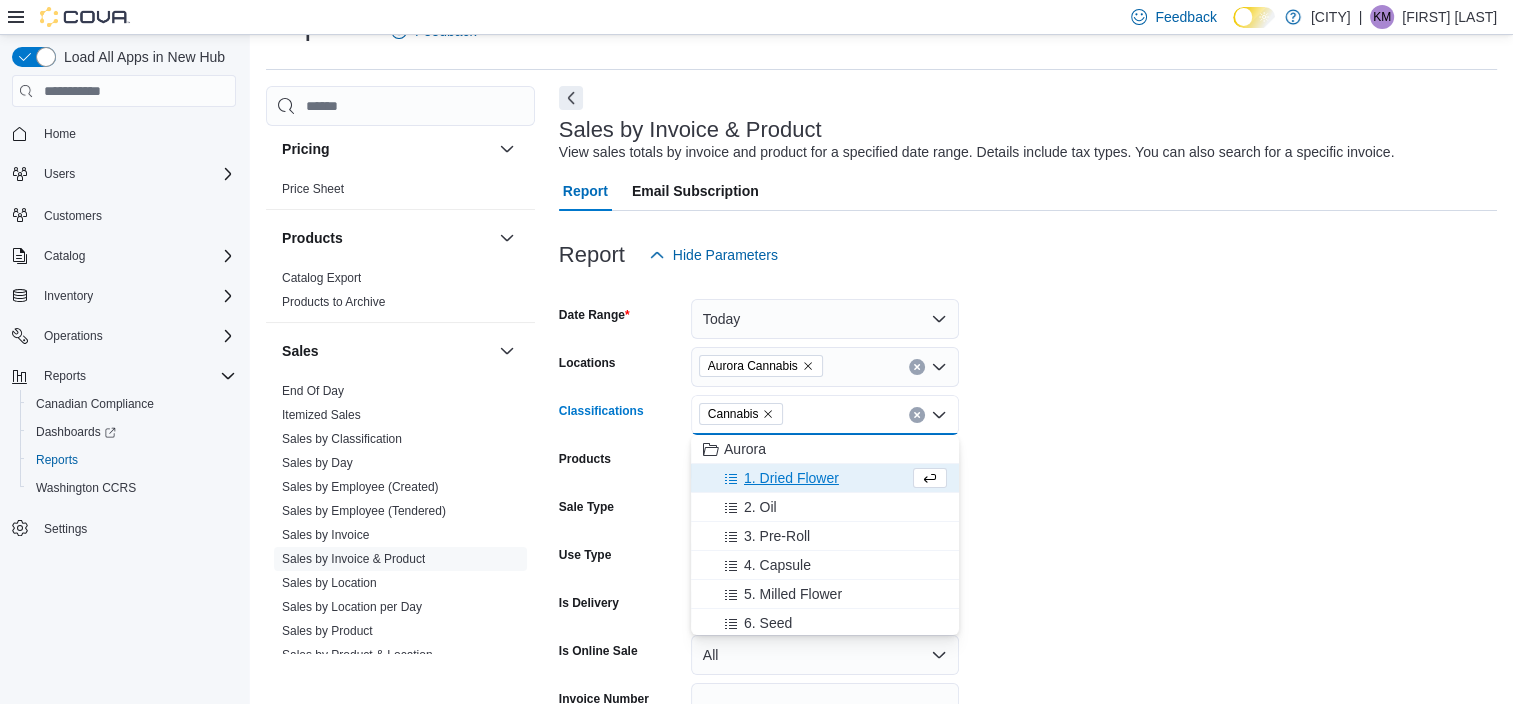 click on "Date Range Today Locations Aurora Cannabis Classifications Cannabis Combo box. Selected. Cannabis. Press Backspace to delete Cannabis. Combo box input. All Classifications. Type some text or, to display a list of choices, press Down Arrow. To exit the list of choices, press Escape. Products All Products Sale Type All Use Type All Is Delivery All Is Online Sale All Invoice Number Export  Run Report" at bounding box center (1028, 527) 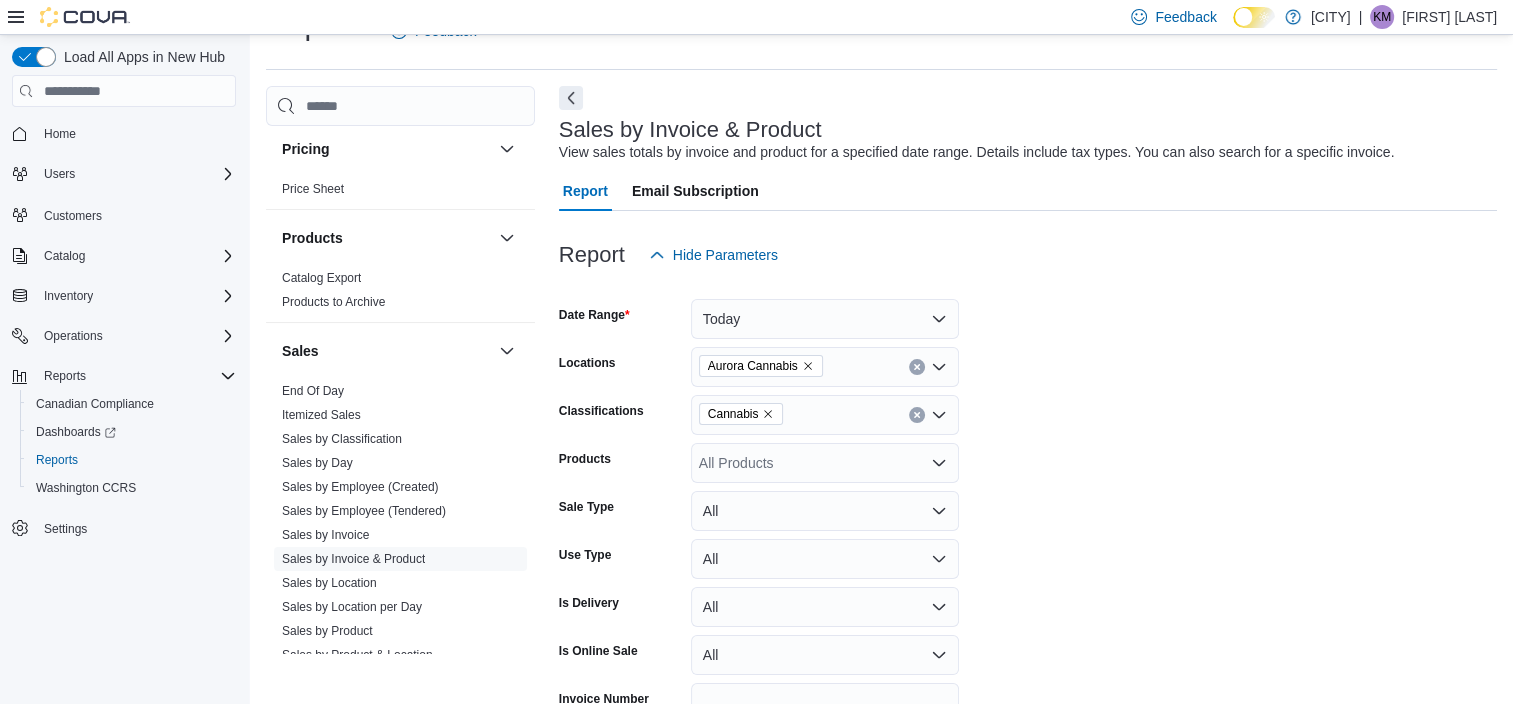 scroll, scrollTop: 161, scrollLeft: 0, axis: vertical 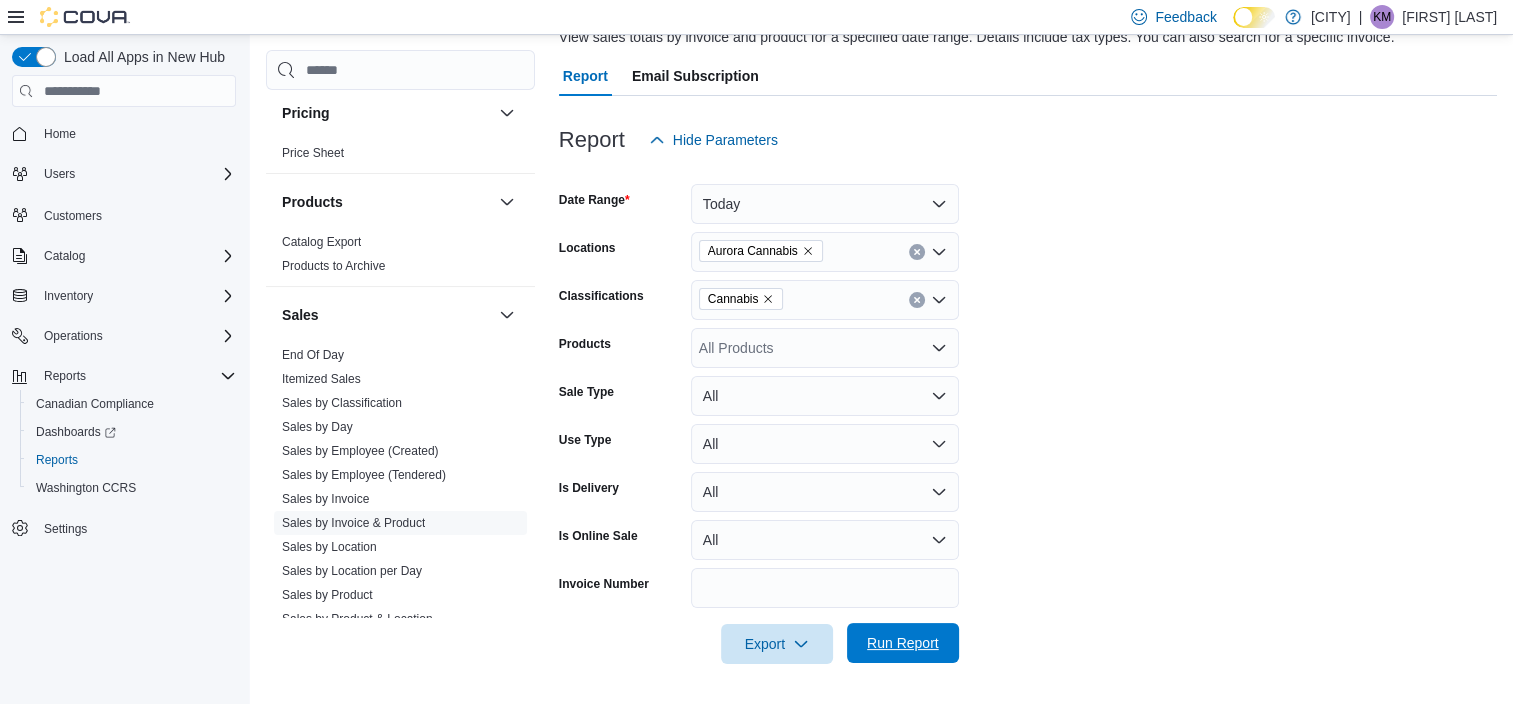 drag, startPoint x: 938, startPoint y: 637, endPoint x: 1013, endPoint y: 296, distance: 349.1504 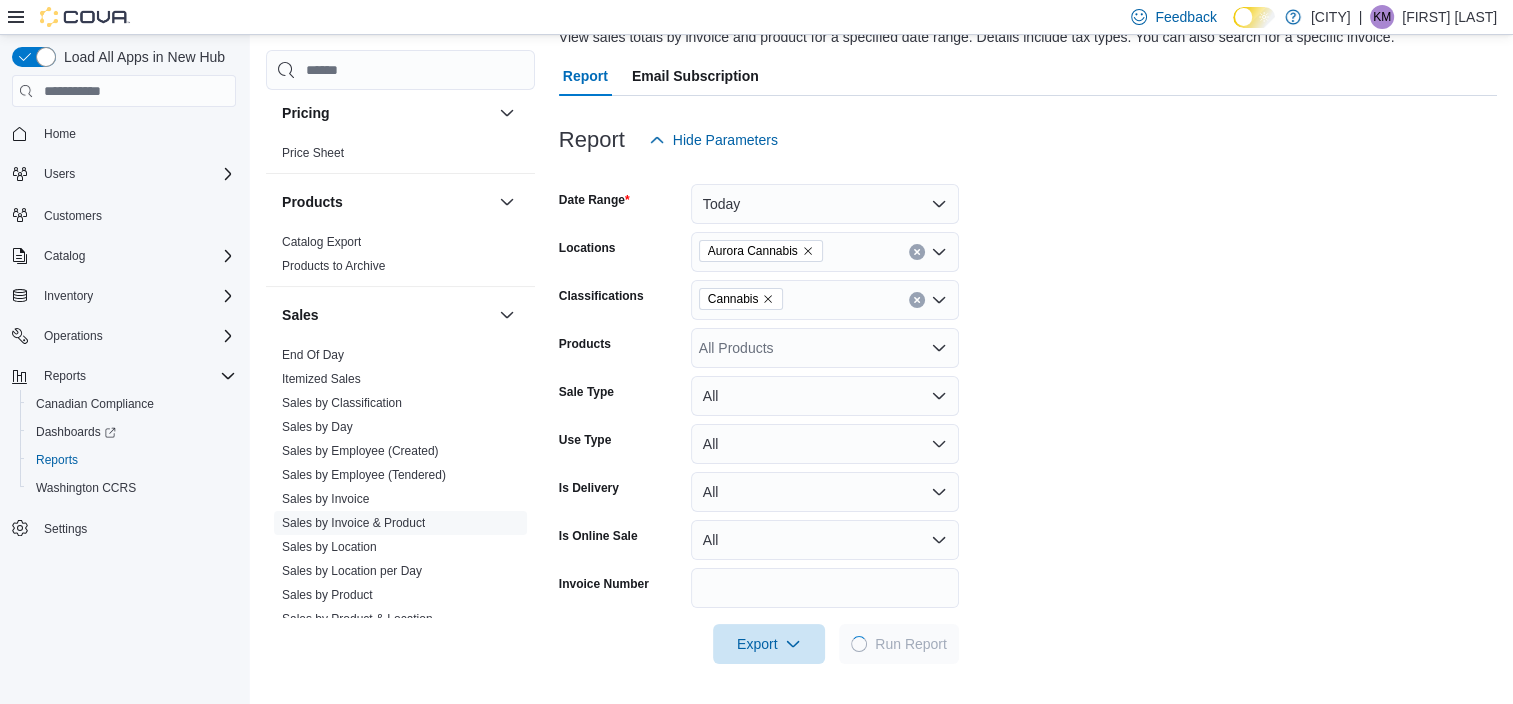 scroll, scrollTop: 661, scrollLeft: 0, axis: vertical 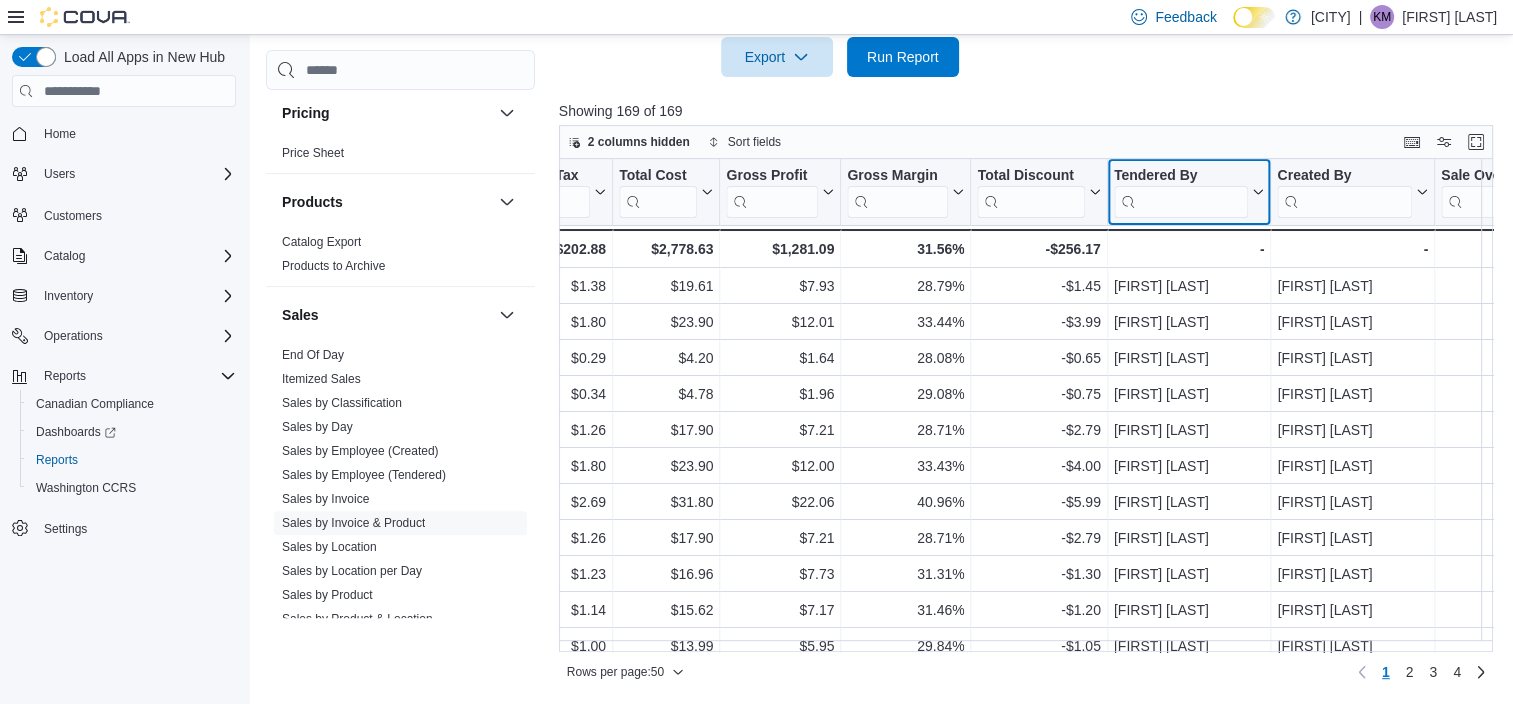 click at bounding box center [1180, 202] 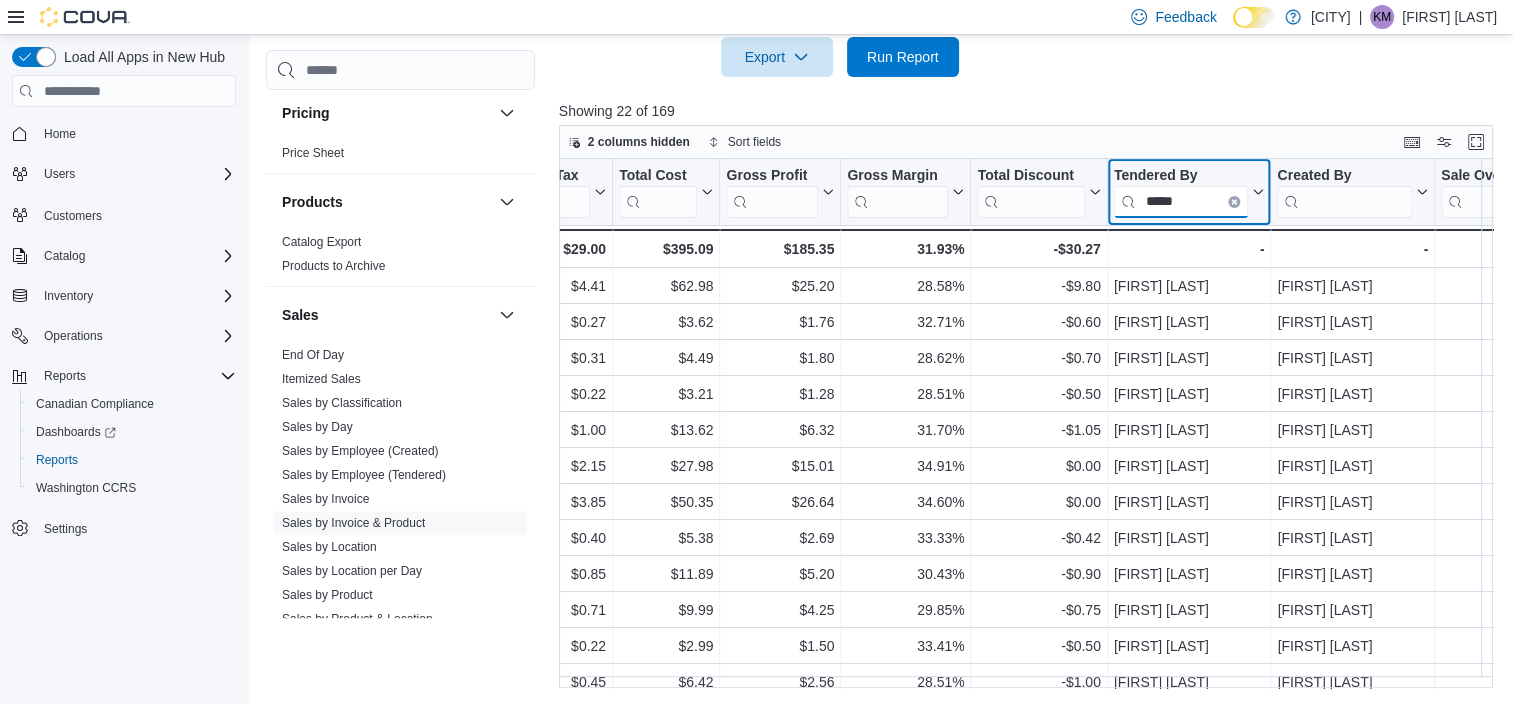 type on "*****" 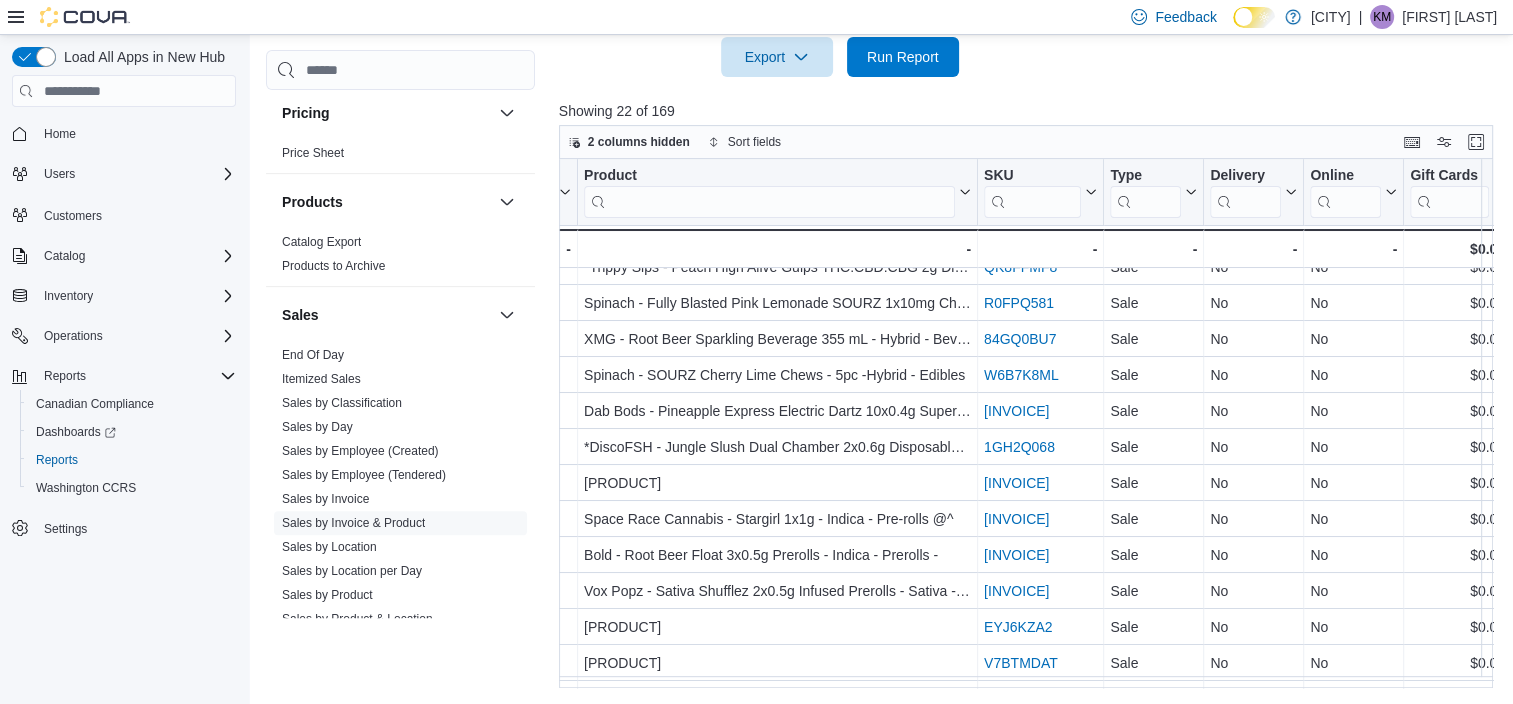 scroll, scrollTop: 0, scrollLeft: 932, axis: horizontal 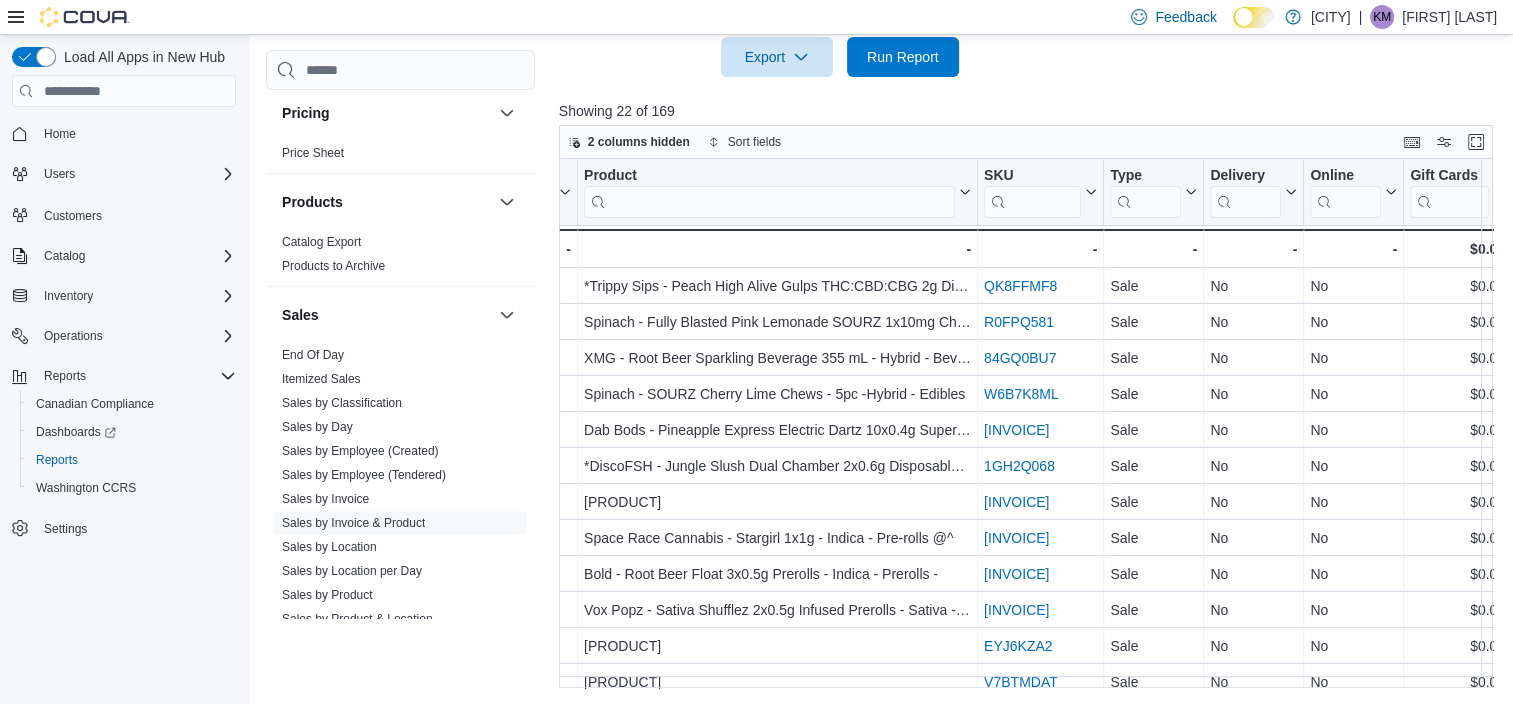 click on "End Of Day" at bounding box center [313, 355] 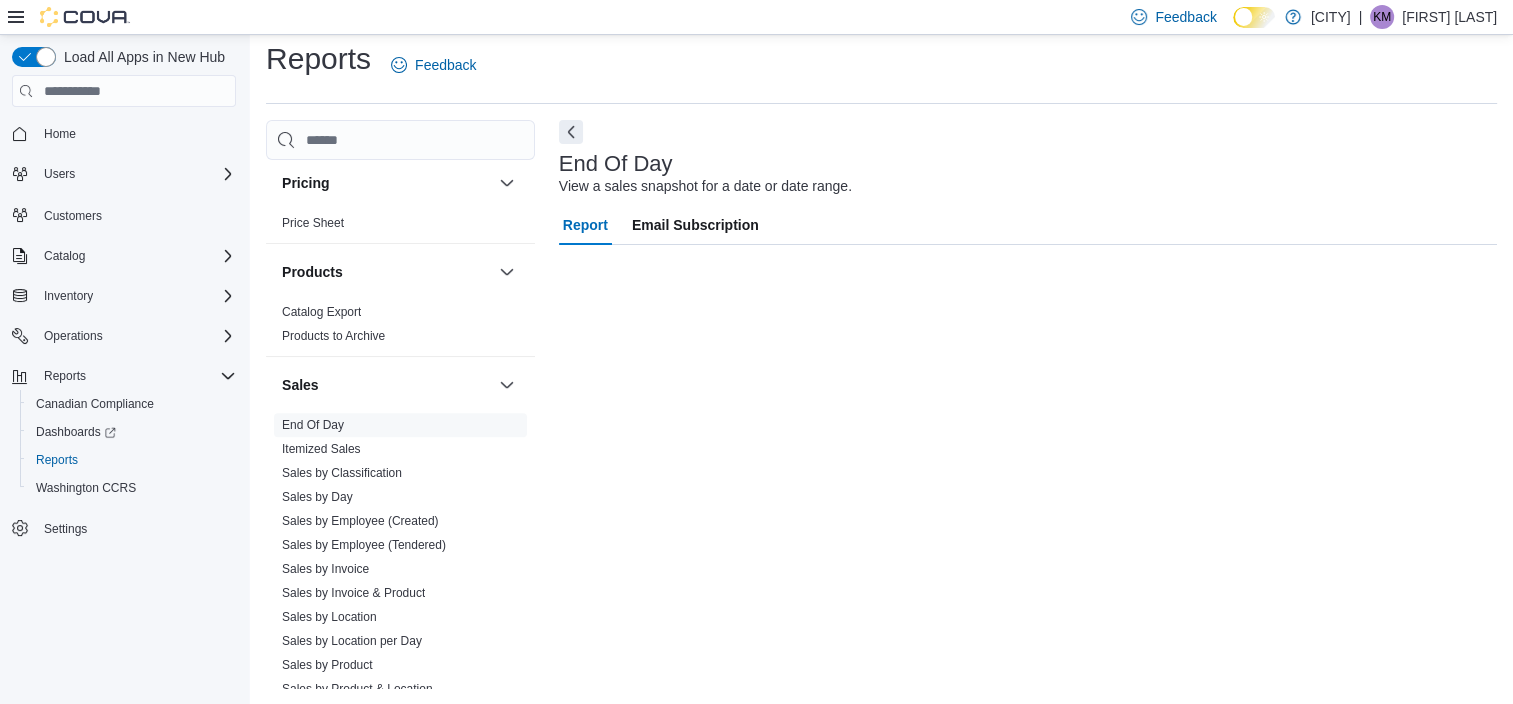scroll, scrollTop: 12, scrollLeft: 0, axis: vertical 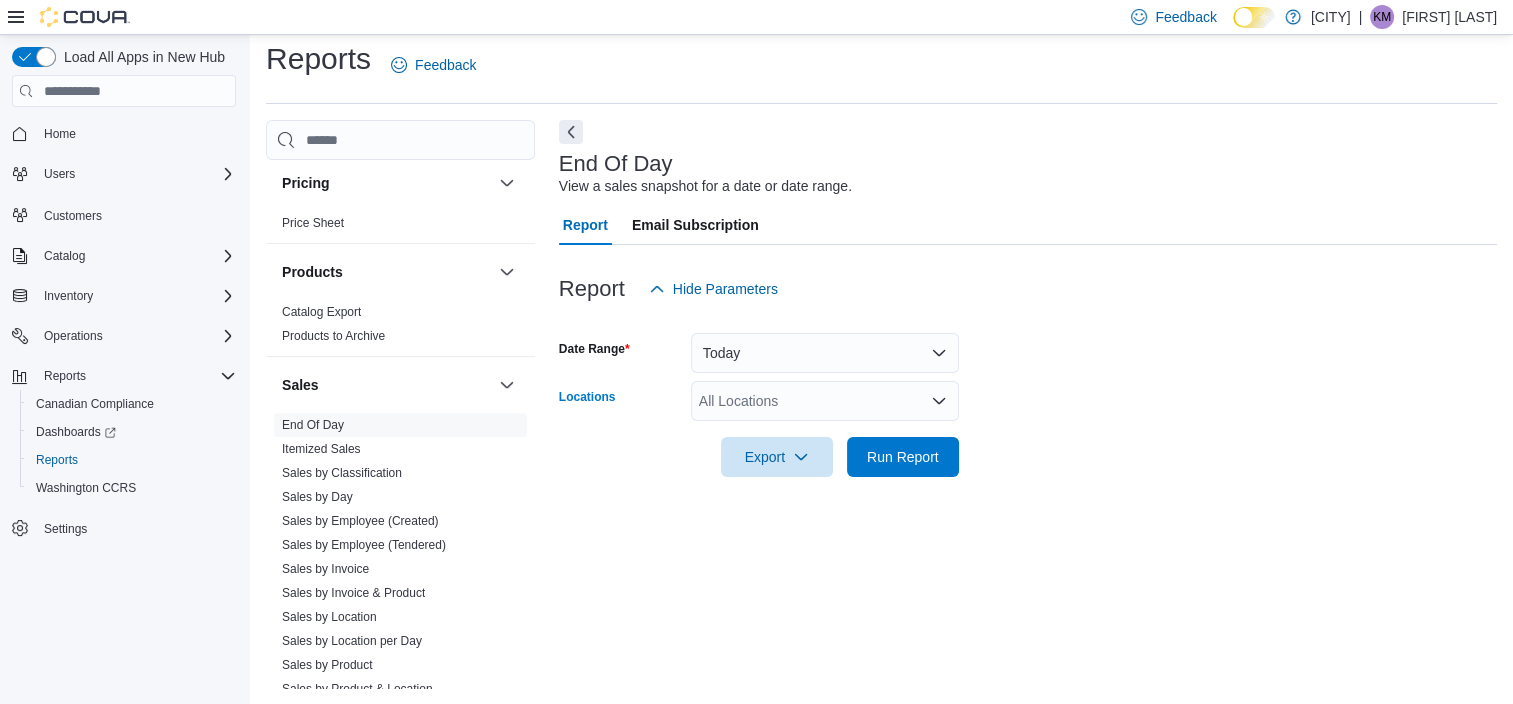 click on "All Locations" at bounding box center (825, 401) 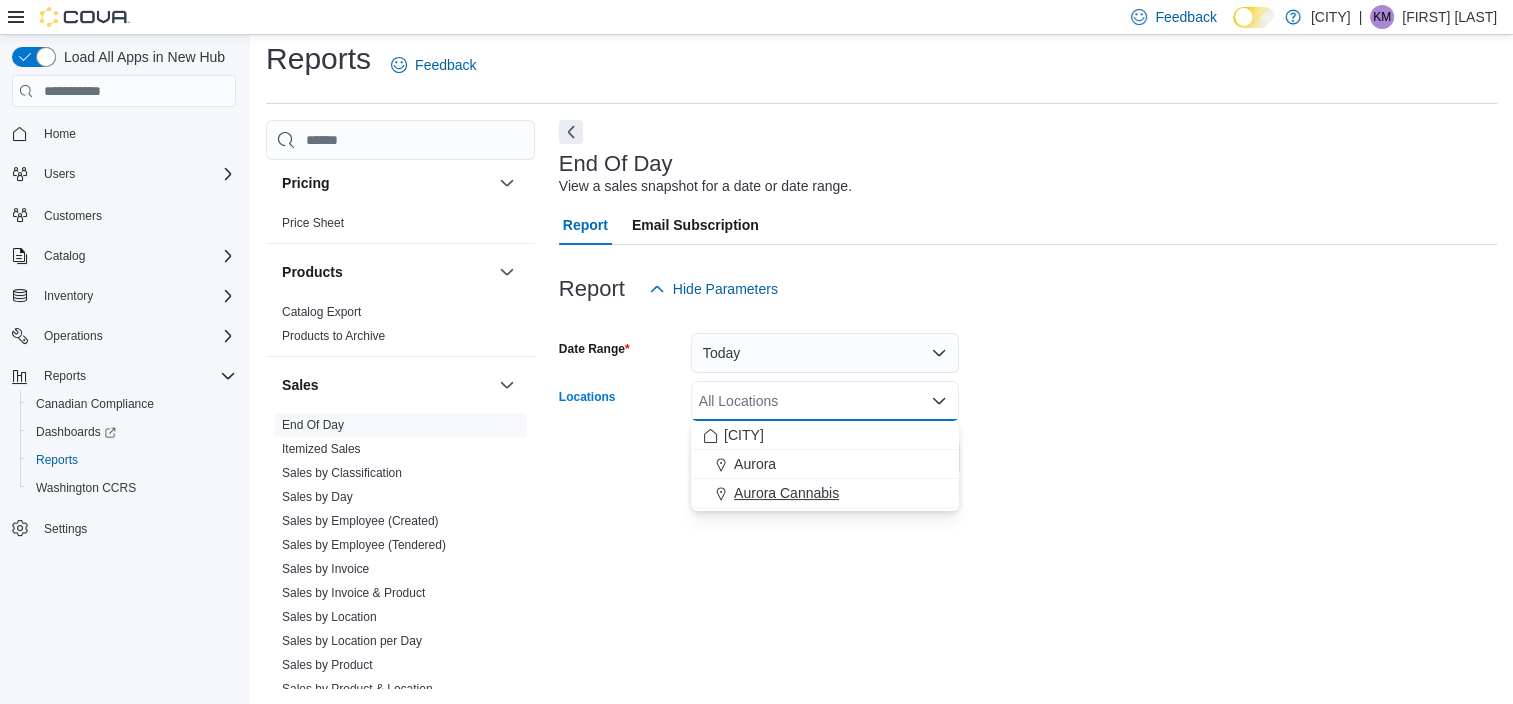 click on "Aurora Cannabis" at bounding box center [786, 493] 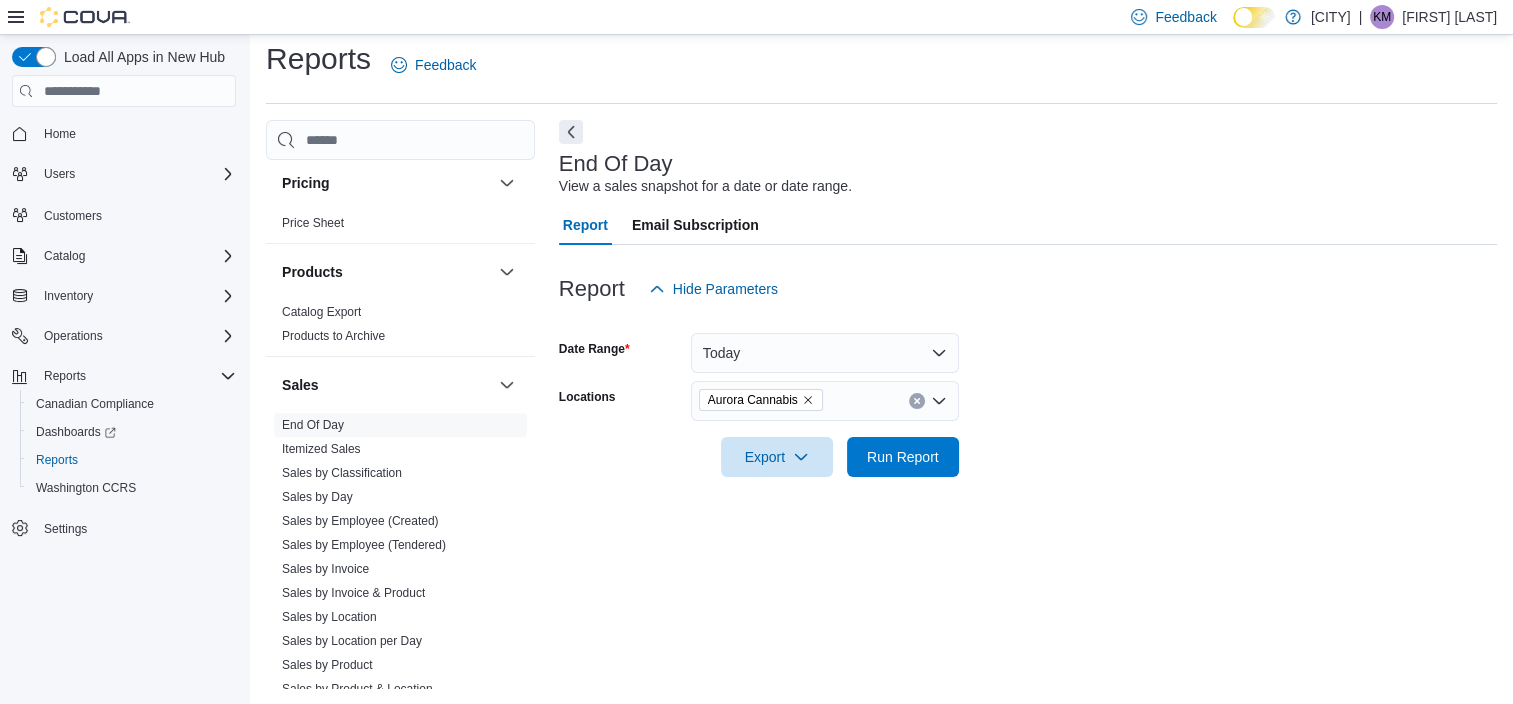 click on "End Of Day    View a sales snapshot for a date or date range. Report Email Subscription Report Hide Parameters   Date Range Today Locations [CITY] Cannabis Export  Run Report" at bounding box center (1028, 404) 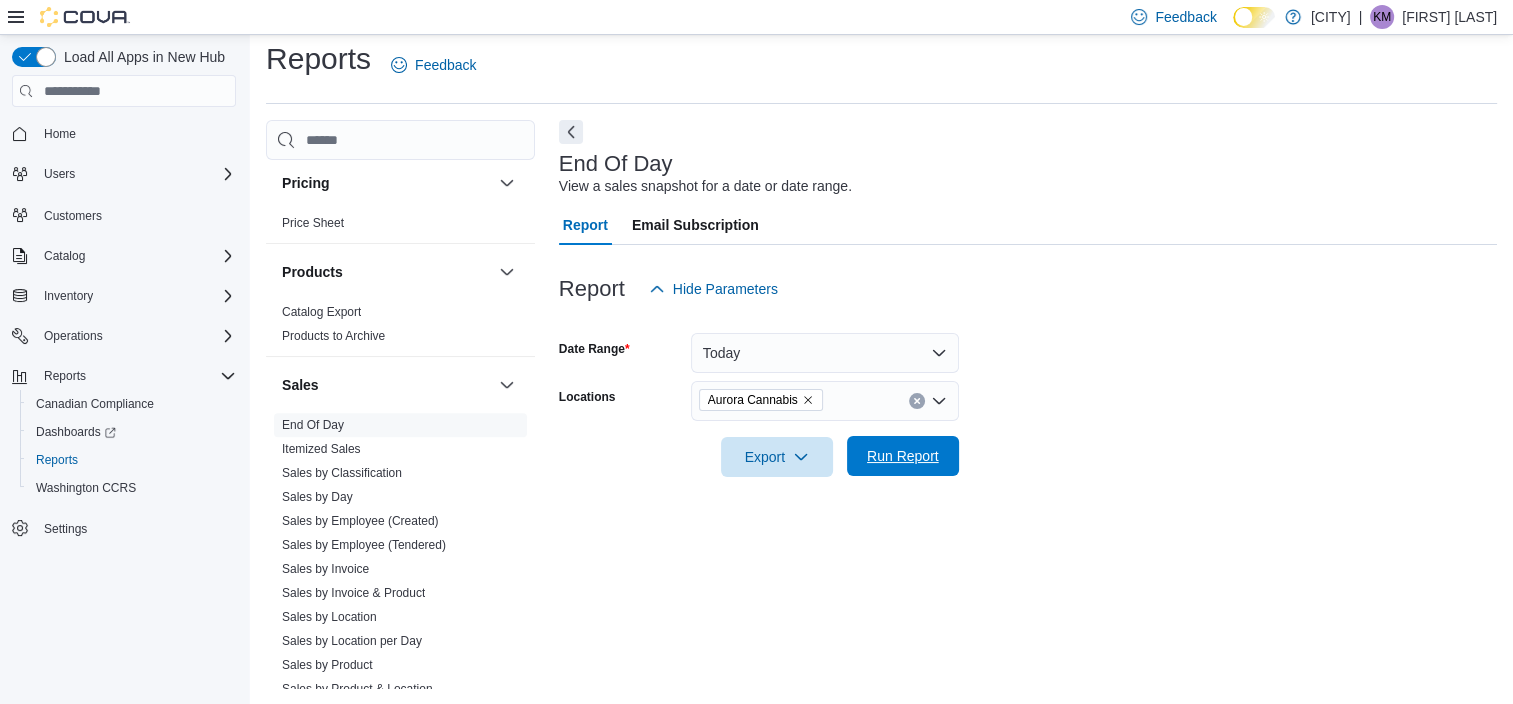 click on "Run Report" at bounding box center [903, 456] 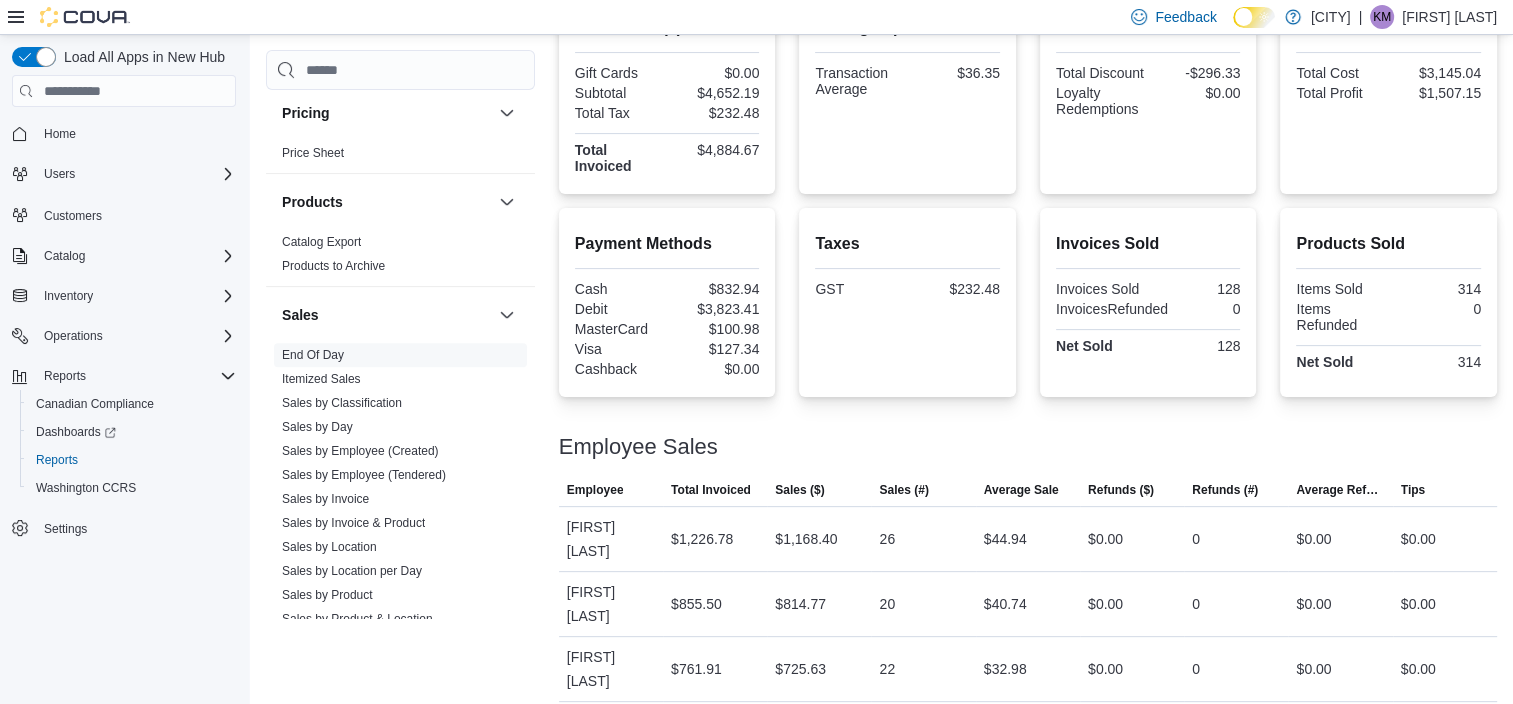 scroll, scrollTop: 221, scrollLeft: 0, axis: vertical 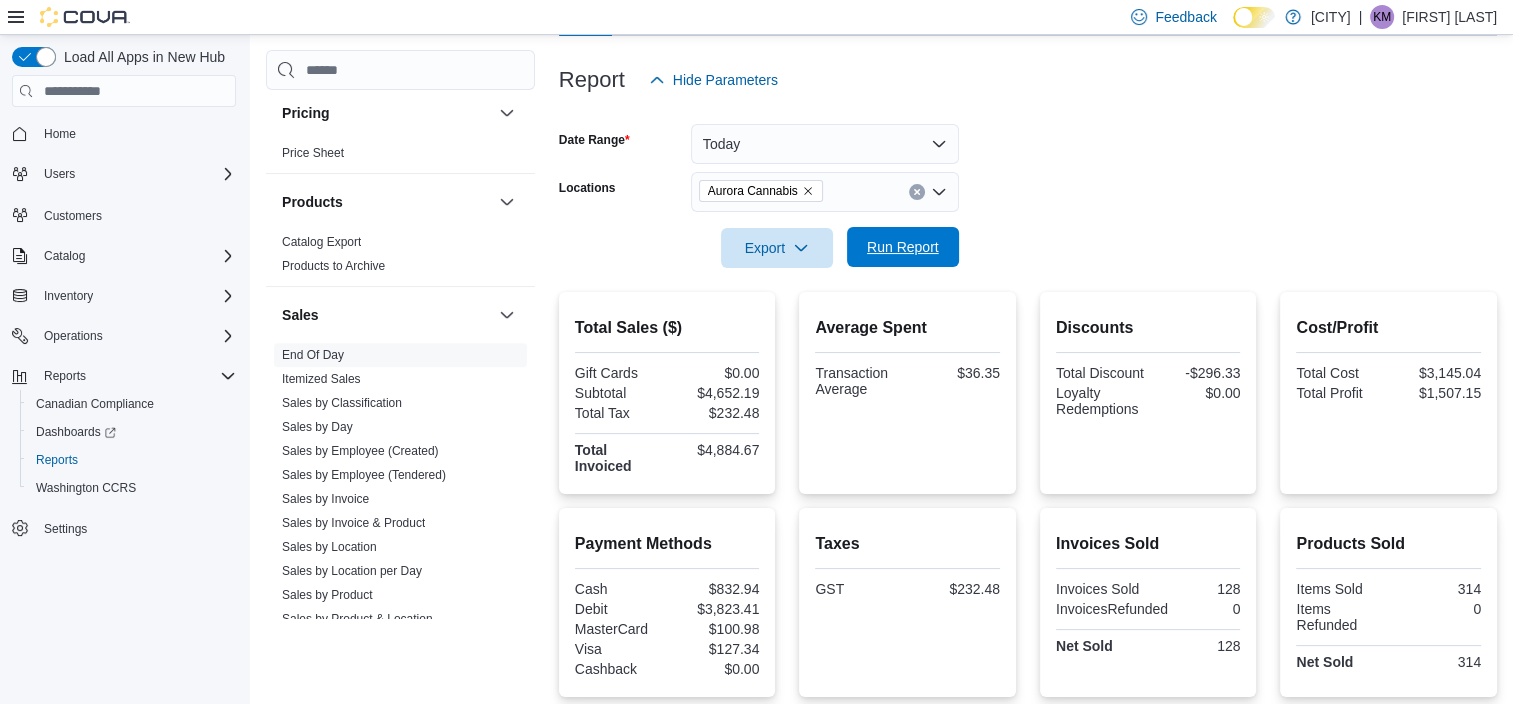 click on "Run Report" at bounding box center (903, 247) 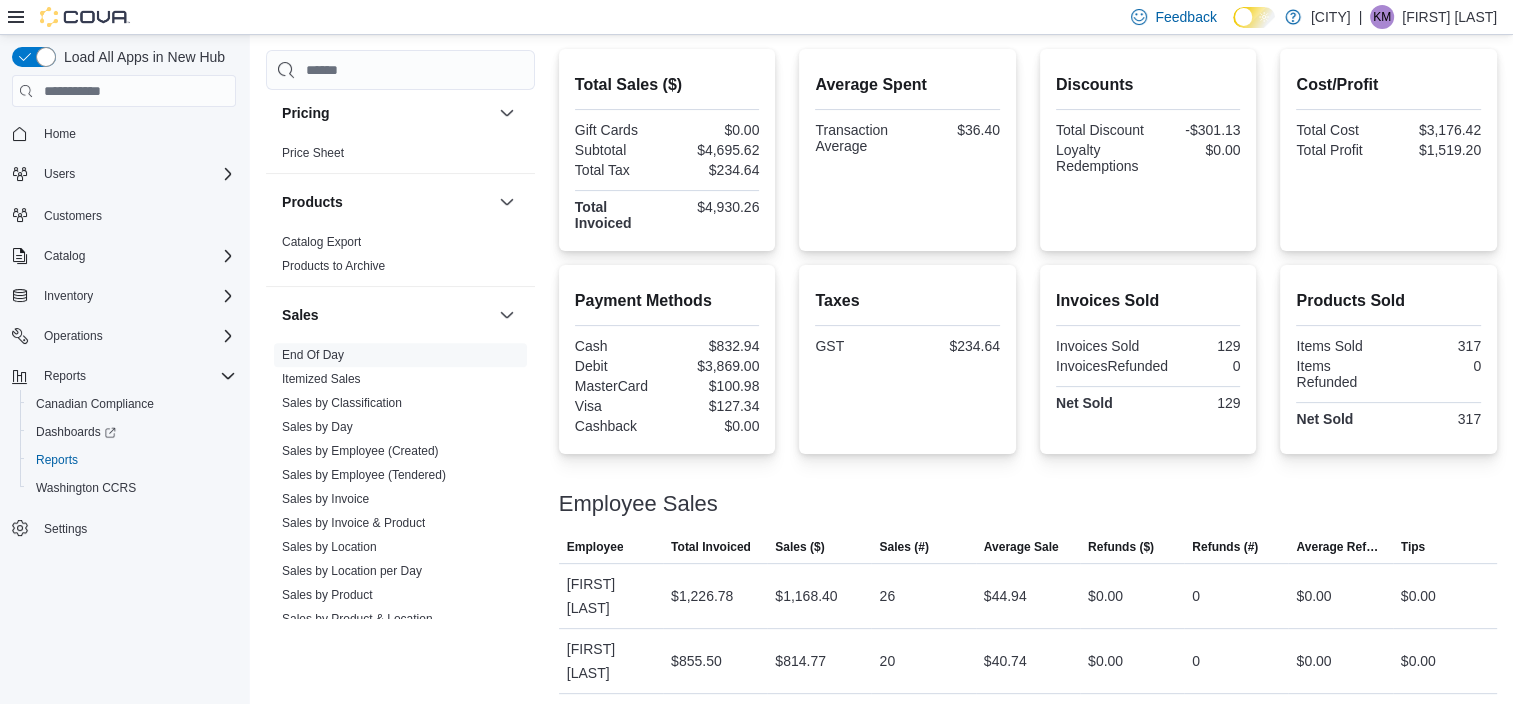 scroll, scrollTop: 321, scrollLeft: 0, axis: vertical 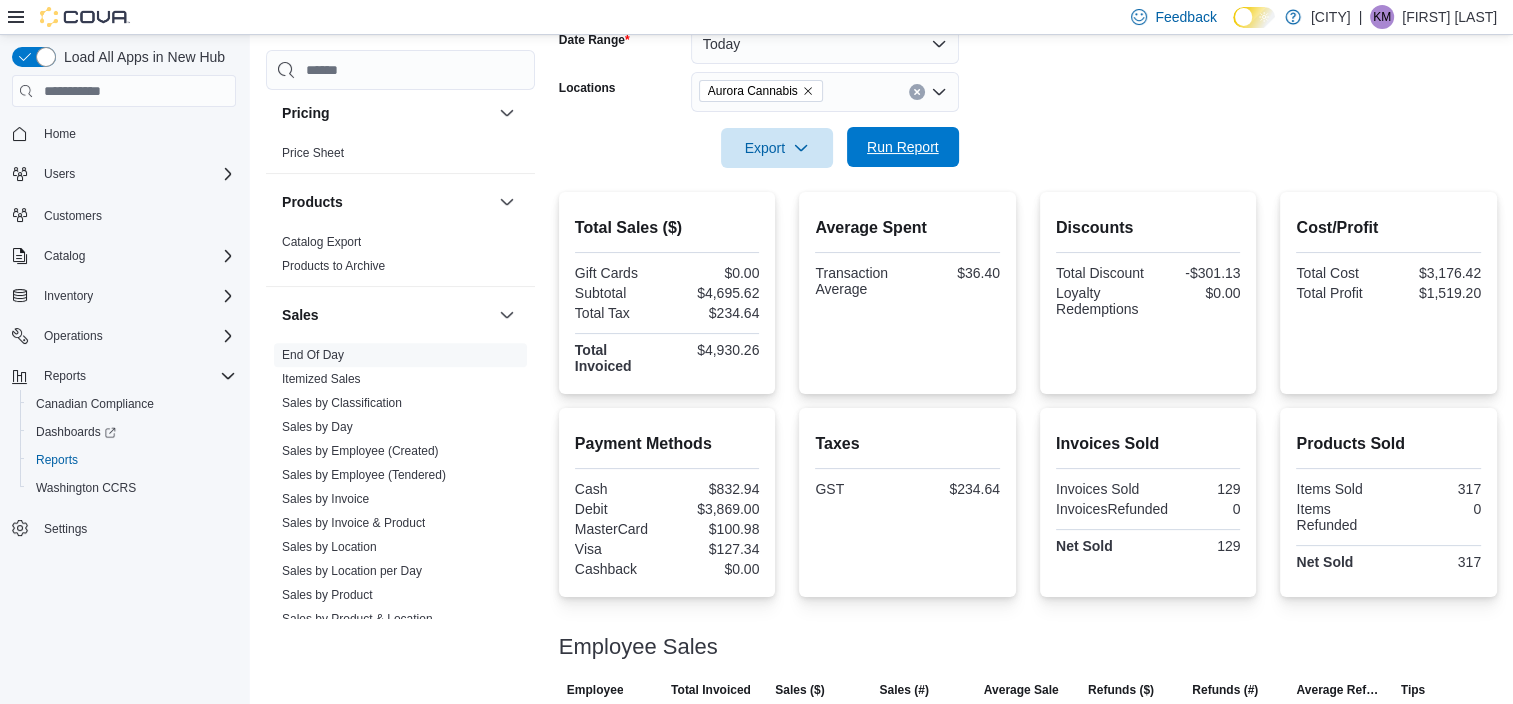 click on "Run Report" at bounding box center [903, 147] 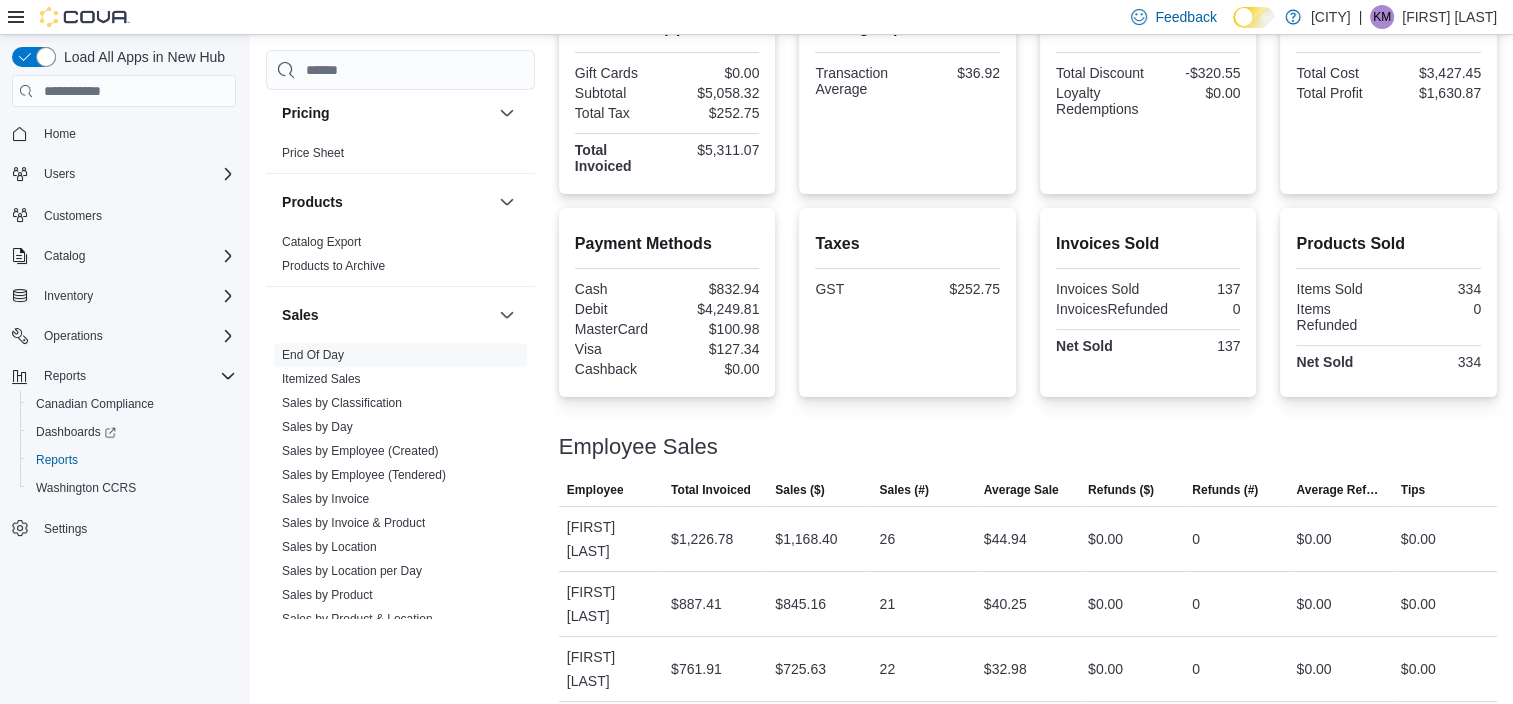scroll, scrollTop: 221, scrollLeft: 0, axis: vertical 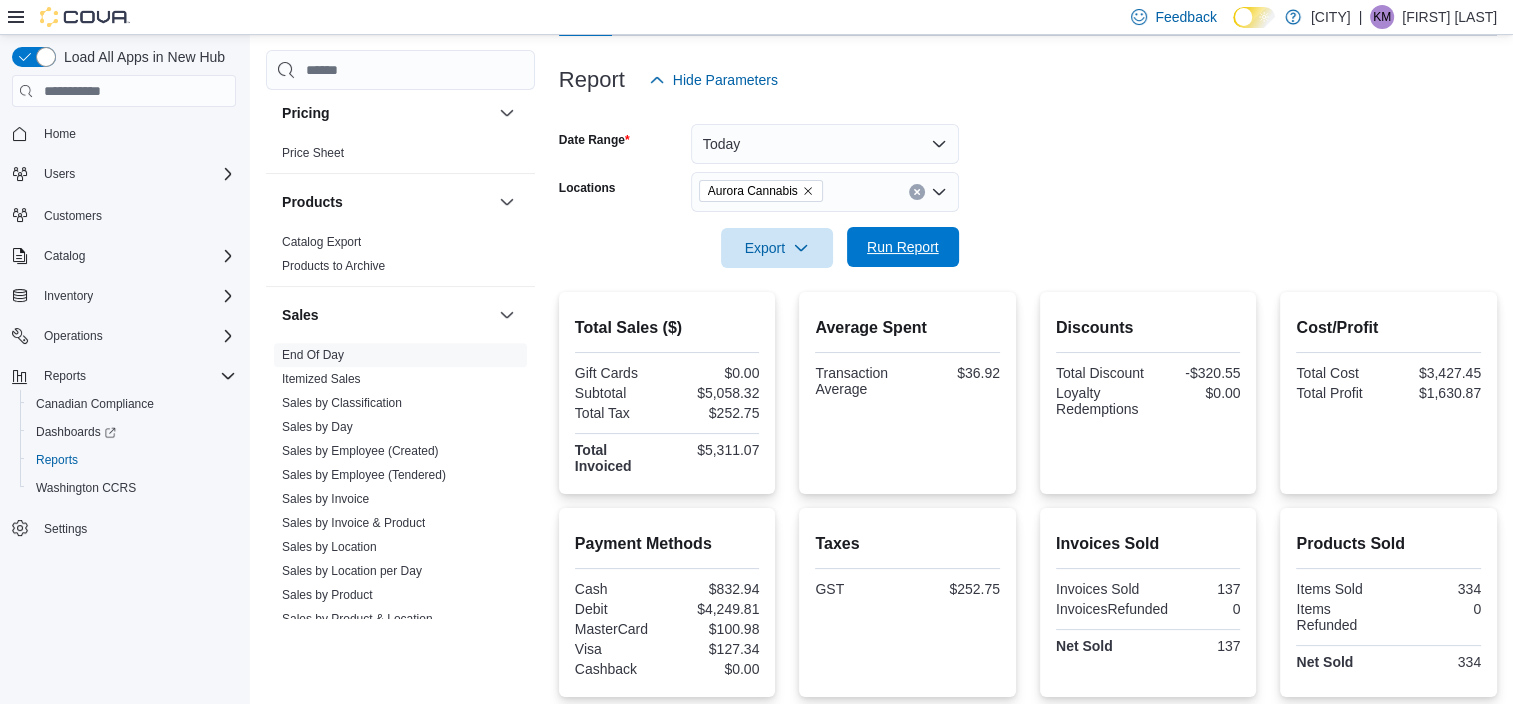 click on "Run Report" at bounding box center (903, 247) 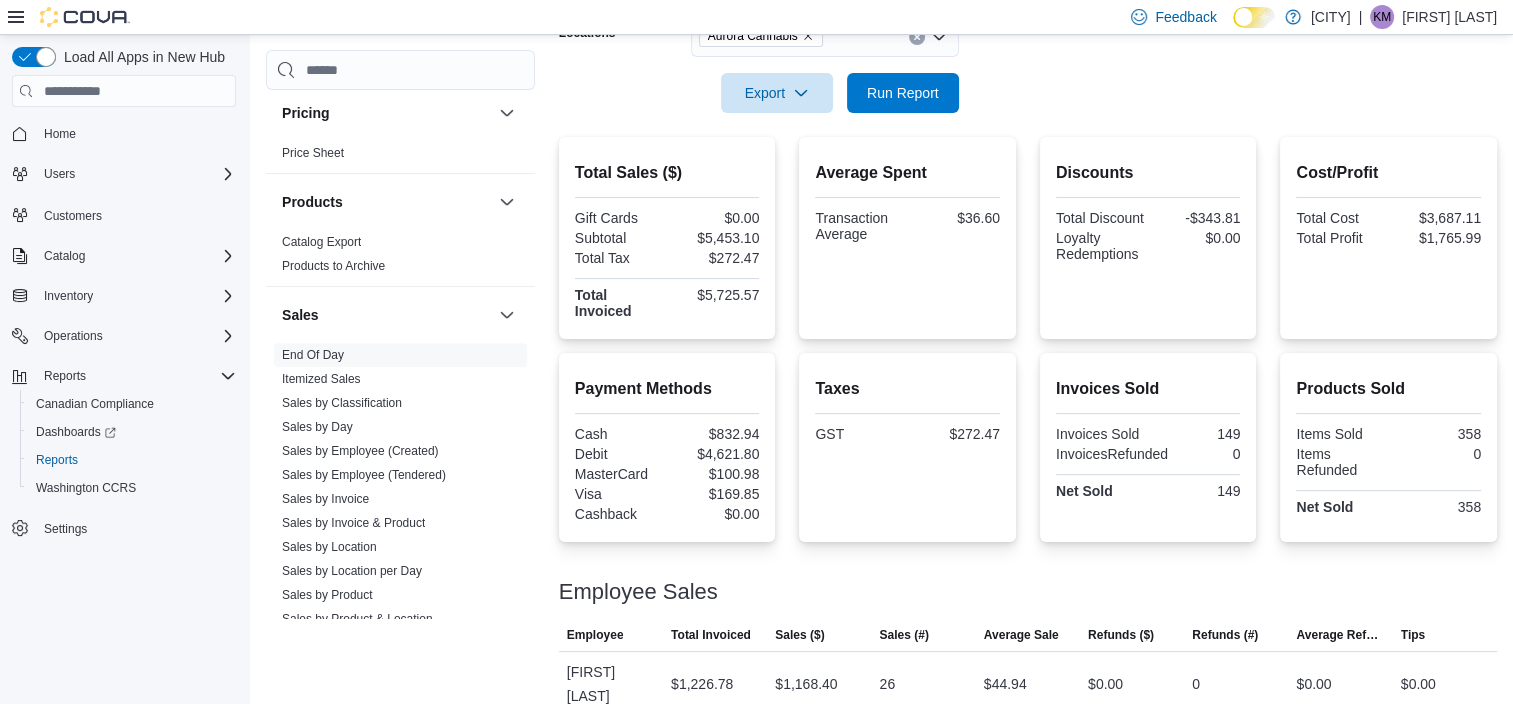 scroll, scrollTop: 221, scrollLeft: 0, axis: vertical 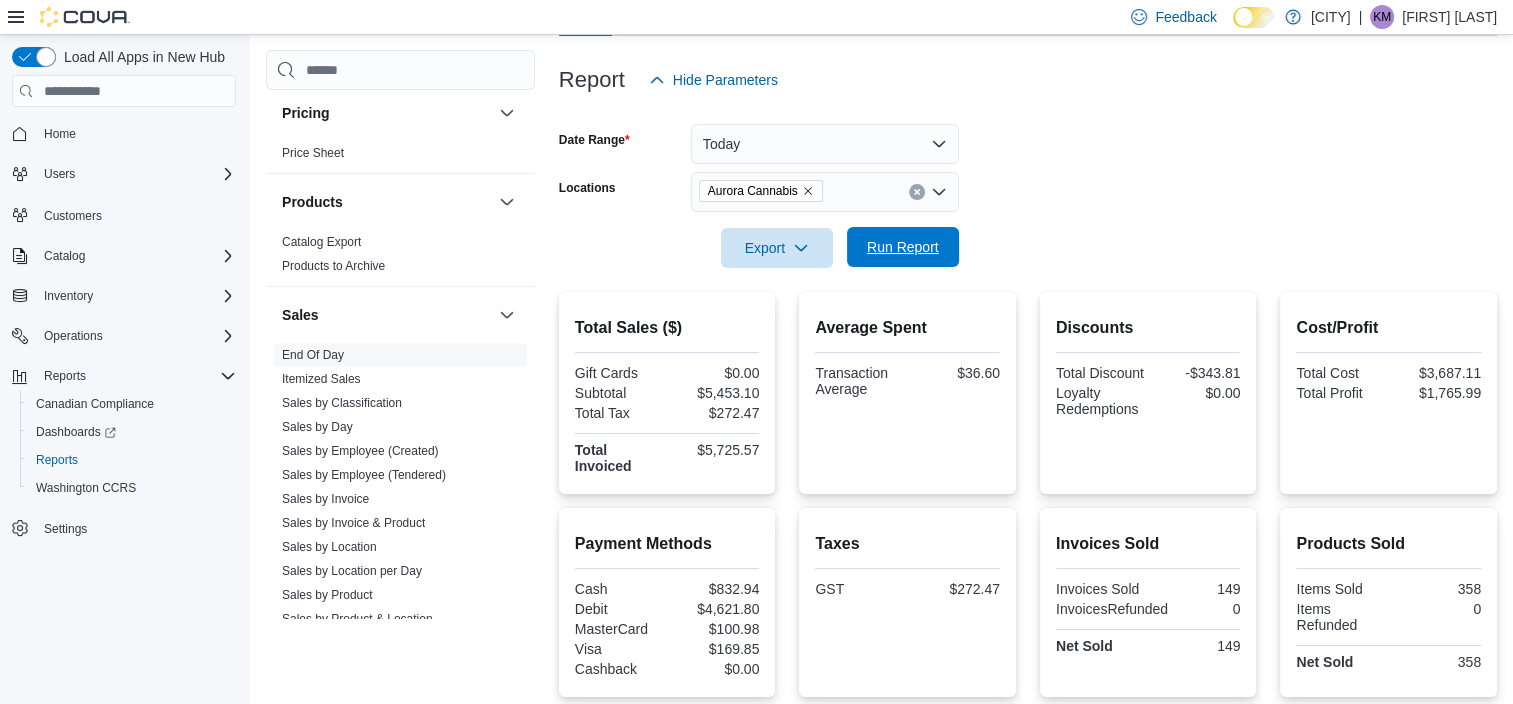 click on "Run Report" at bounding box center (903, 247) 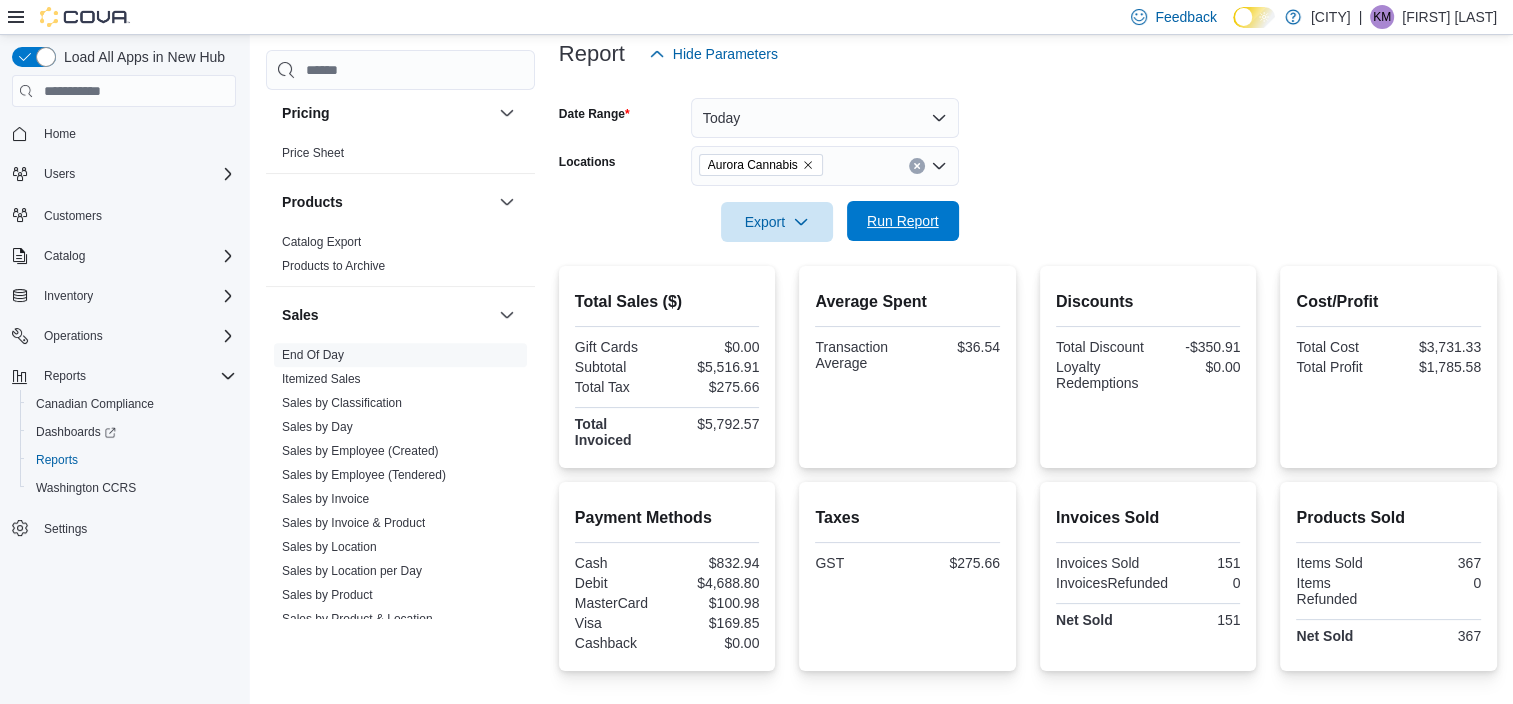 scroll, scrollTop: 221, scrollLeft: 0, axis: vertical 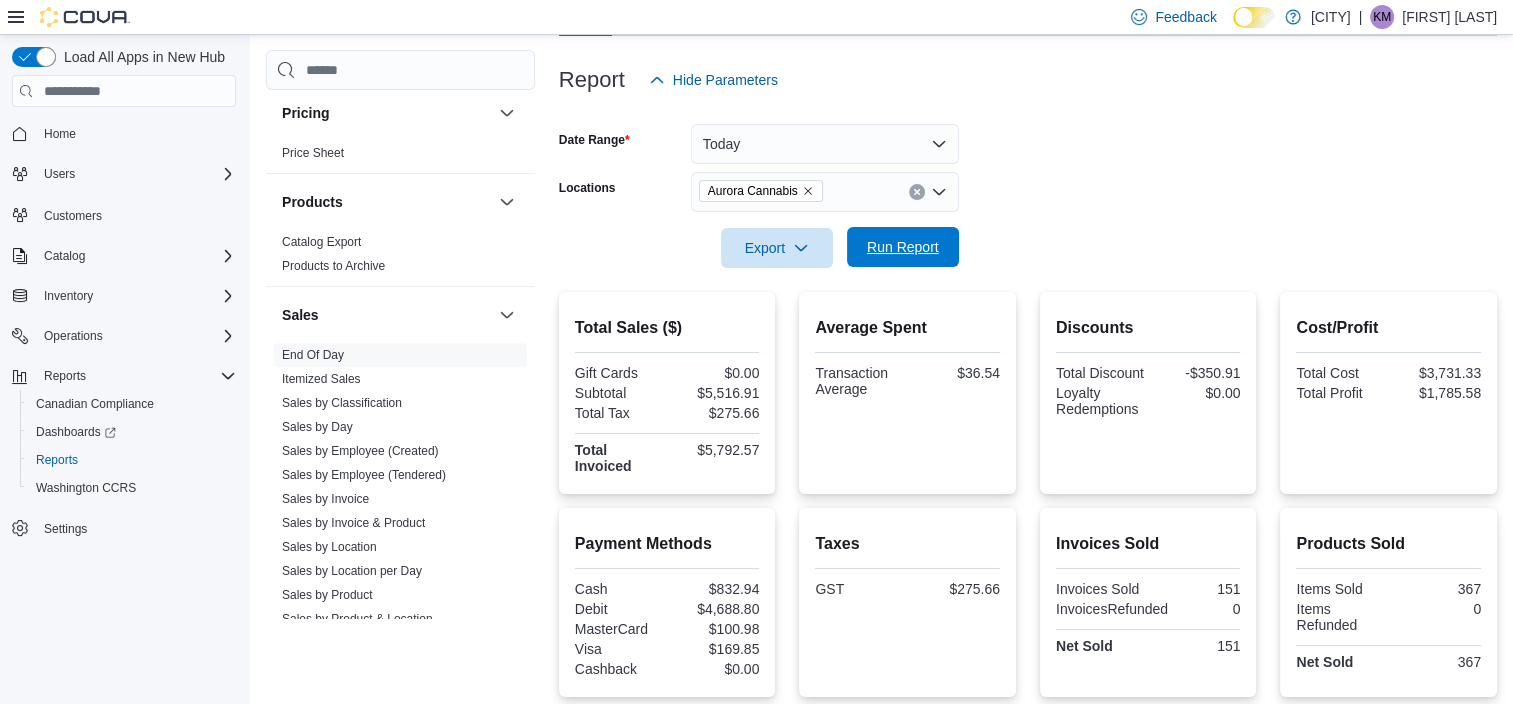 click on "Run Report" at bounding box center (903, 247) 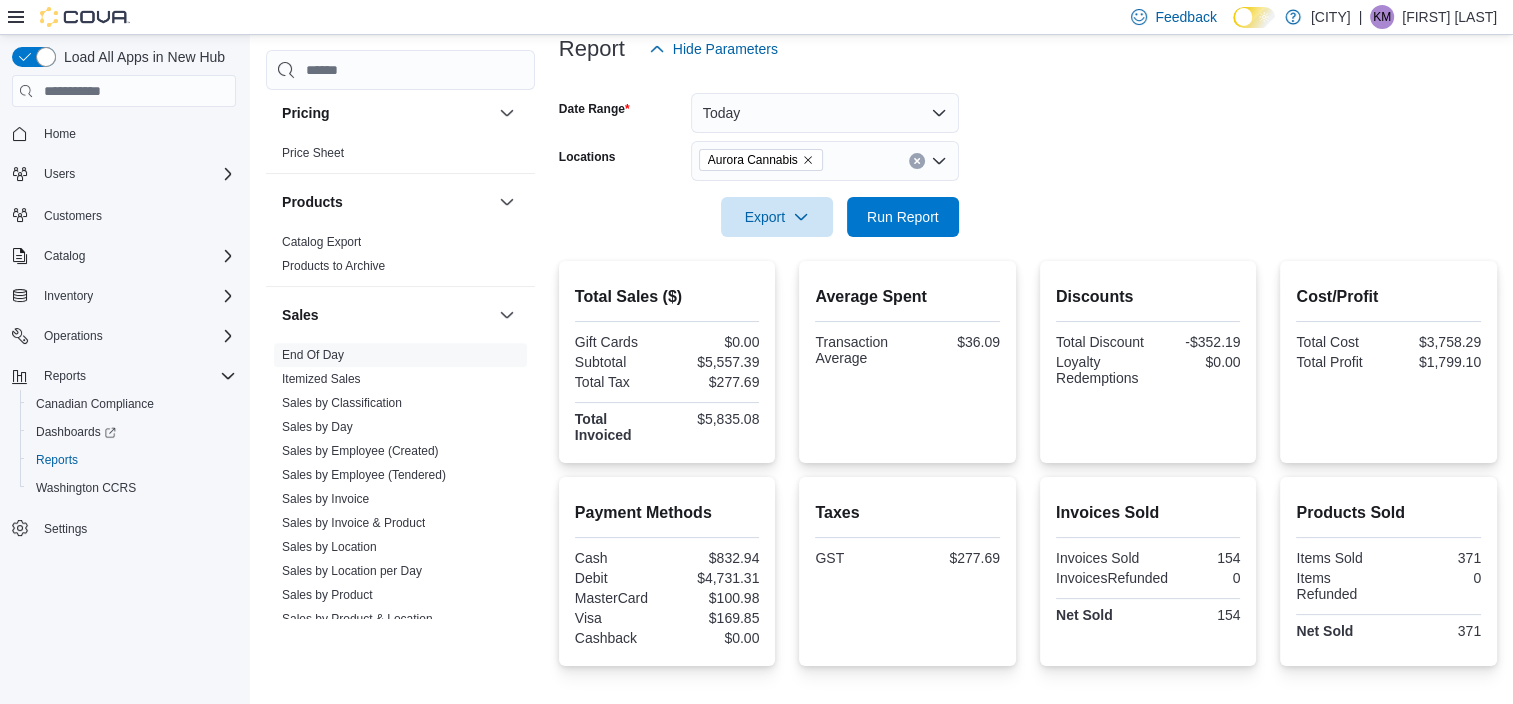 scroll, scrollTop: 252, scrollLeft: 0, axis: vertical 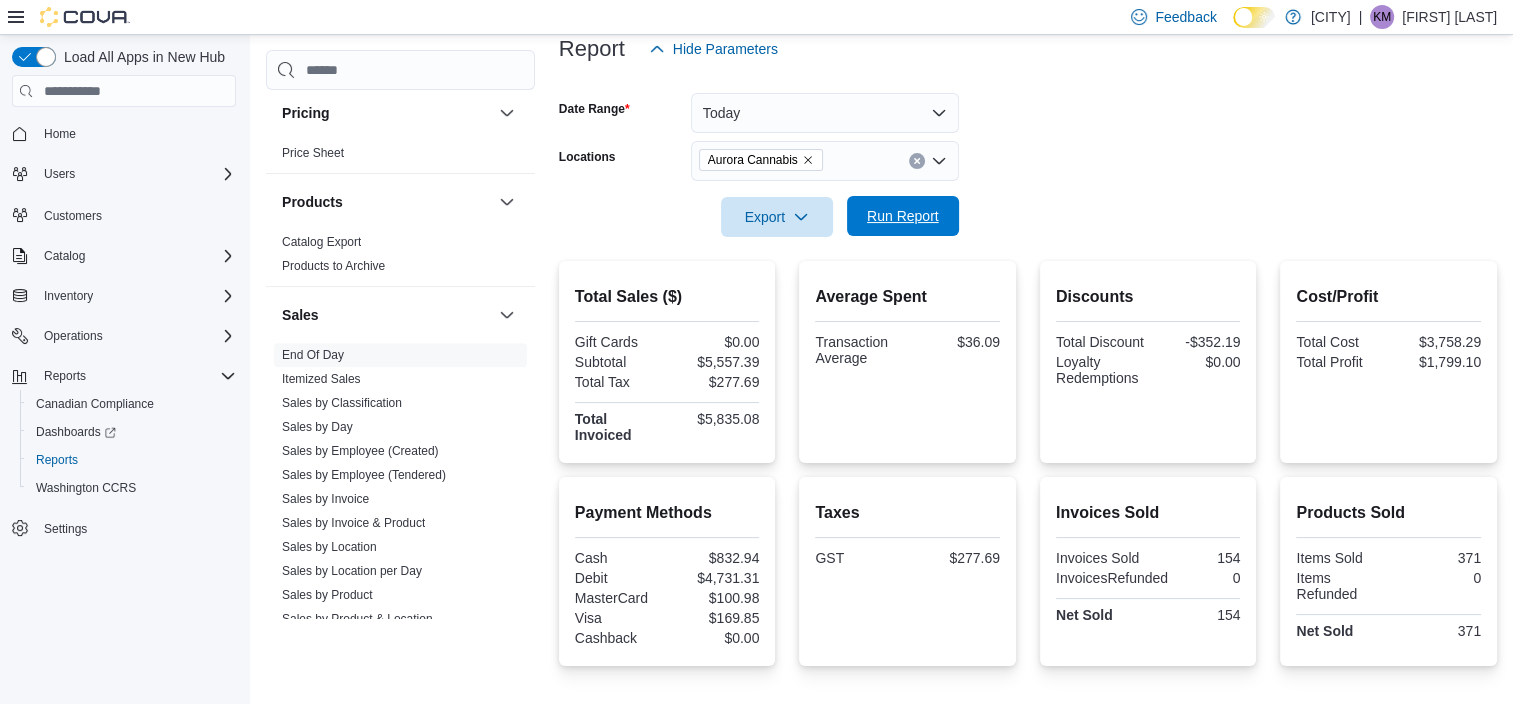 click on "Run Report" at bounding box center [903, 216] 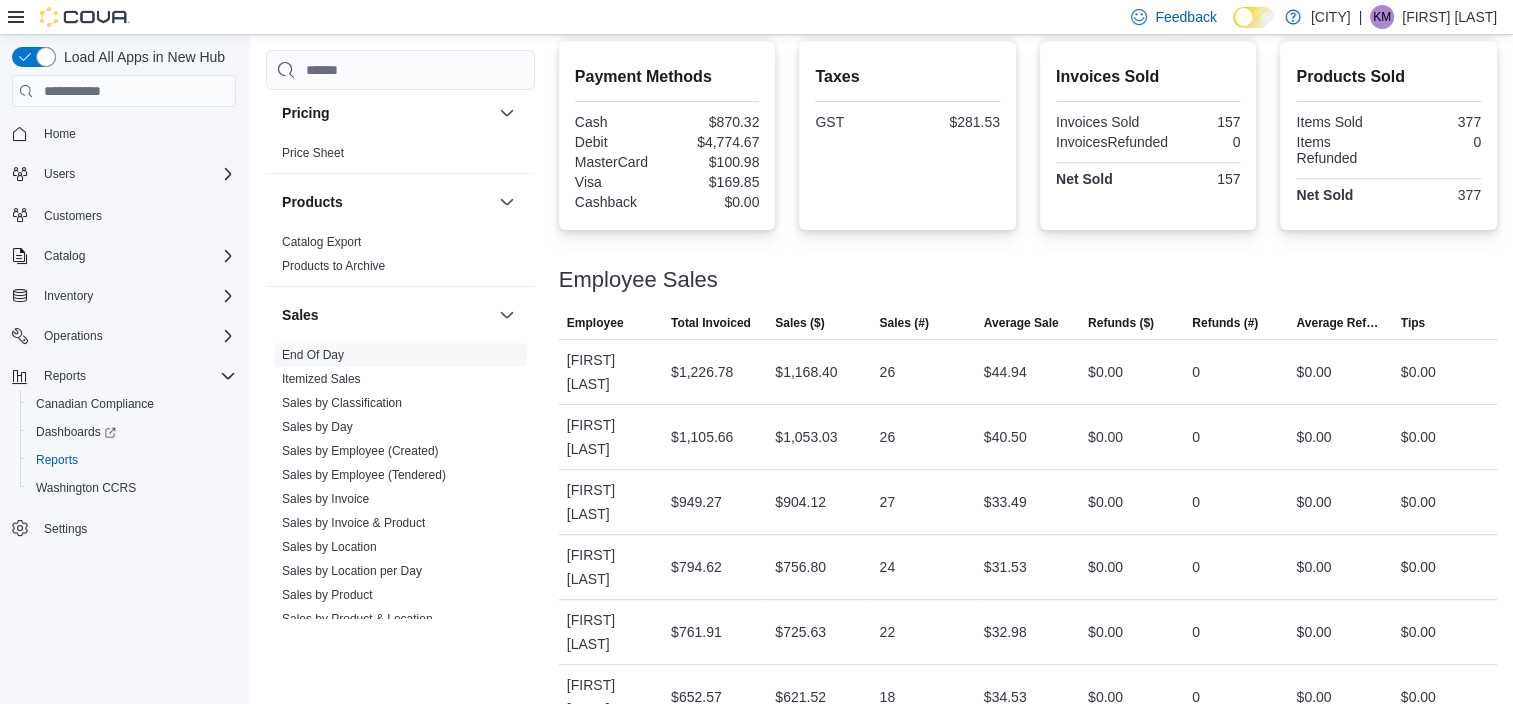 scroll, scrollTop: 721, scrollLeft: 0, axis: vertical 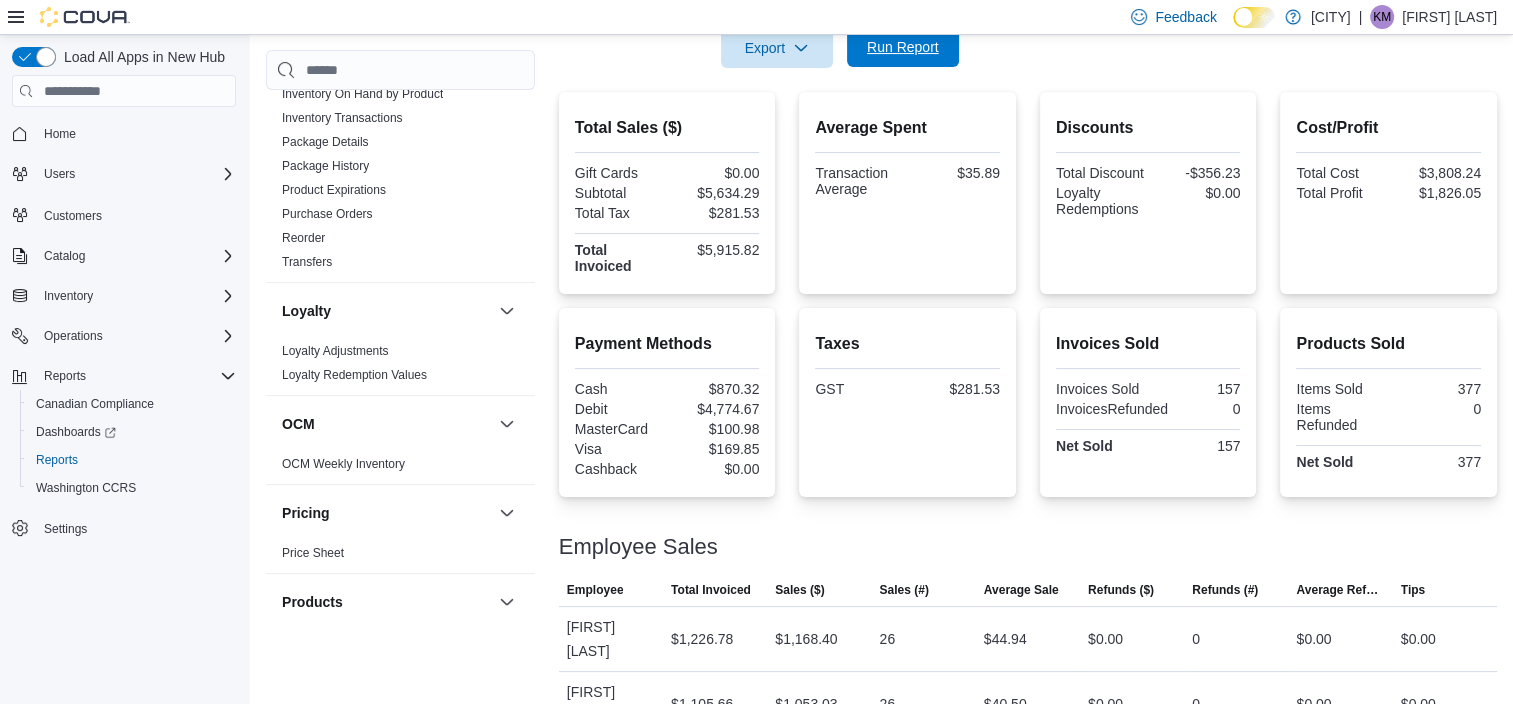 click on "Run Report" at bounding box center (903, 47) 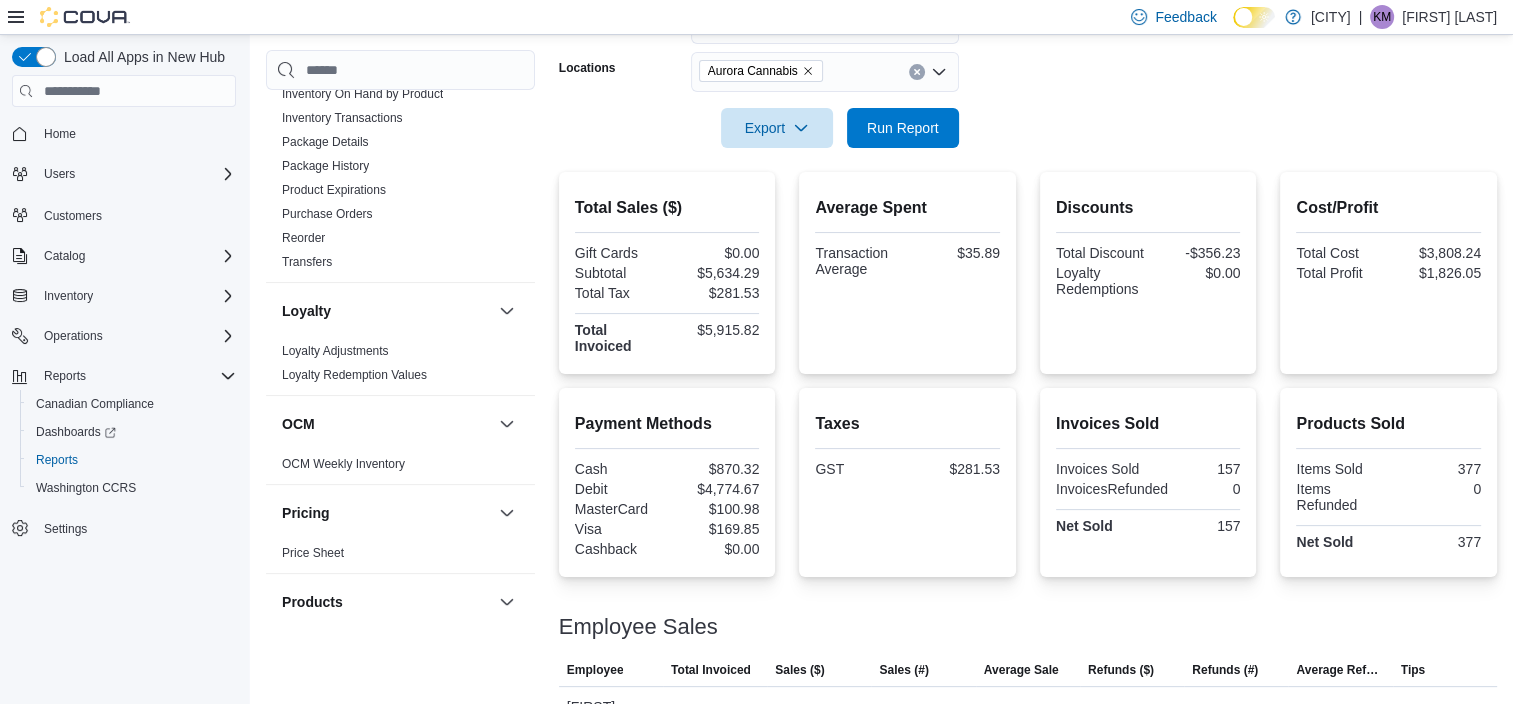 scroll, scrollTop: 321, scrollLeft: 0, axis: vertical 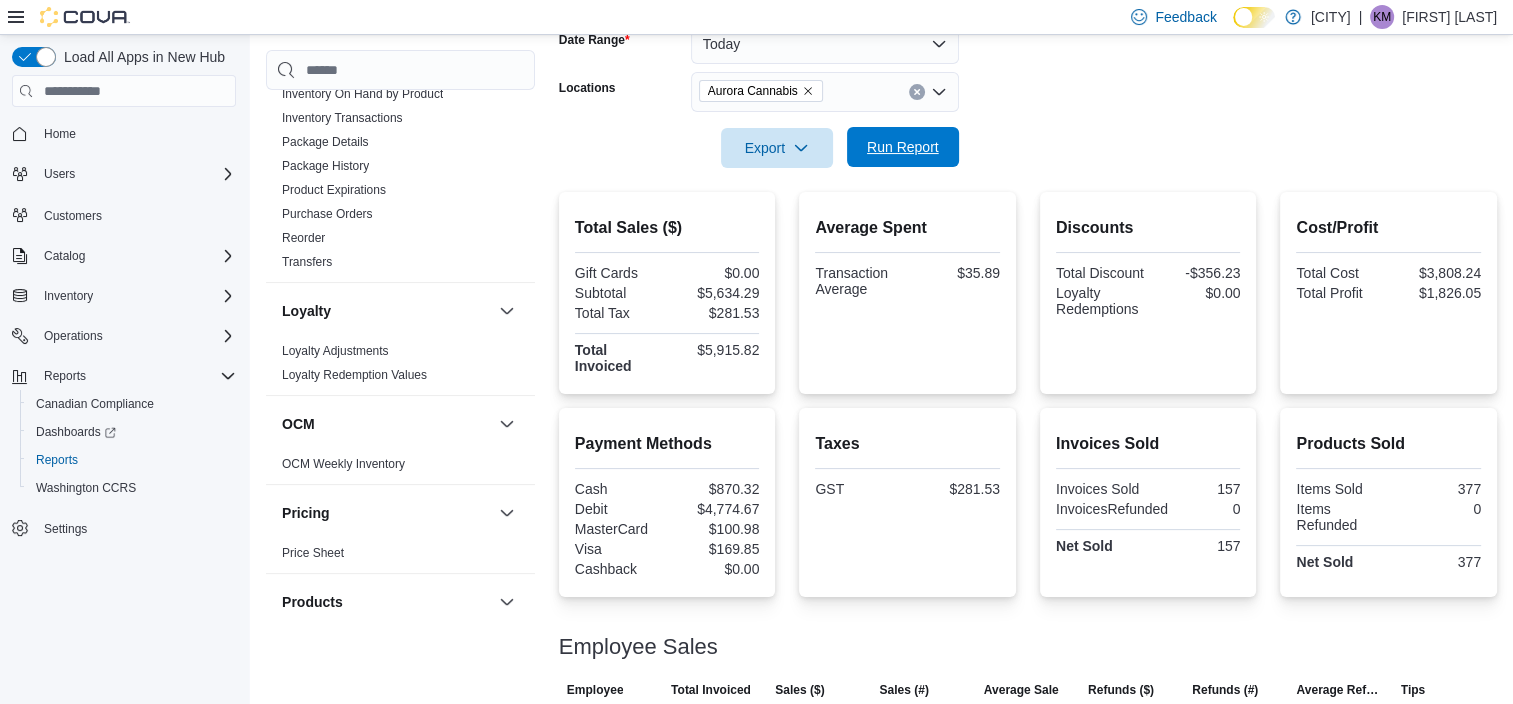 click on "Run Report" at bounding box center (903, 147) 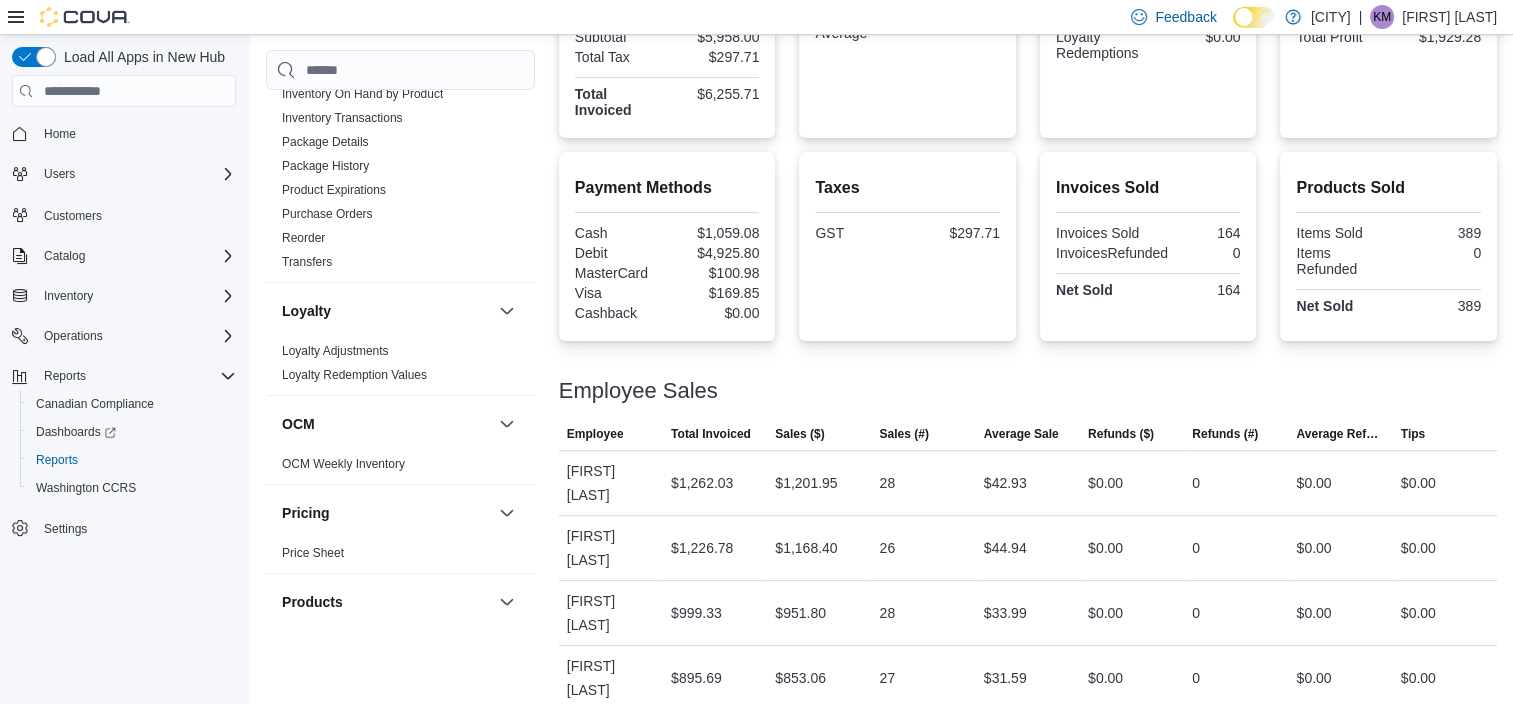 scroll, scrollTop: 521, scrollLeft: 0, axis: vertical 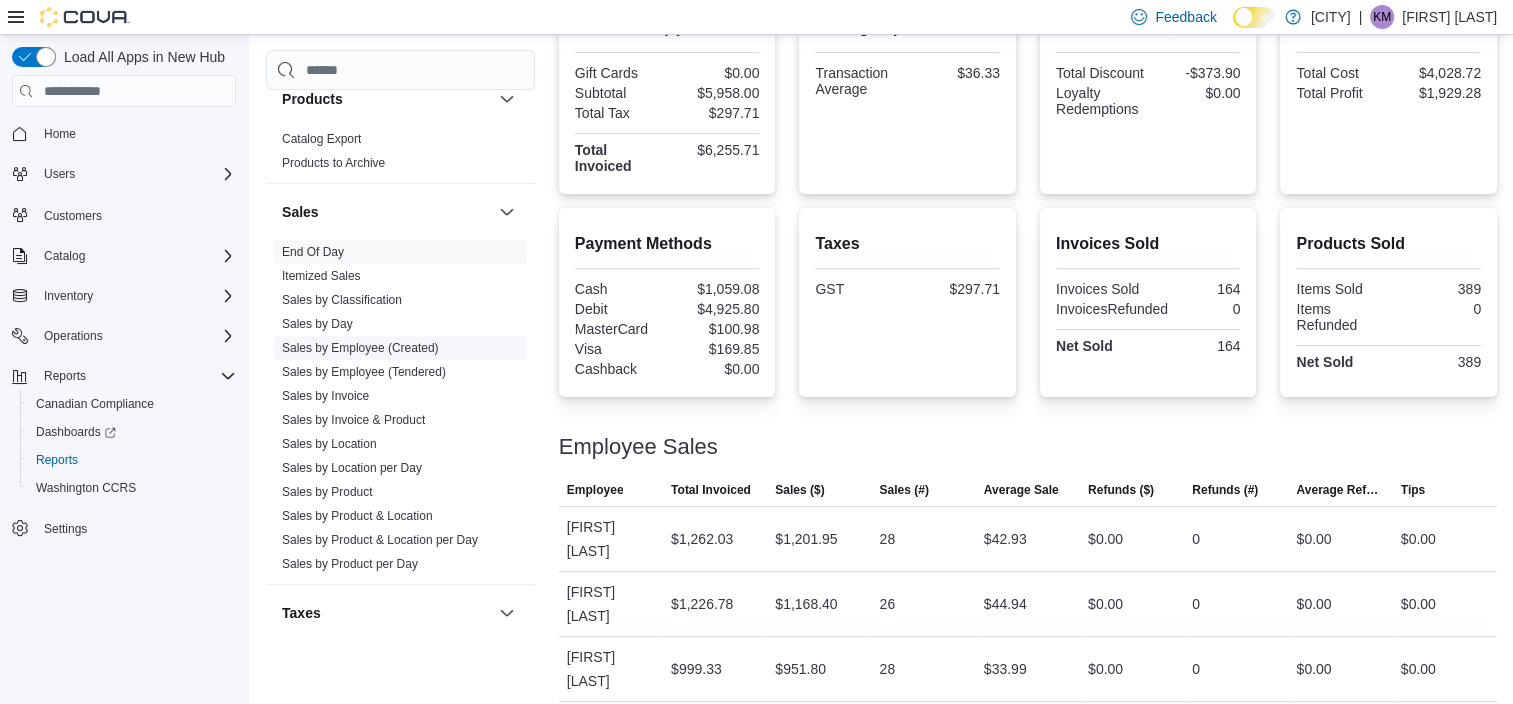 click on "Sales by Invoice & Product" at bounding box center [353, 420] 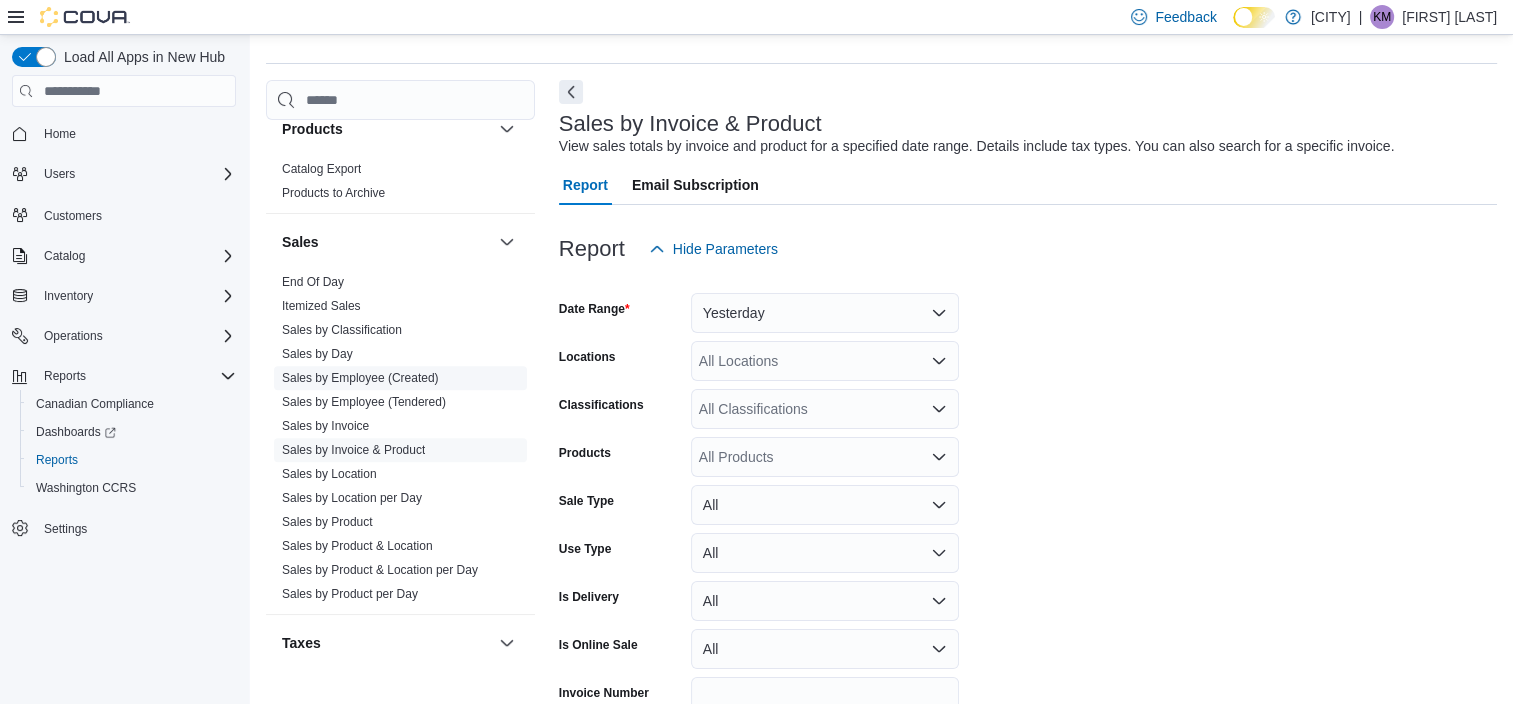 scroll, scrollTop: 46, scrollLeft: 0, axis: vertical 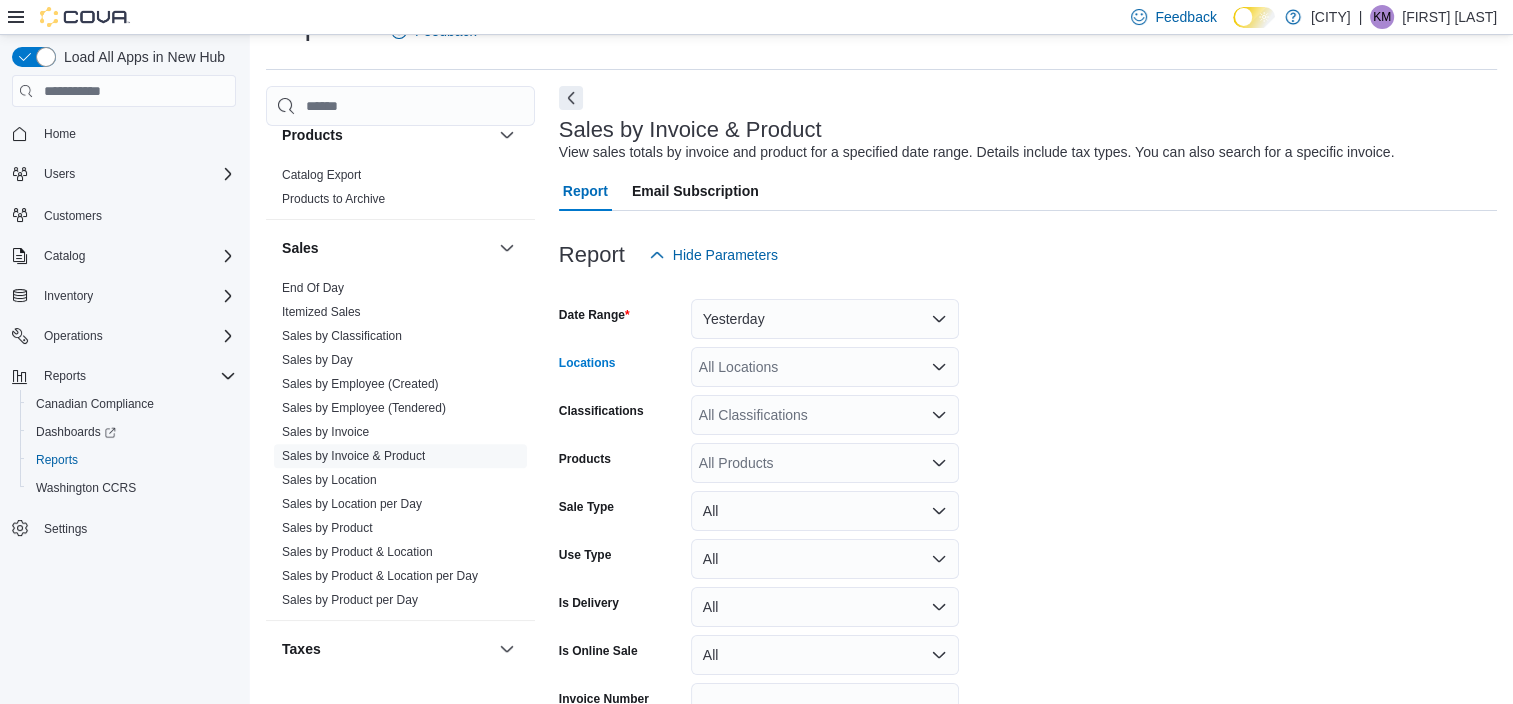 click on "All Locations" at bounding box center [825, 367] 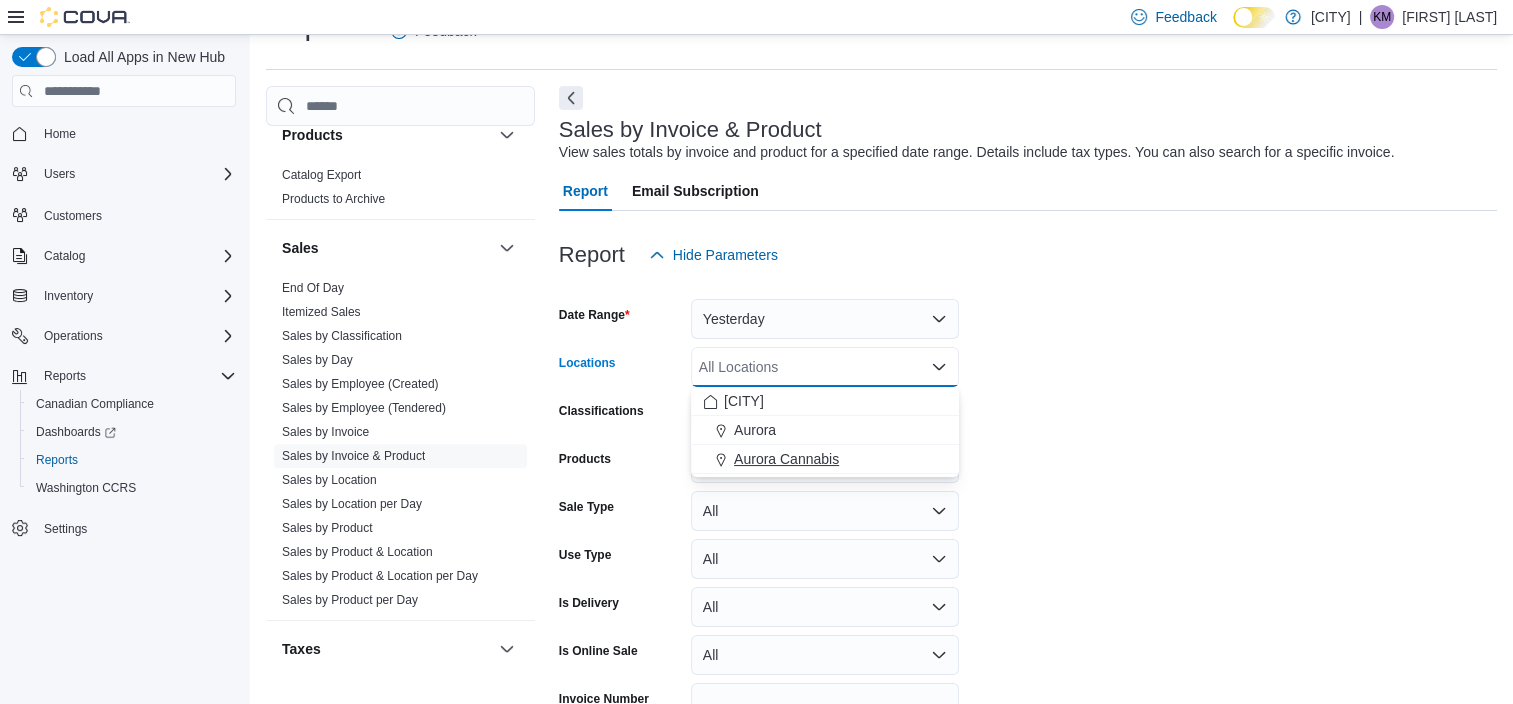 click on "Aurora Cannabis" at bounding box center (825, 459) 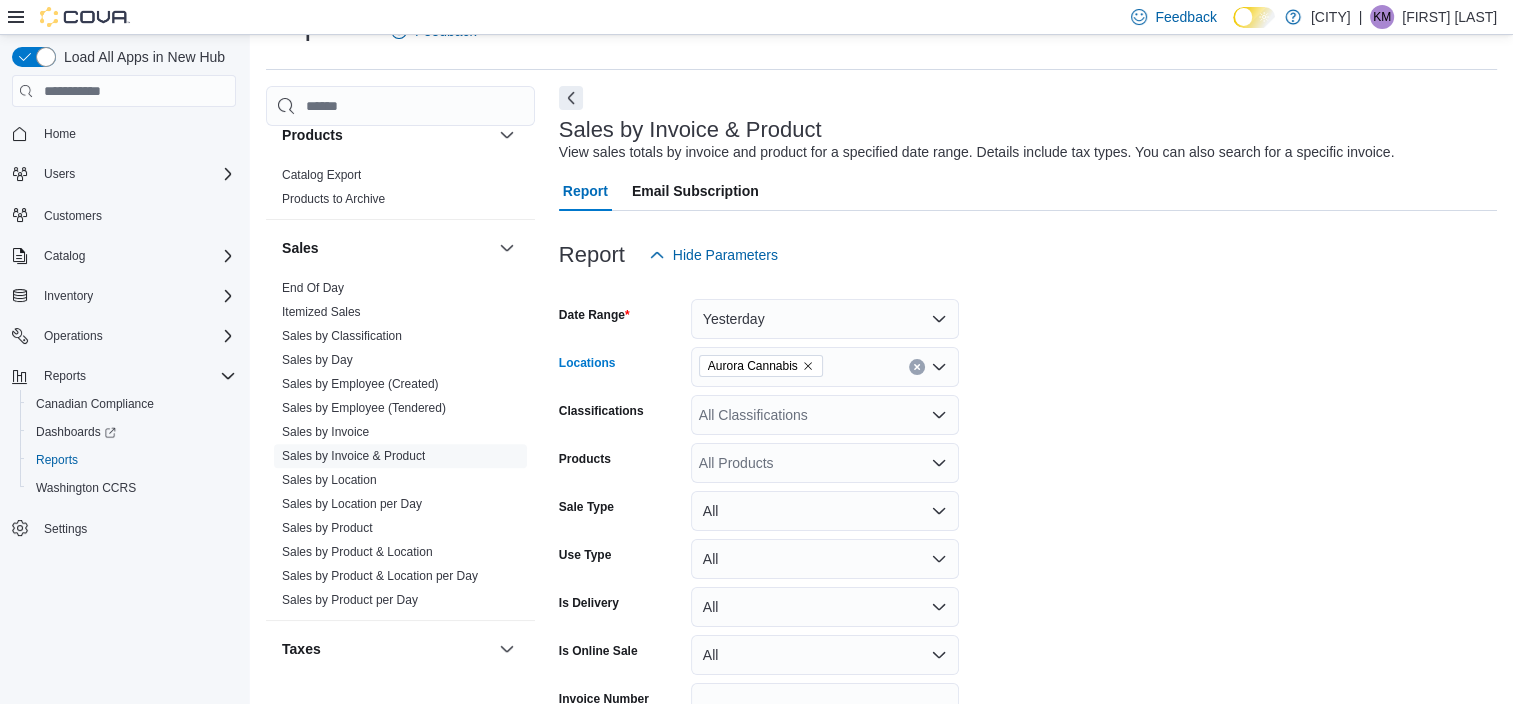 click on "All Classifications" at bounding box center [825, 415] 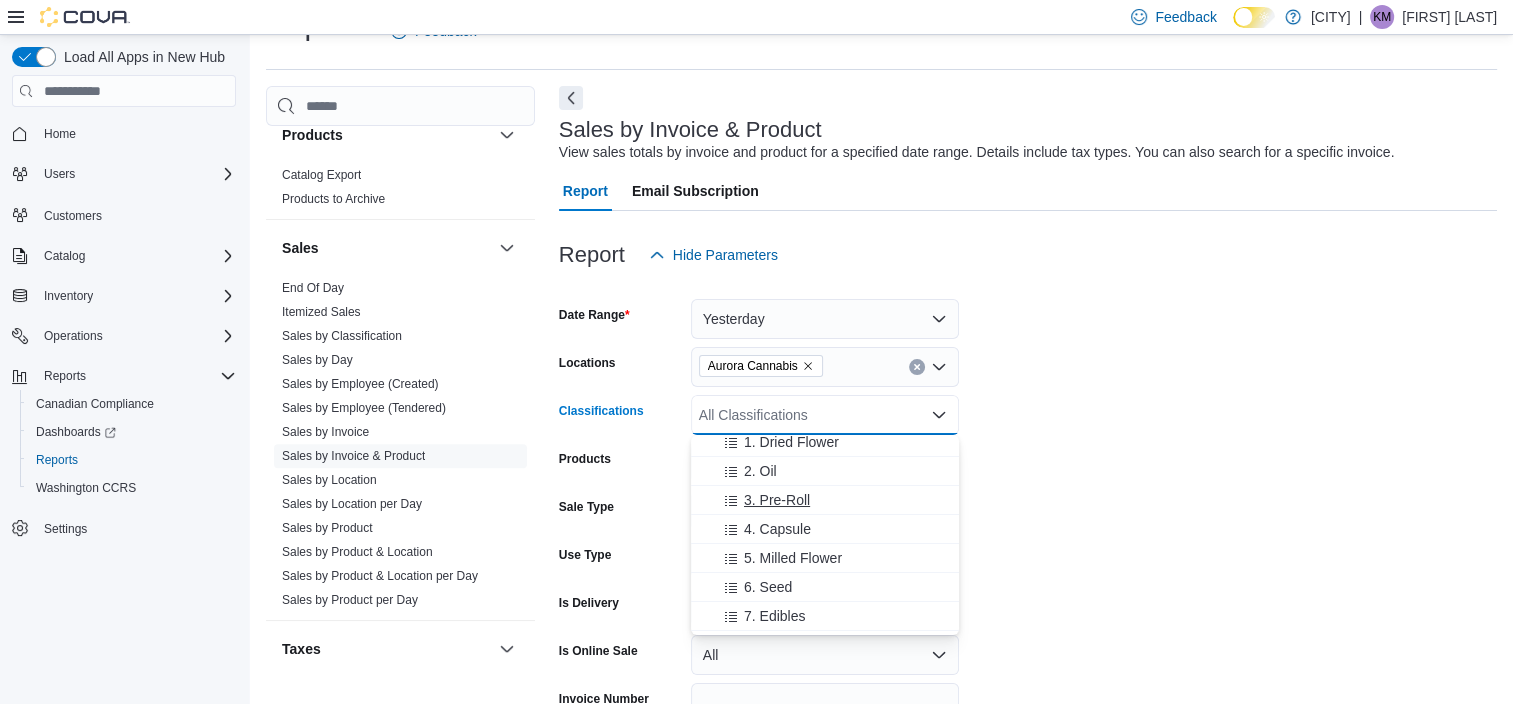 scroll, scrollTop: 100, scrollLeft: 0, axis: vertical 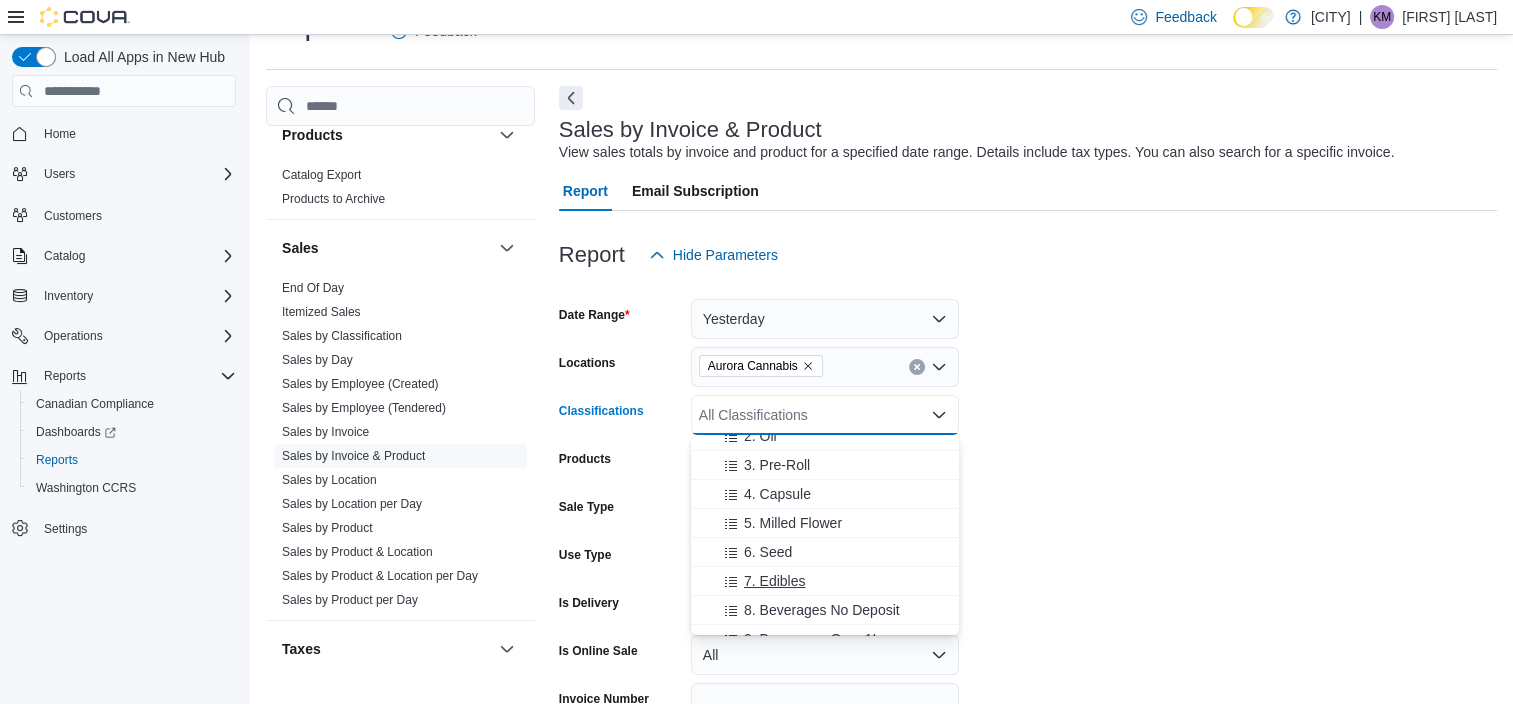 click on "7. Edibles" at bounding box center (825, 581) 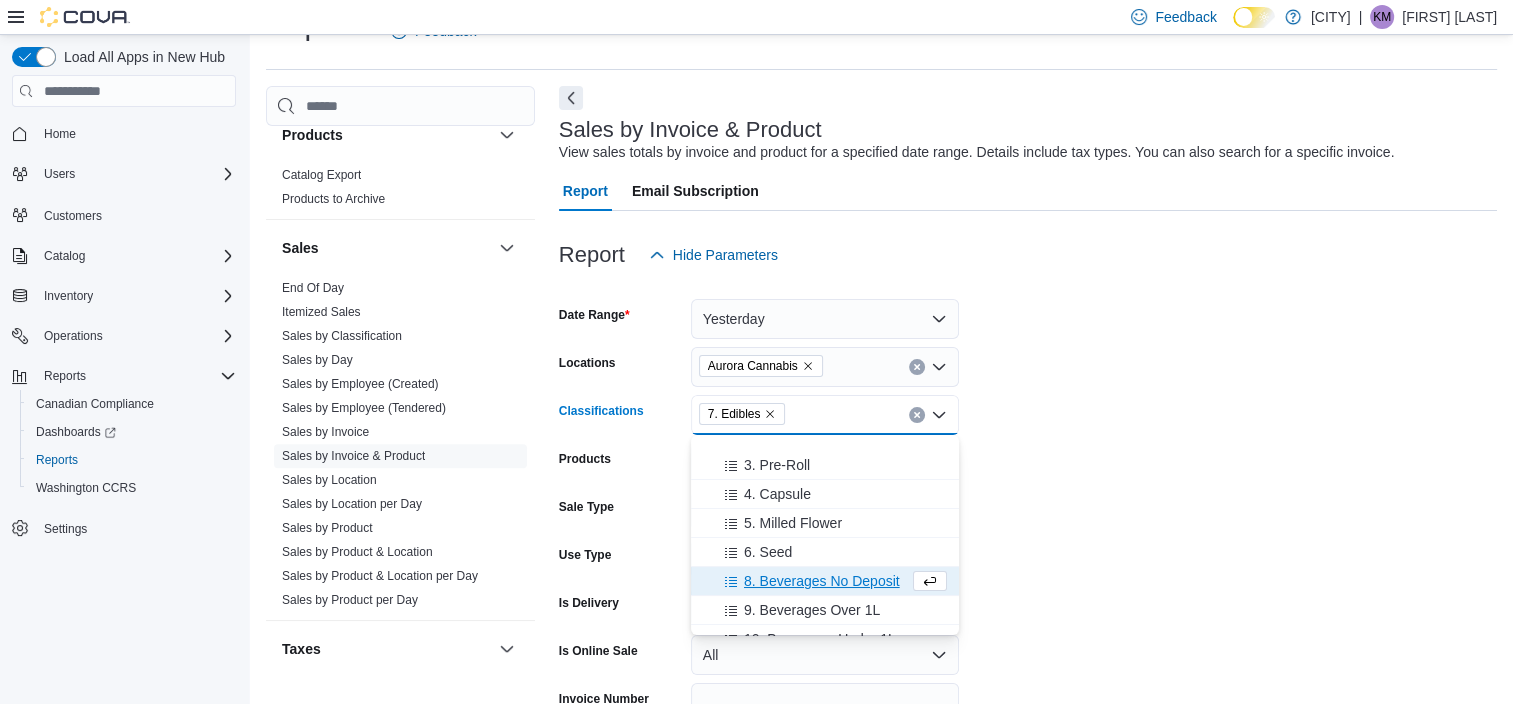 scroll, scrollTop: 197, scrollLeft: 0, axis: vertical 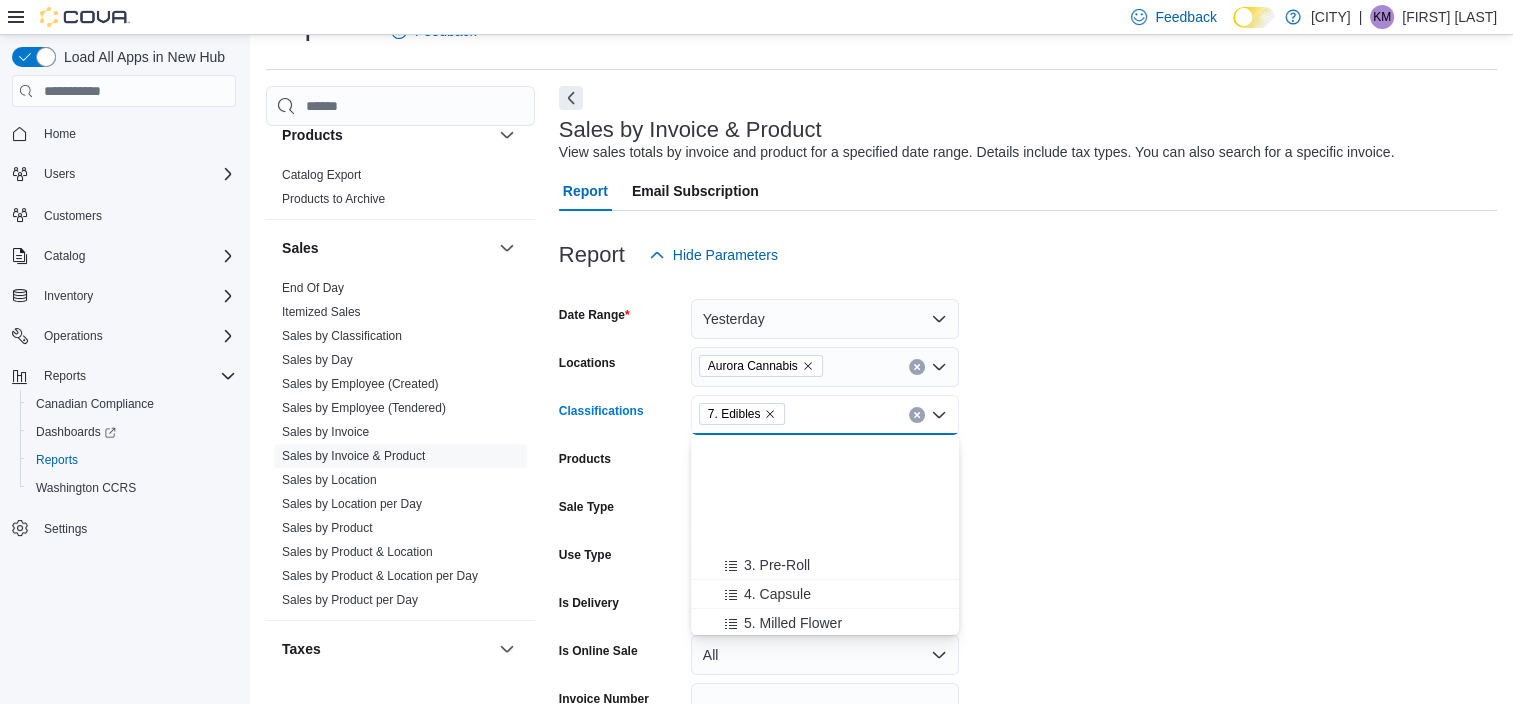 click on "Date Range Today Locations [CITY] Cannabis Classifications 7. Edibles Combo box. Selected. 7. Edibles. Press Backspace to delete 7. Edibles. Combo box input. All Classifications. Type some text or, to display a list of choices, press Down Arrow. To exit the list of choices, press Escape. Products All Products Sale Type All Use Type All Is Delivery All Invoice Number Export  Run Report" at bounding box center (1028, 527) 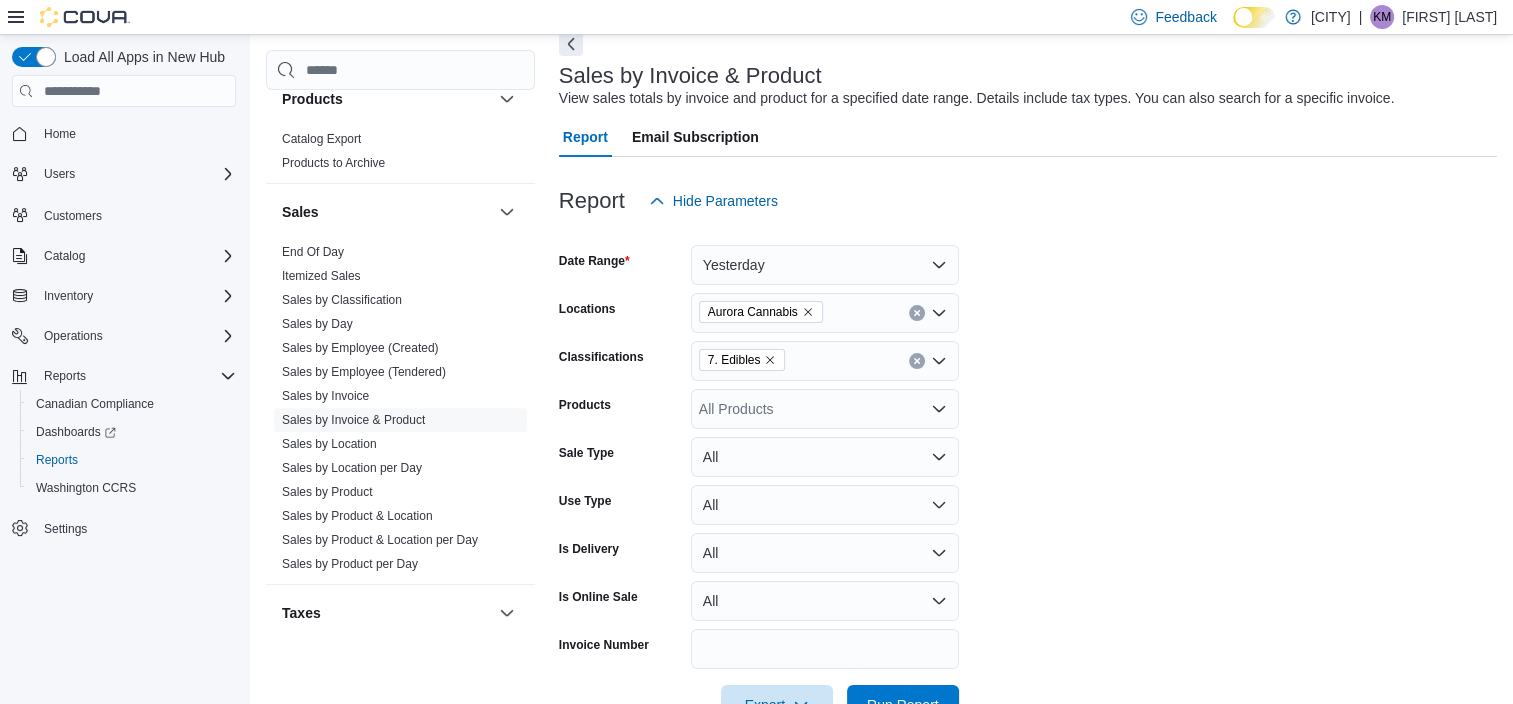 scroll, scrollTop: 146, scrollLeft: 0, axis: vertical 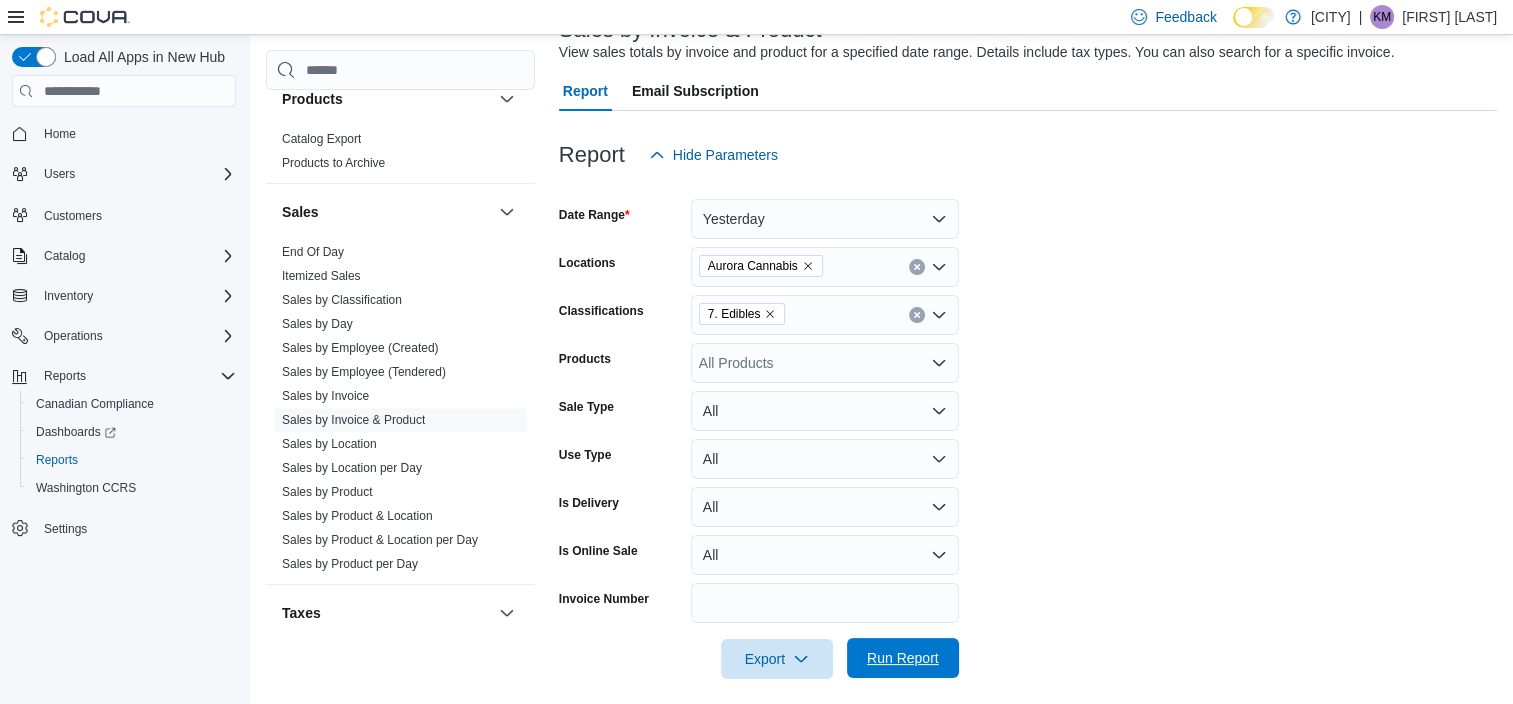 click on "Run Report" at bounding box center (903, 658) 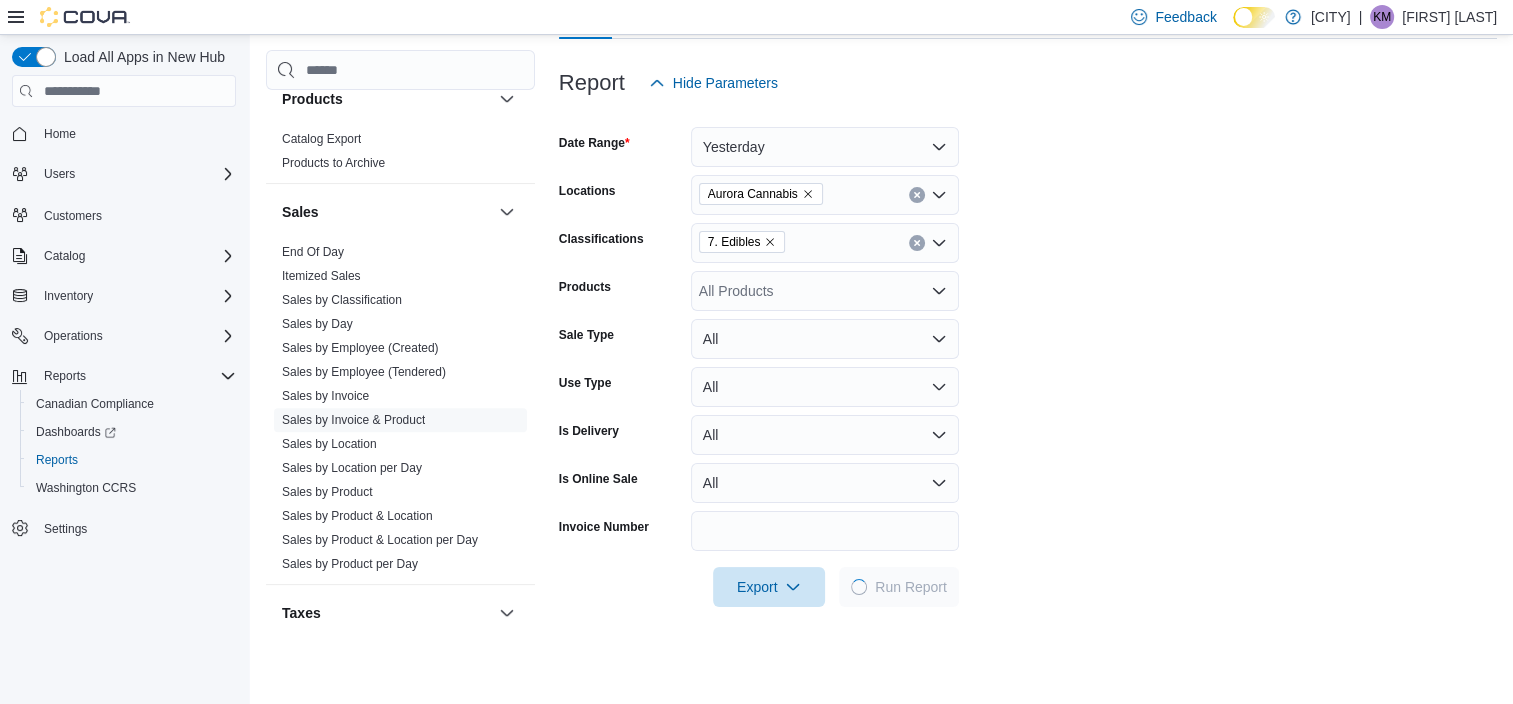scroll, scrollTop: 546, scrollLeft: 0, axis: vertical 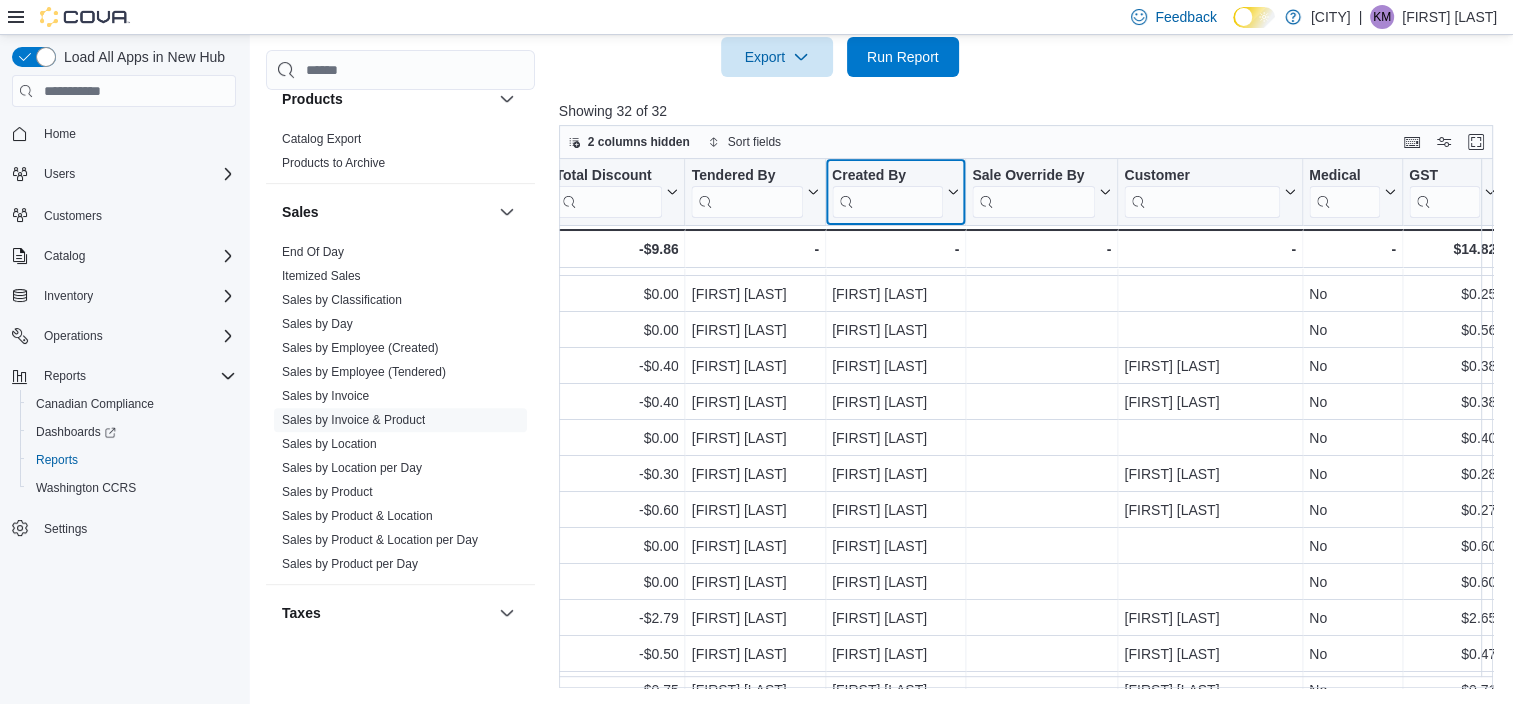 click at bounding box center [887, 202] 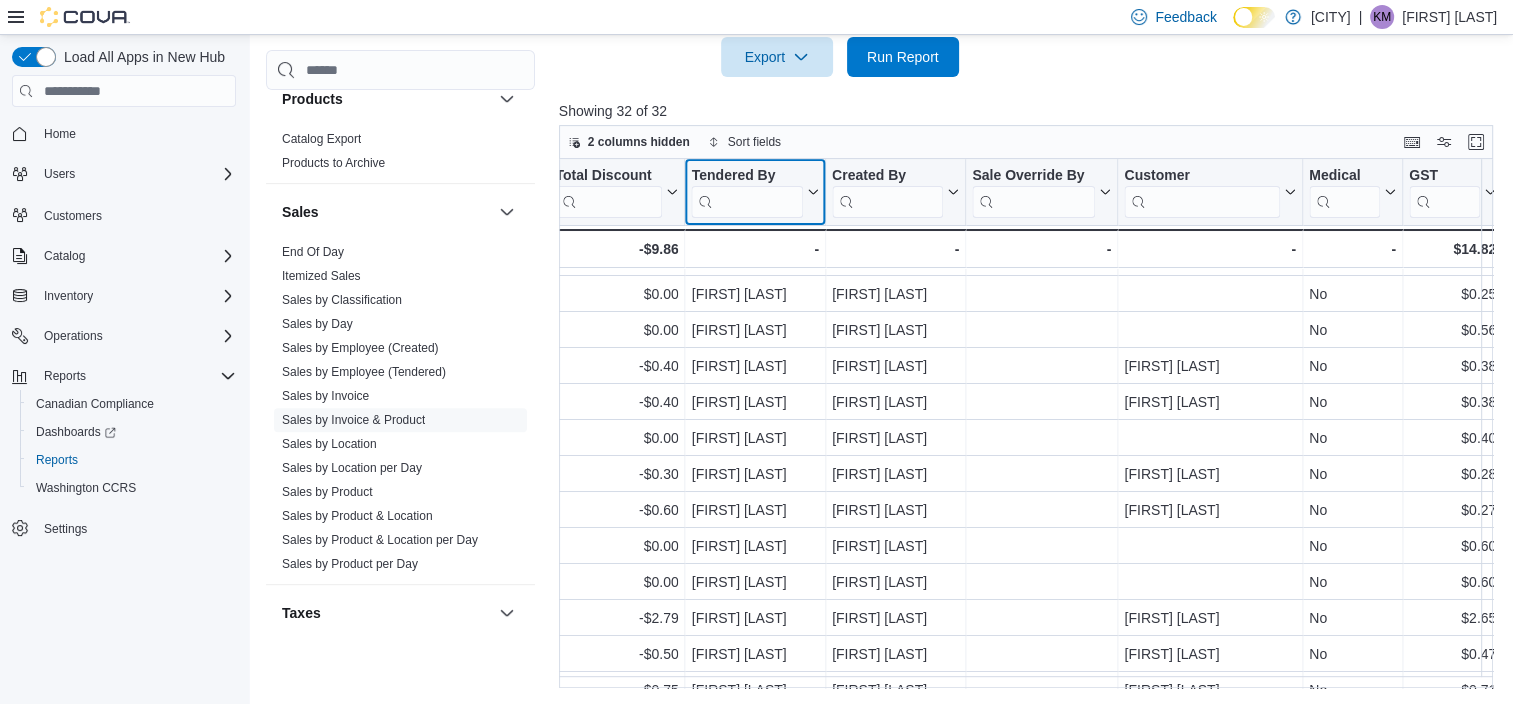 click at bounding box center (746, 202) 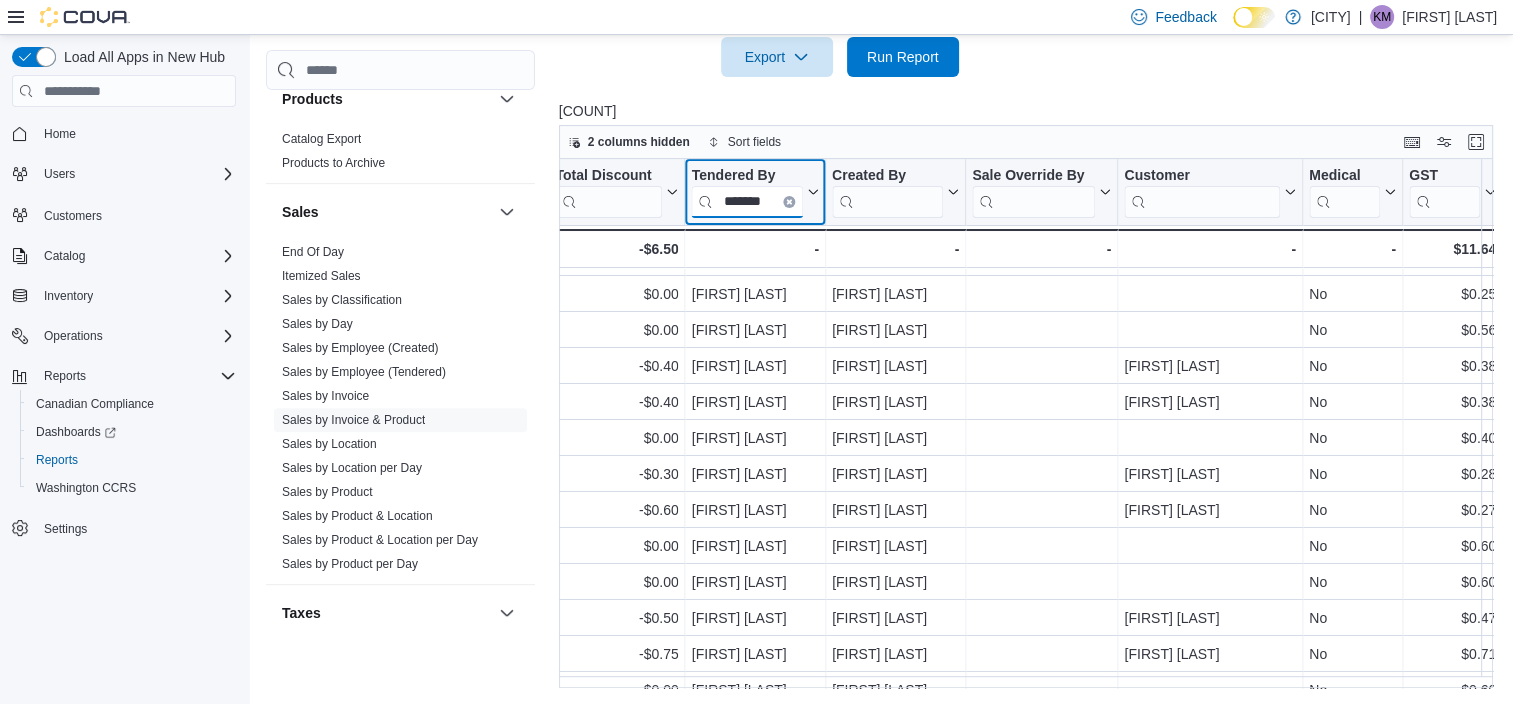 type on "*******" 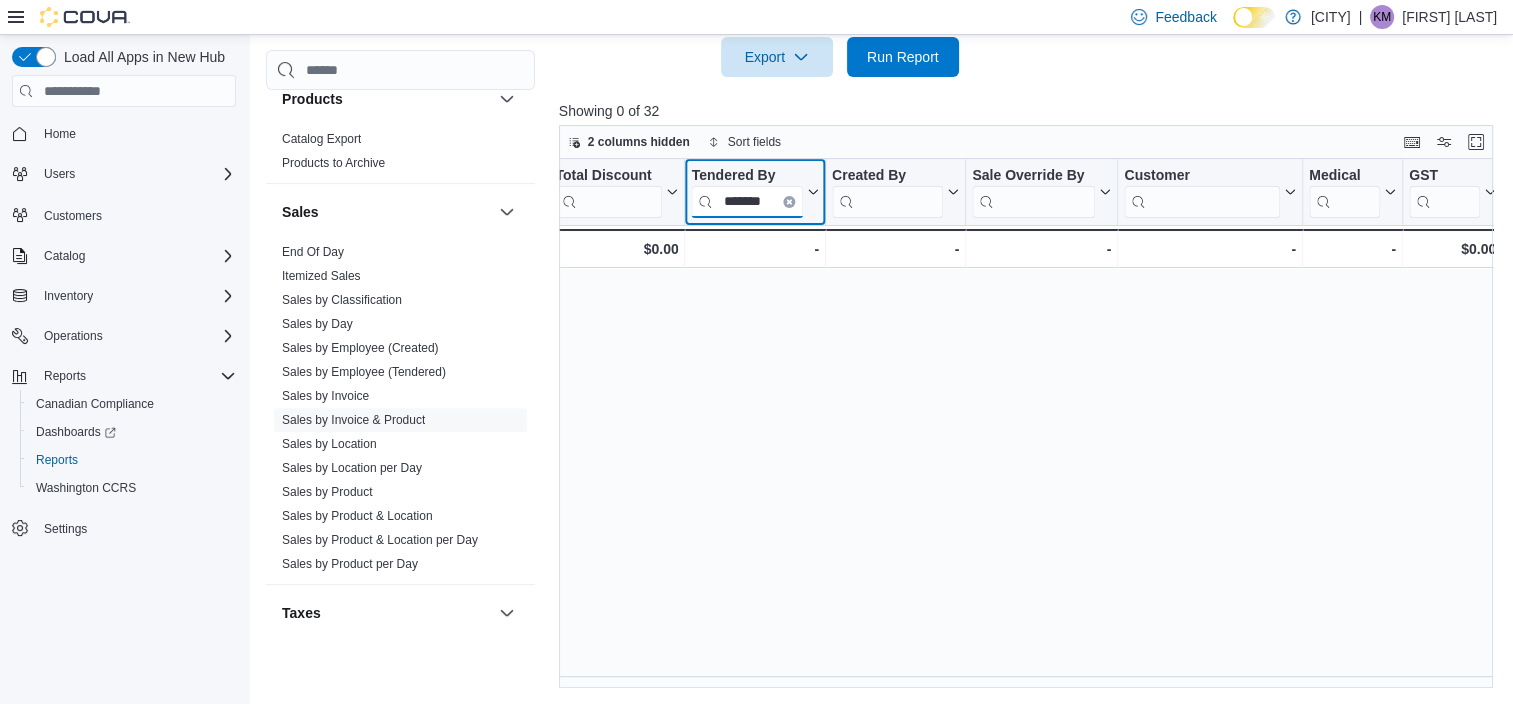 scroll, scrollTop: 0, scrollLeft: 2493, axis: horizontal 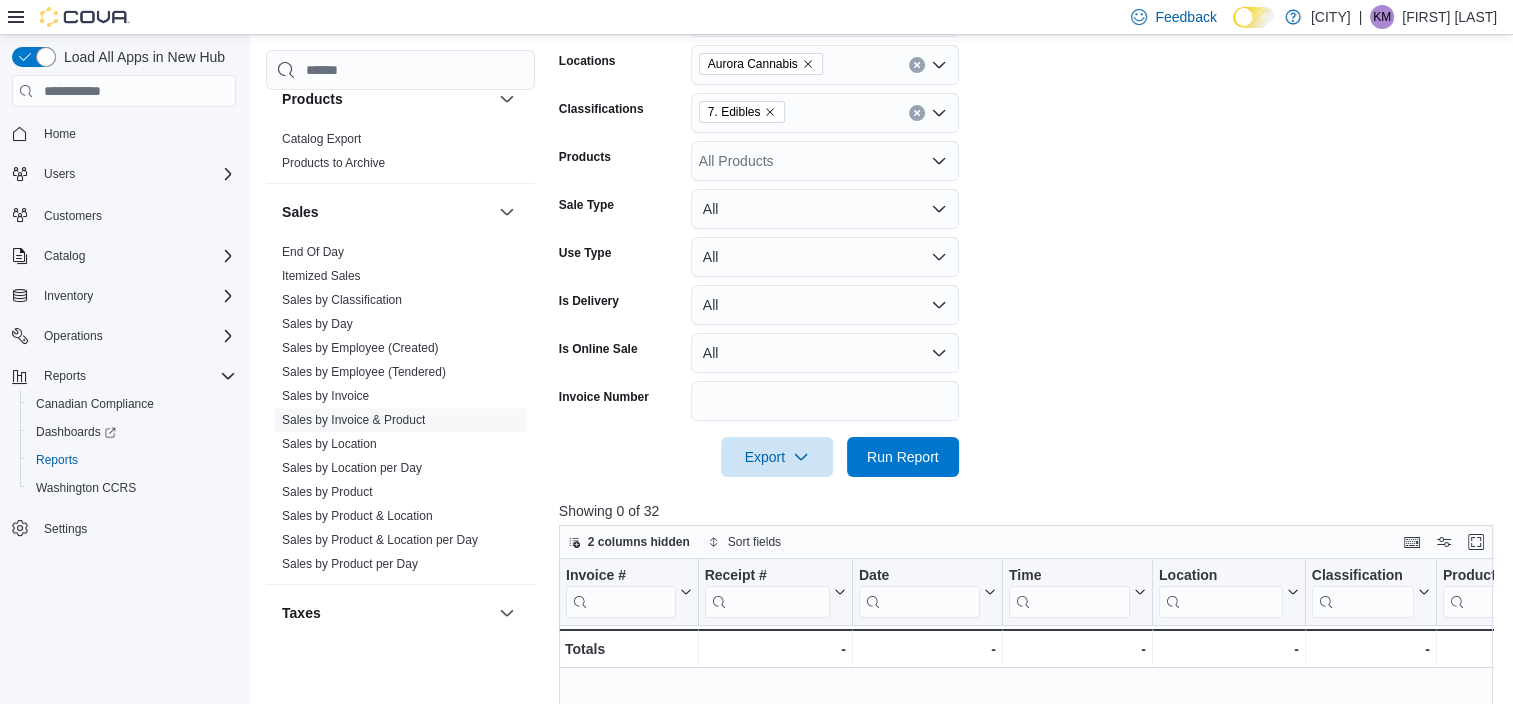 click on "7. Edibles" at bounding box center [825, 113] 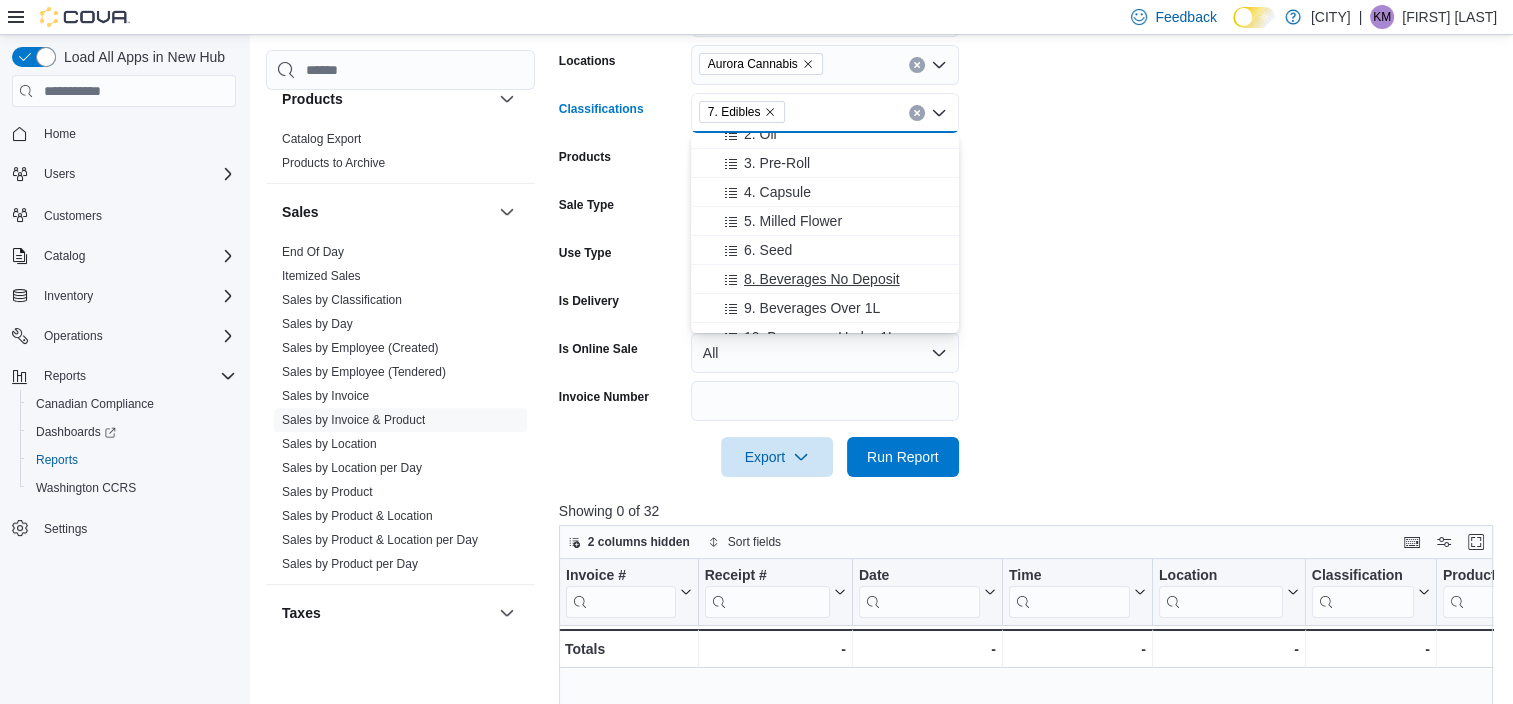 scroll, scrollTop: 200, scrollLeft: 0, axis: vertical 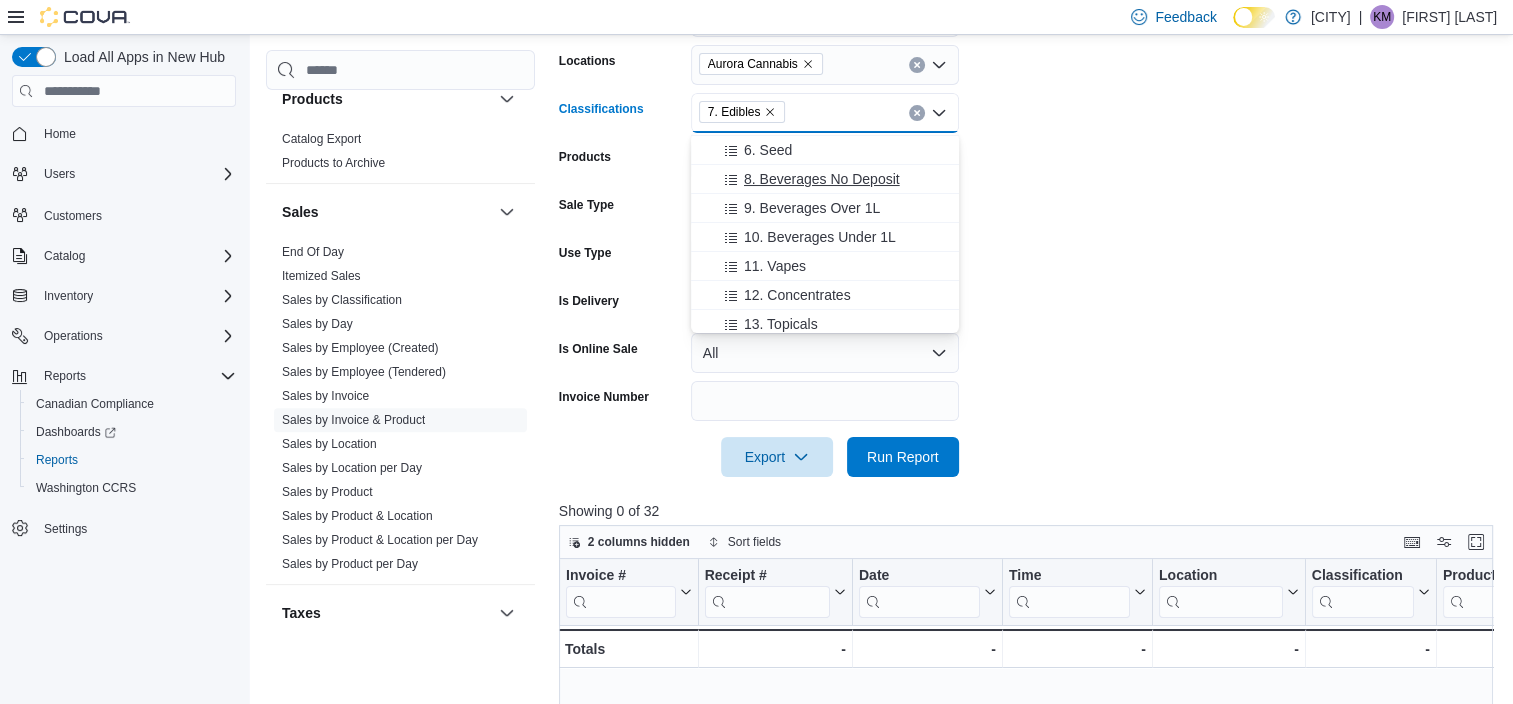 click on "8. Beverages No Deposit" at bounding box center [822, 179] 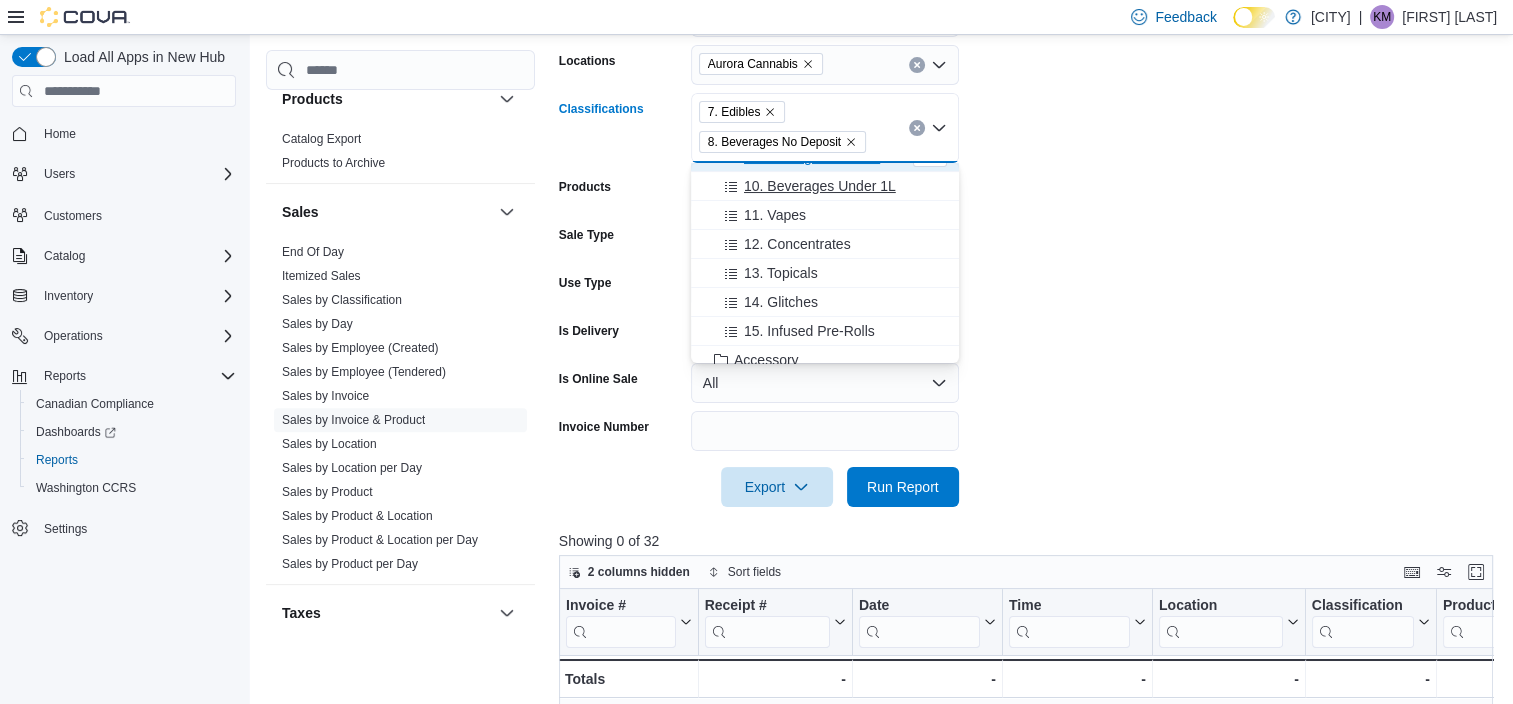 scroll, scrollTop: 300, scrollLeft: 0, axis: vertical 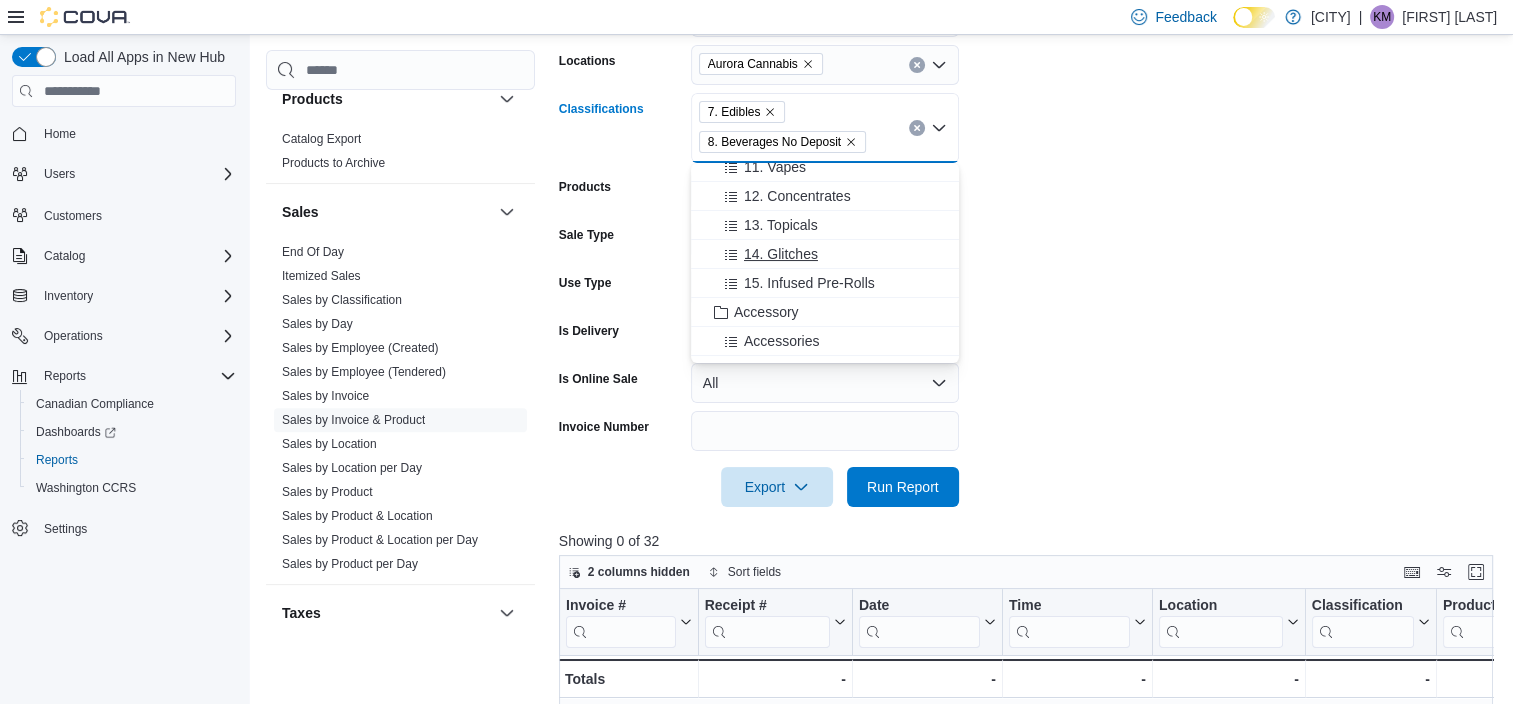 click on "14. Glitches" at bounding box center (825, 254) 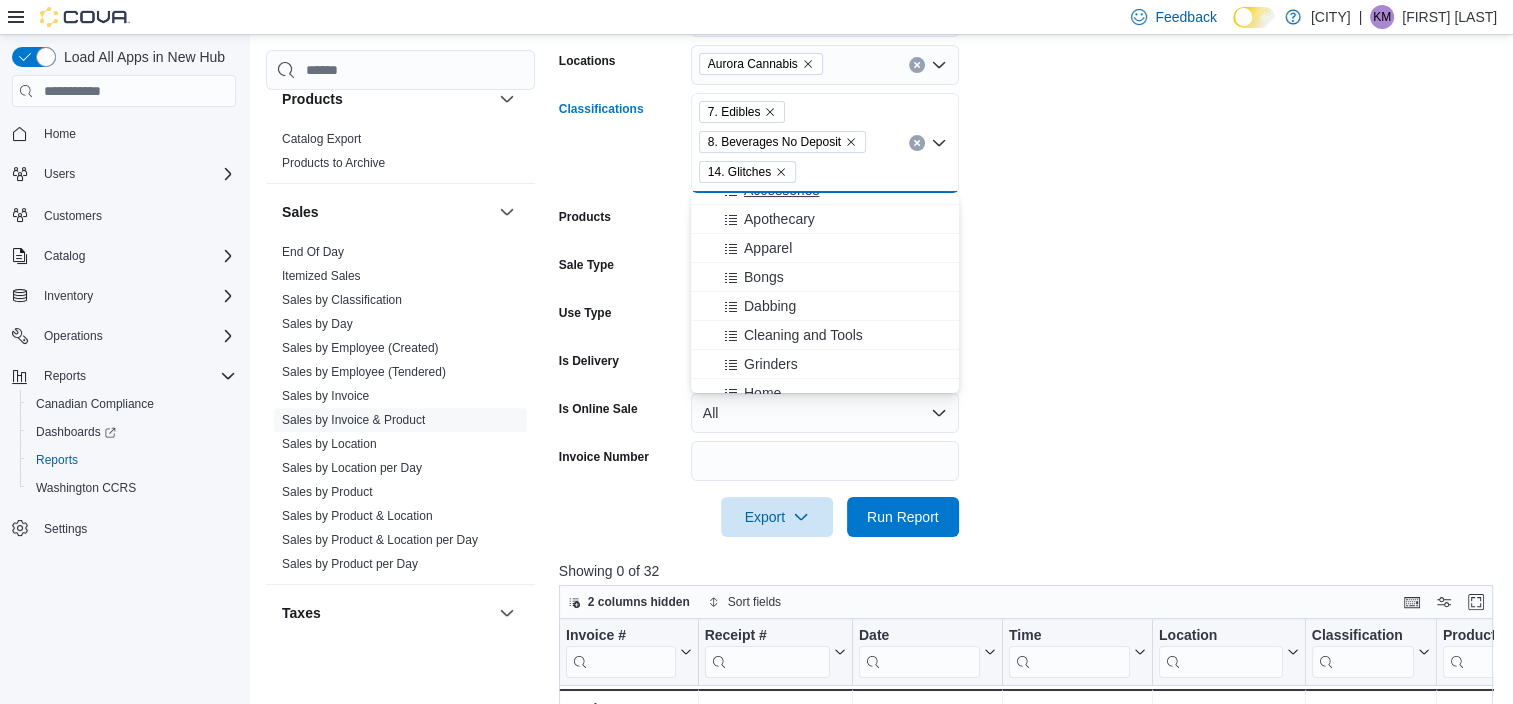 scroll, scrollTop: 500, scrollLeft: 0, axis: vertical 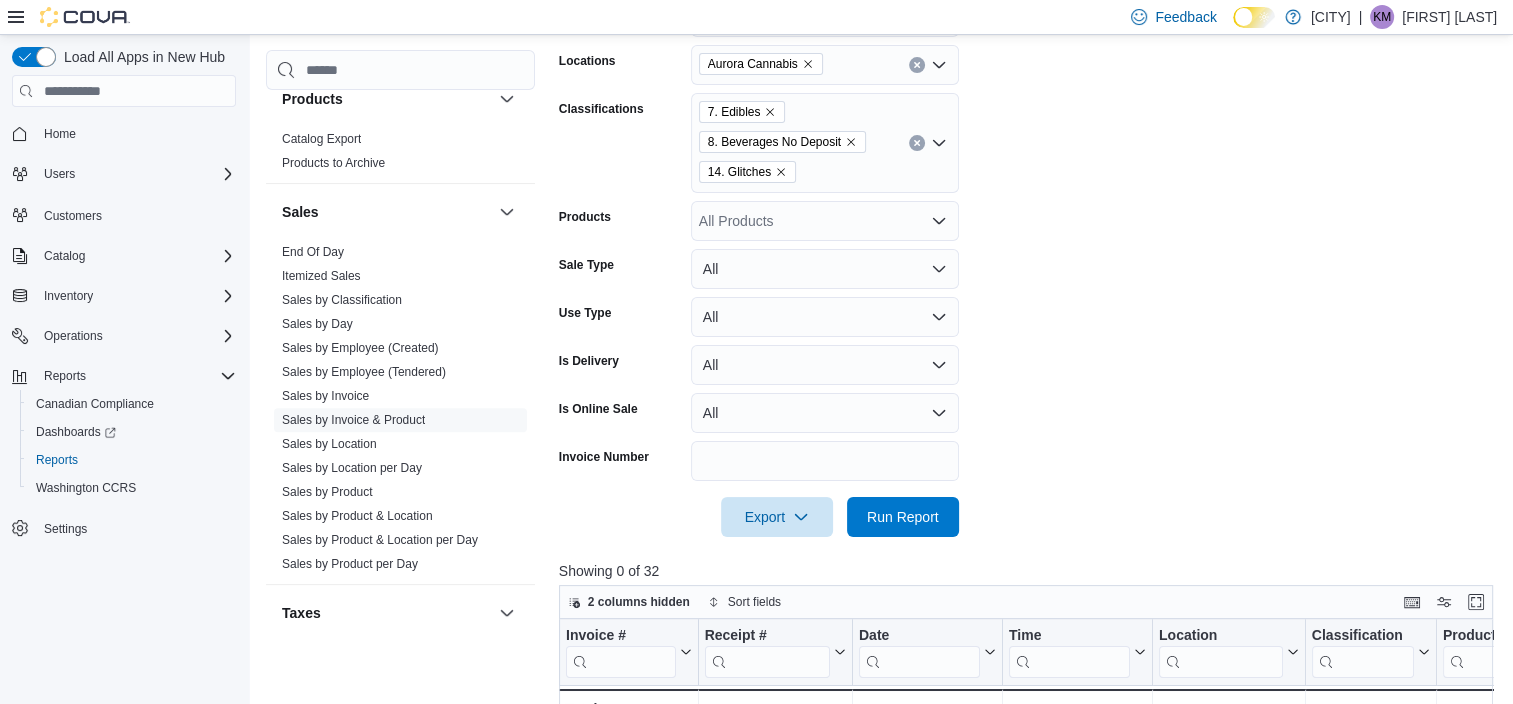 click on "Date Range Yesterday Locations Aurora Cannabis Classifications 7. Edibles 8. Beverages No Deposit 14. Glitches Products All Products Sale Type All Use Type All Is Delivery All Is Online Sale All Invoice Number Export  Run Report" at bounding box center [1031, 255] 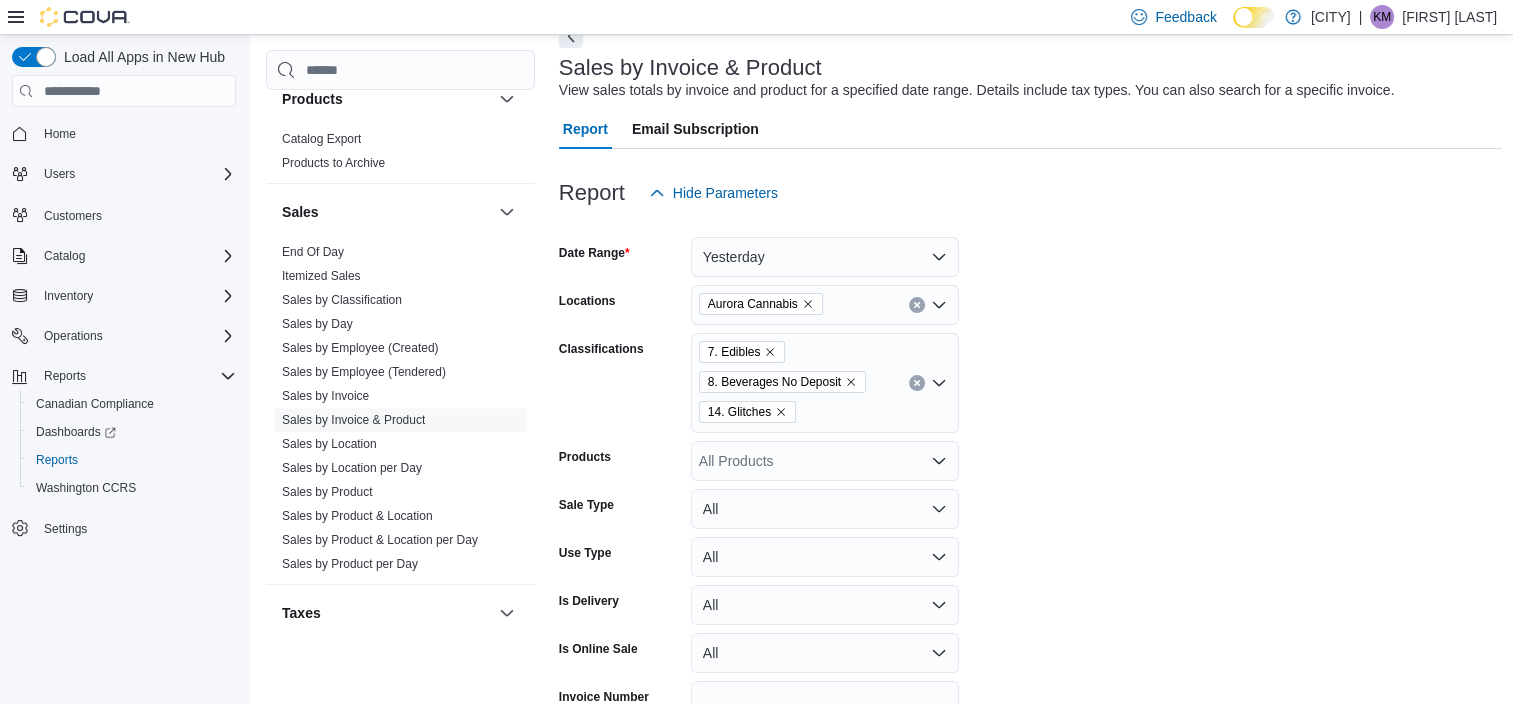 scroll, scrollTop: 0, scrollLeft: 0, axis: both 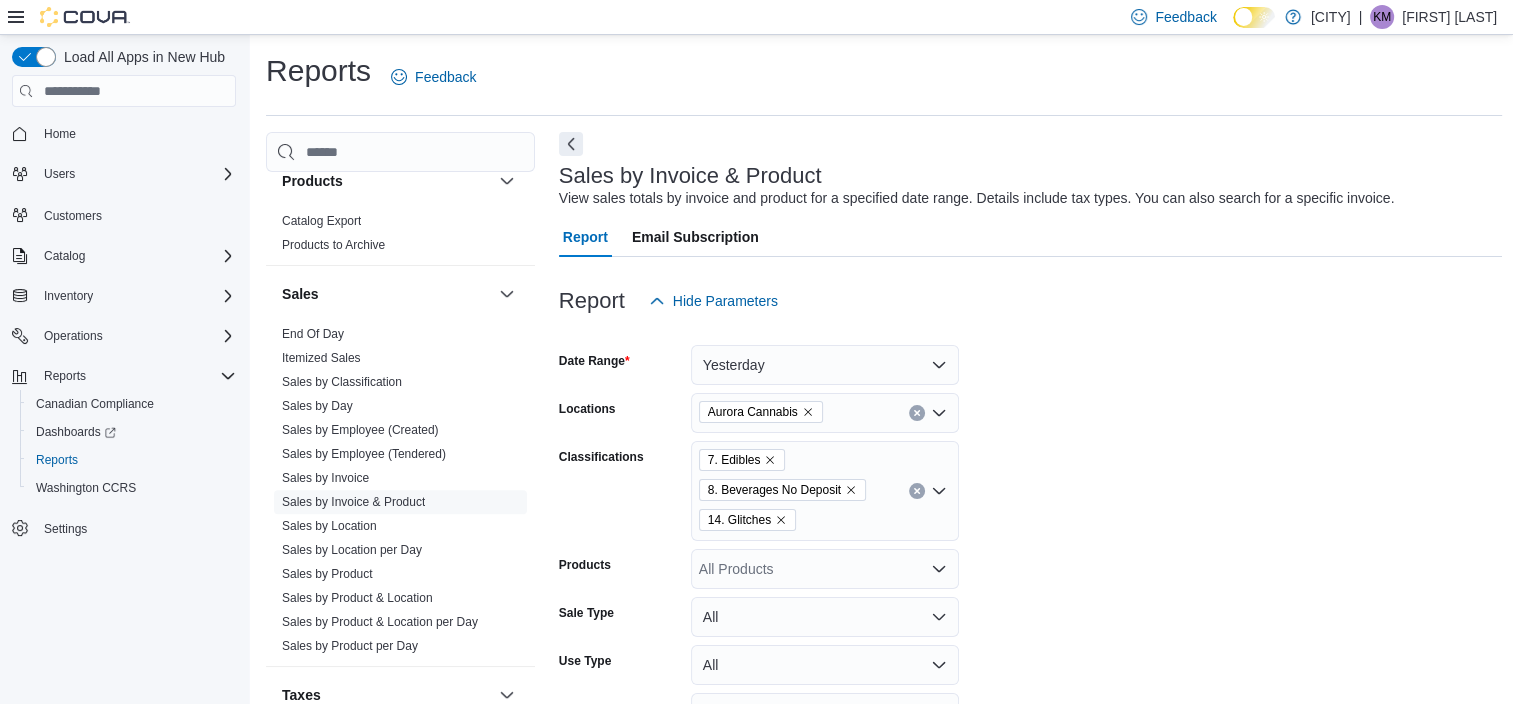 click 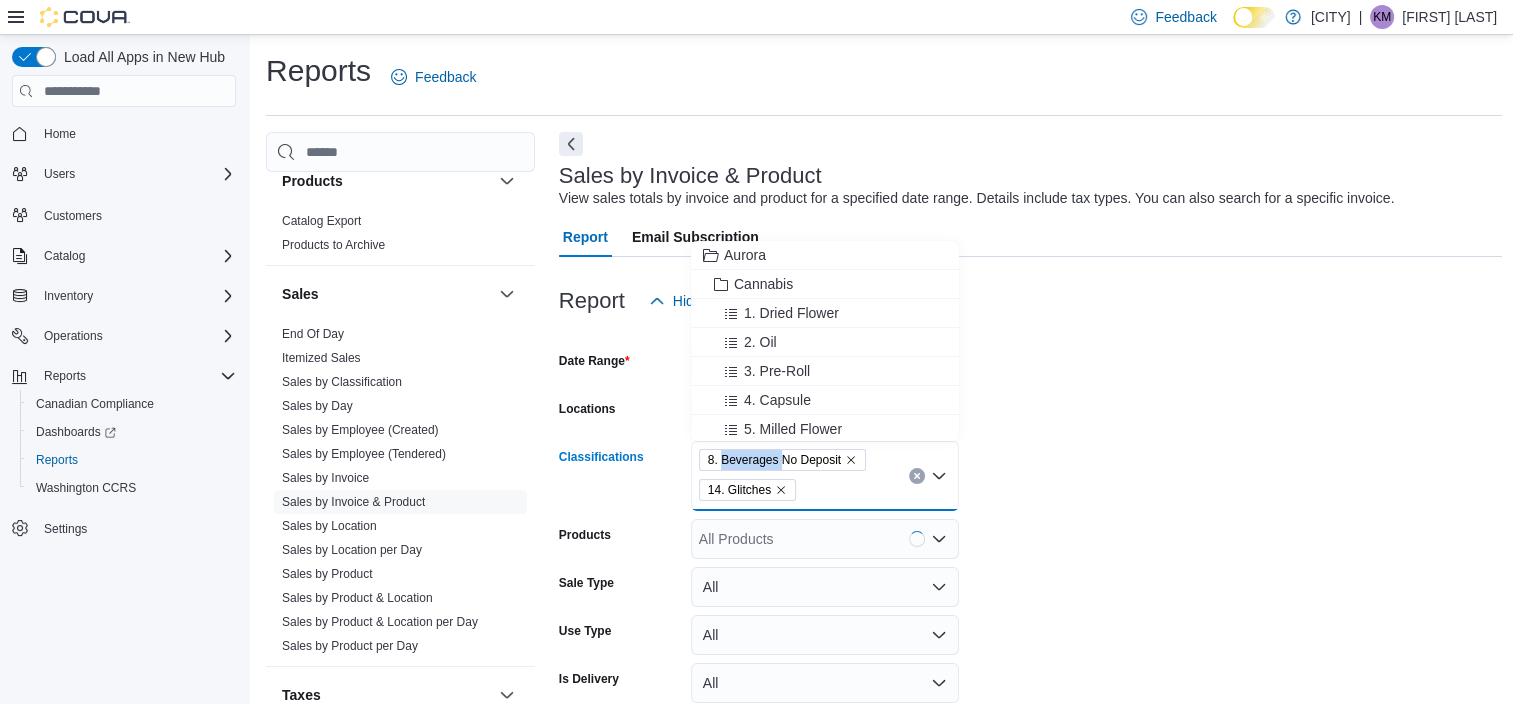click on "8. Beverages No Deposit" at bounding box center (774, 460) 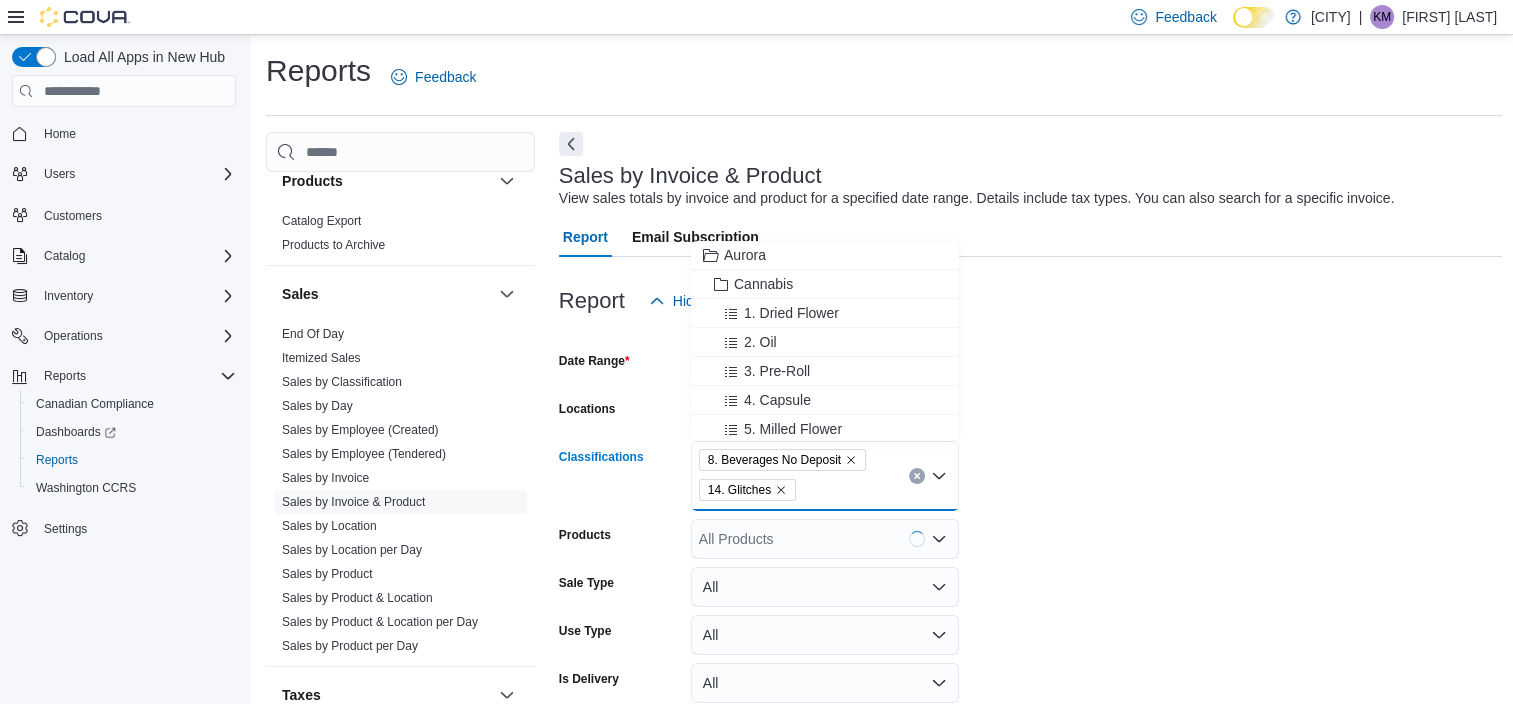 click on "8. Beverages No Deposit" at bounding box center [782, 460] 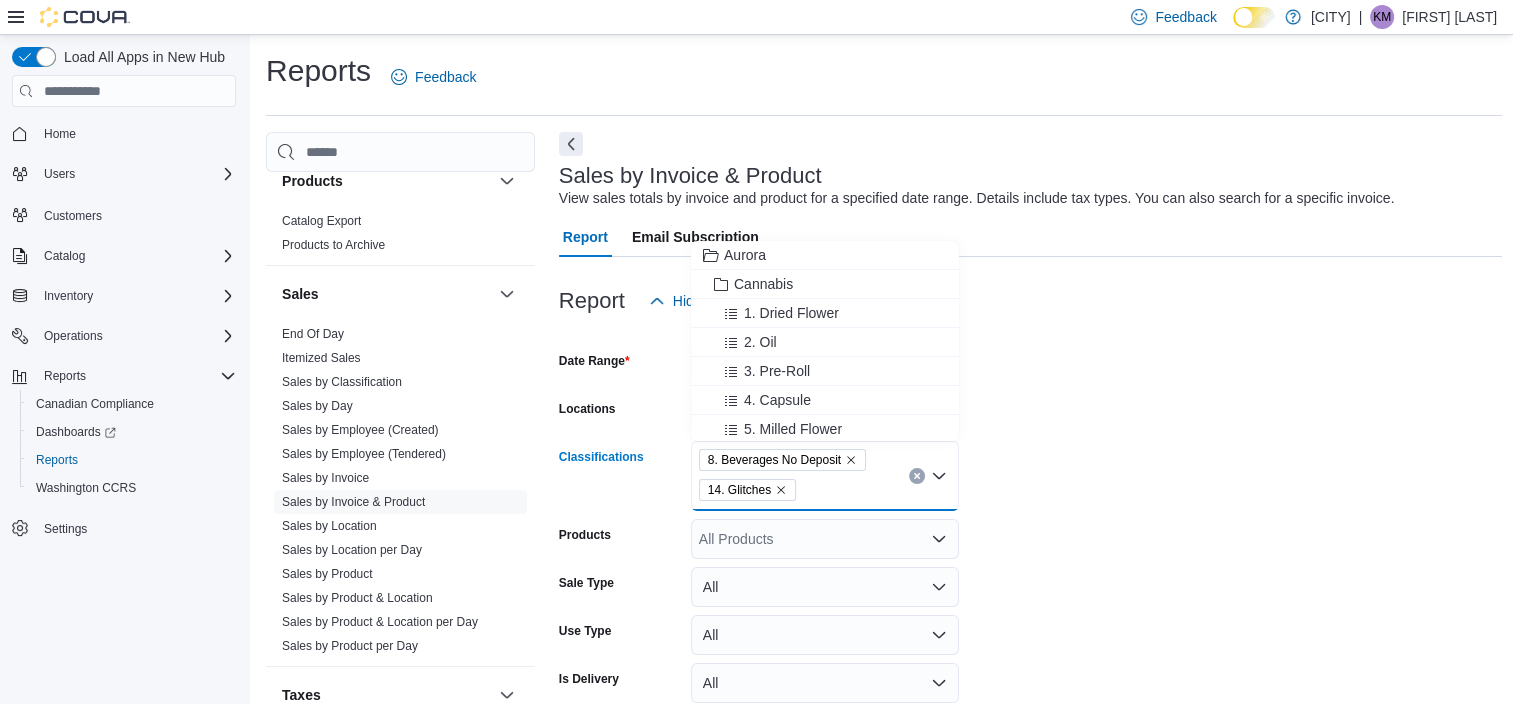 click 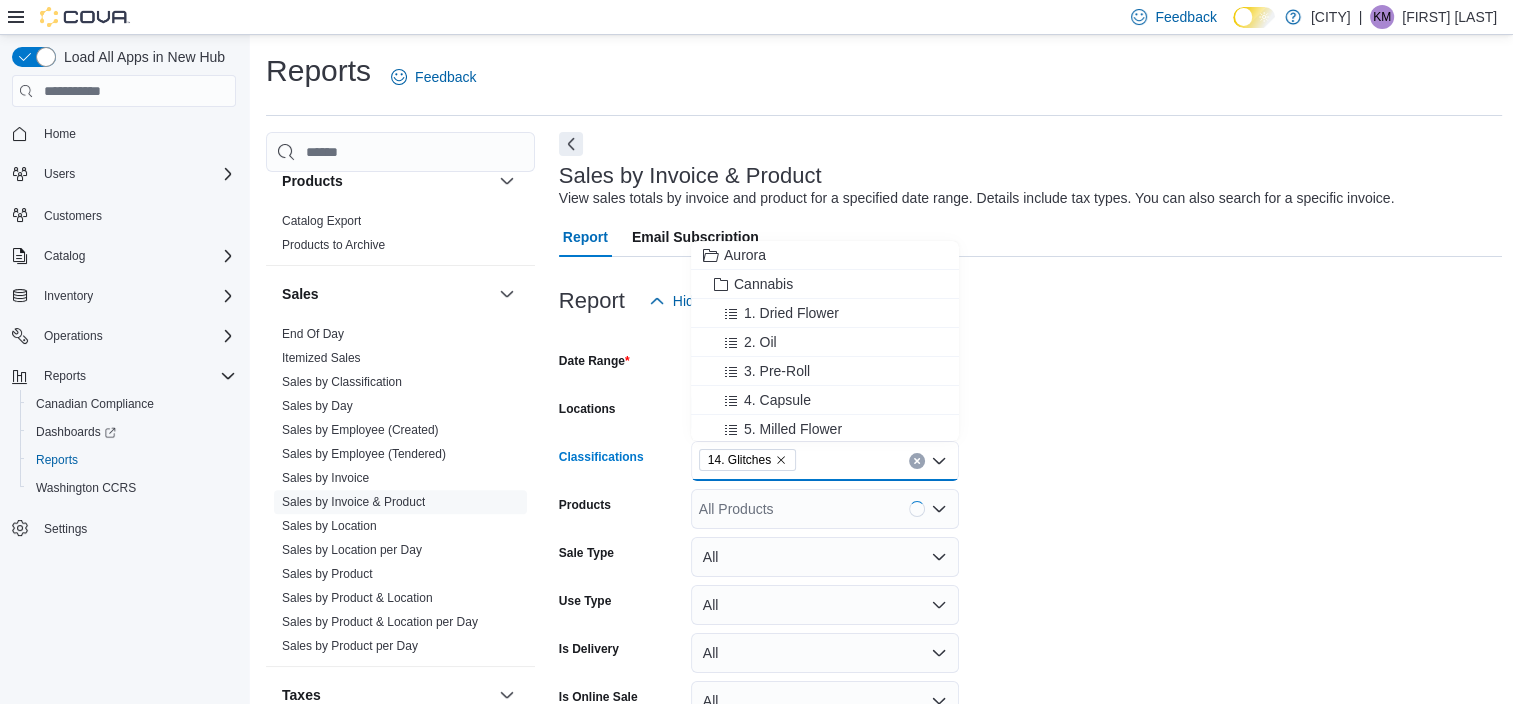 click on "14. Glitches" at bounding box center [747, 460] 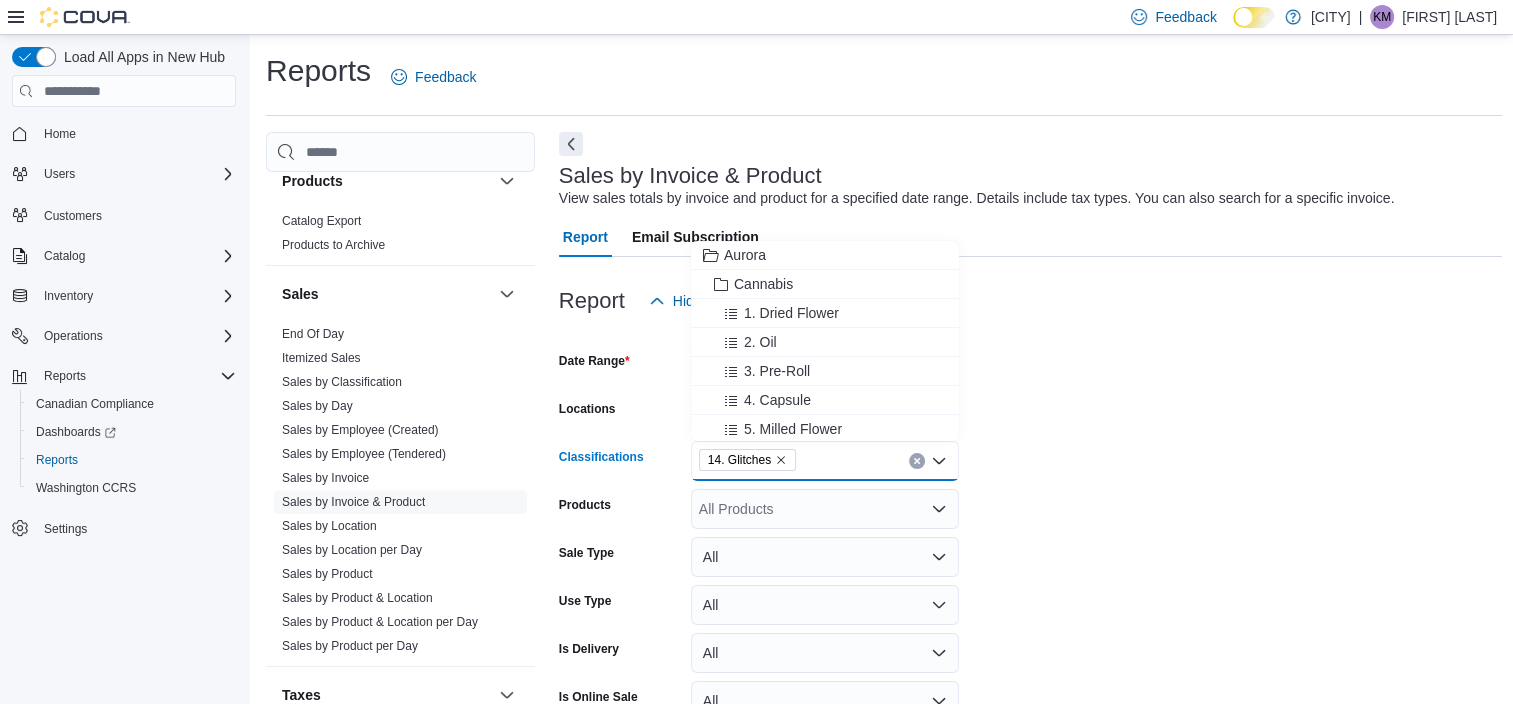 click 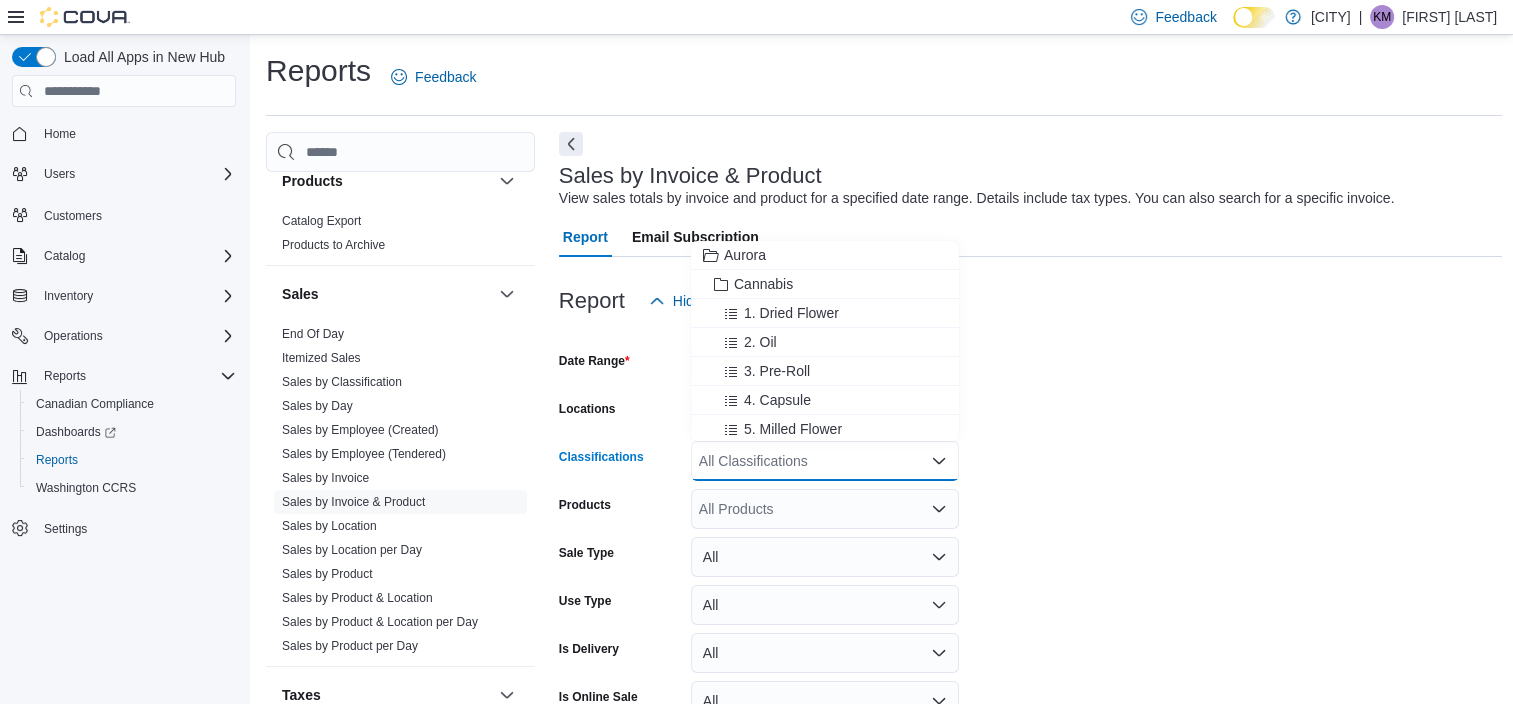 click on "Reports Feedback Cash Management Cash Management Cash Out Details Compliance OCS Transaction Submission Details Customer Customer Activity List Customer Loyalty Points Customer Purchase History Customer Queue New Customers Discounts & Promotions Discounts Promotion Details Promotions Finance GL Account Totals GL Transactions Inventory Inventory Adjustments Inventory by Product Historical Inventory Count Details Inventory On Hand by Package Inventory On Hand by Product Inventory Transactions Package Details Package History Product Expirations Purchase Orders Reorder Transfers Loyalty Loyalty Adjustments Loyalty Redemption Values OCM OCM Weekly Inventory Pricing Price Sheet Products Catalog Export Products to Archive Sales End Of Day Itemized Sales Sales by Classification Sales by Day Sales by Employee (Created) Sales by Employee (Tendered) Sales by Invoice Sales by Invoice & Product Sales by Location Sales by Location per Day Sales by Product Sales by Product & Location Sales by Product & Location per Day" at bounding box center (884, 743) 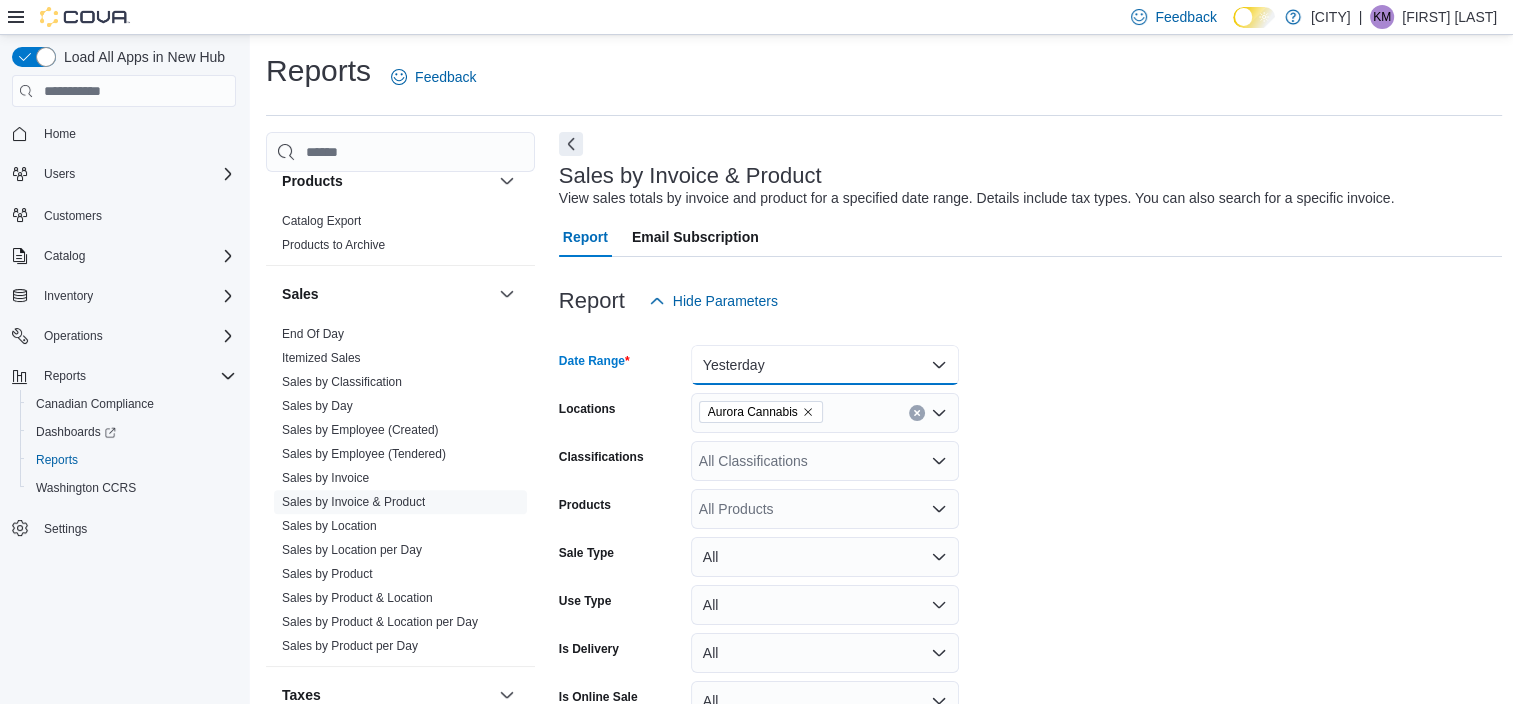 click on "Yesterday" at bounding box center (825, 365) 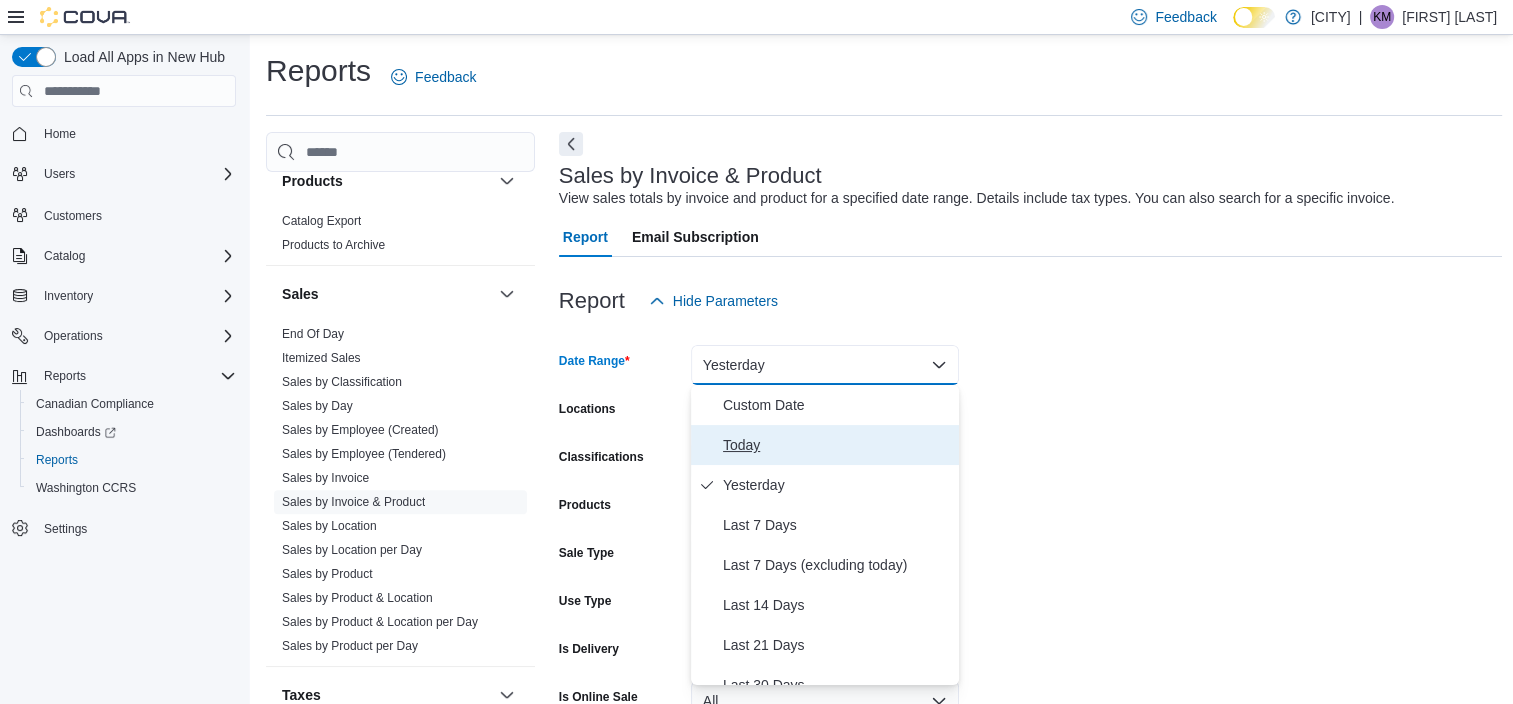 click on "Today" at bounding box center [837, 445] 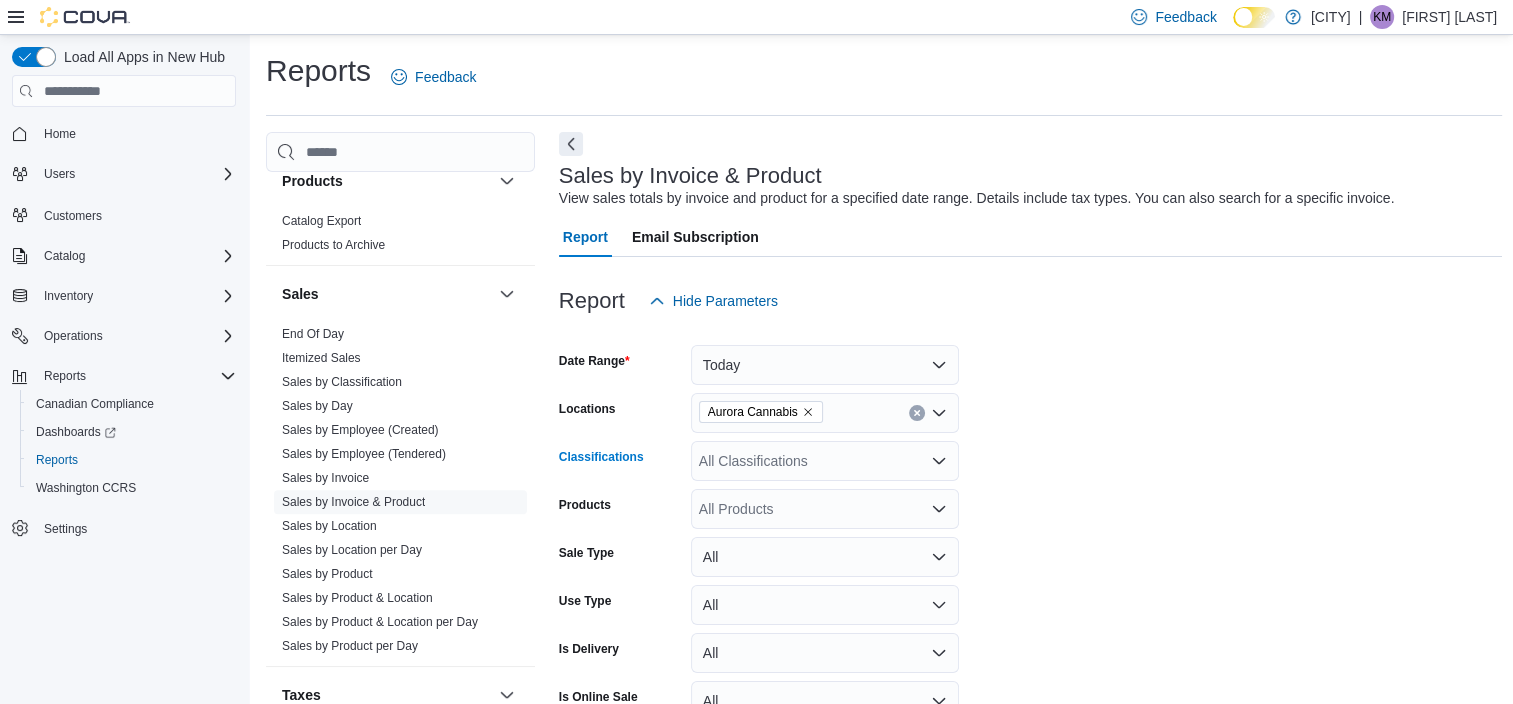 click on "All Classifications" at bounding box center [825, 461] 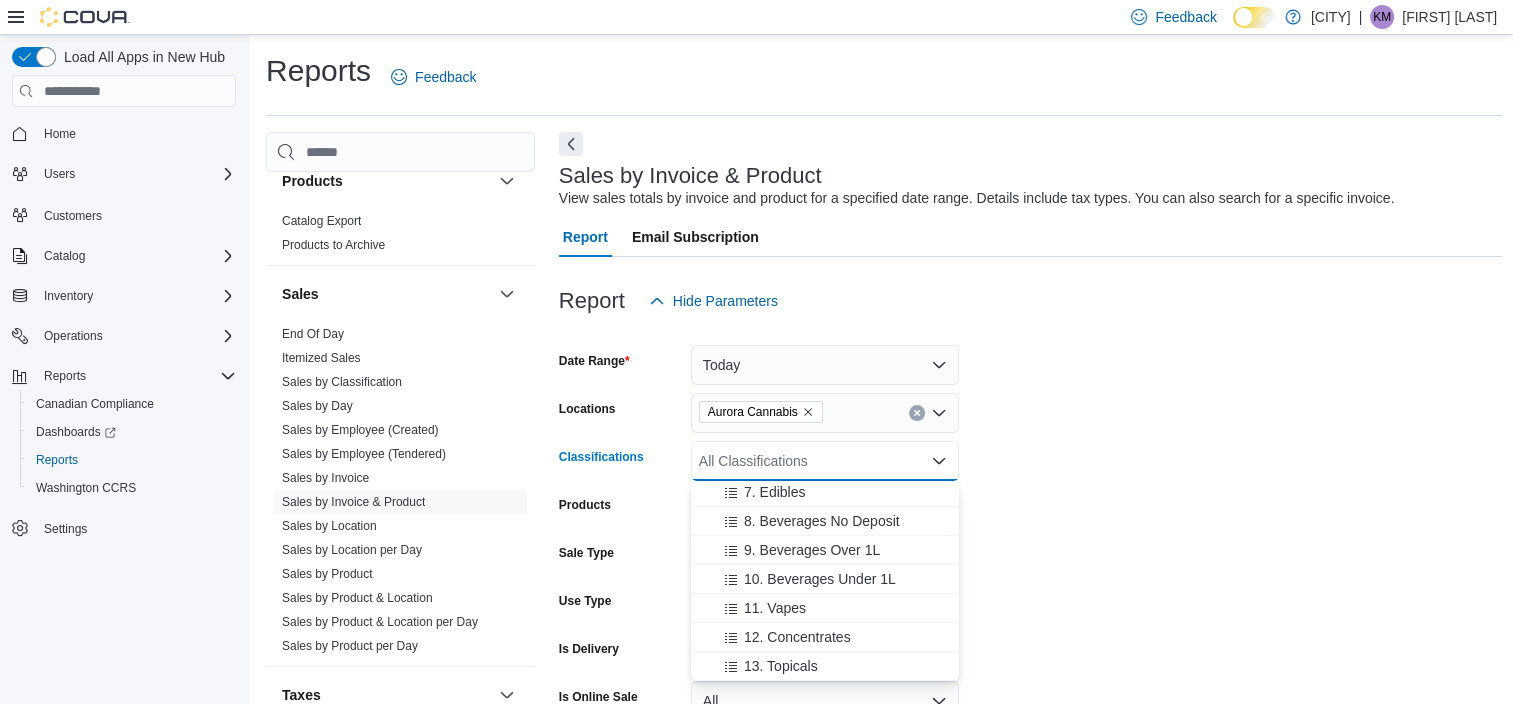 scroll, scrollTop: 200, scrollLeft: 0, axis: vertical 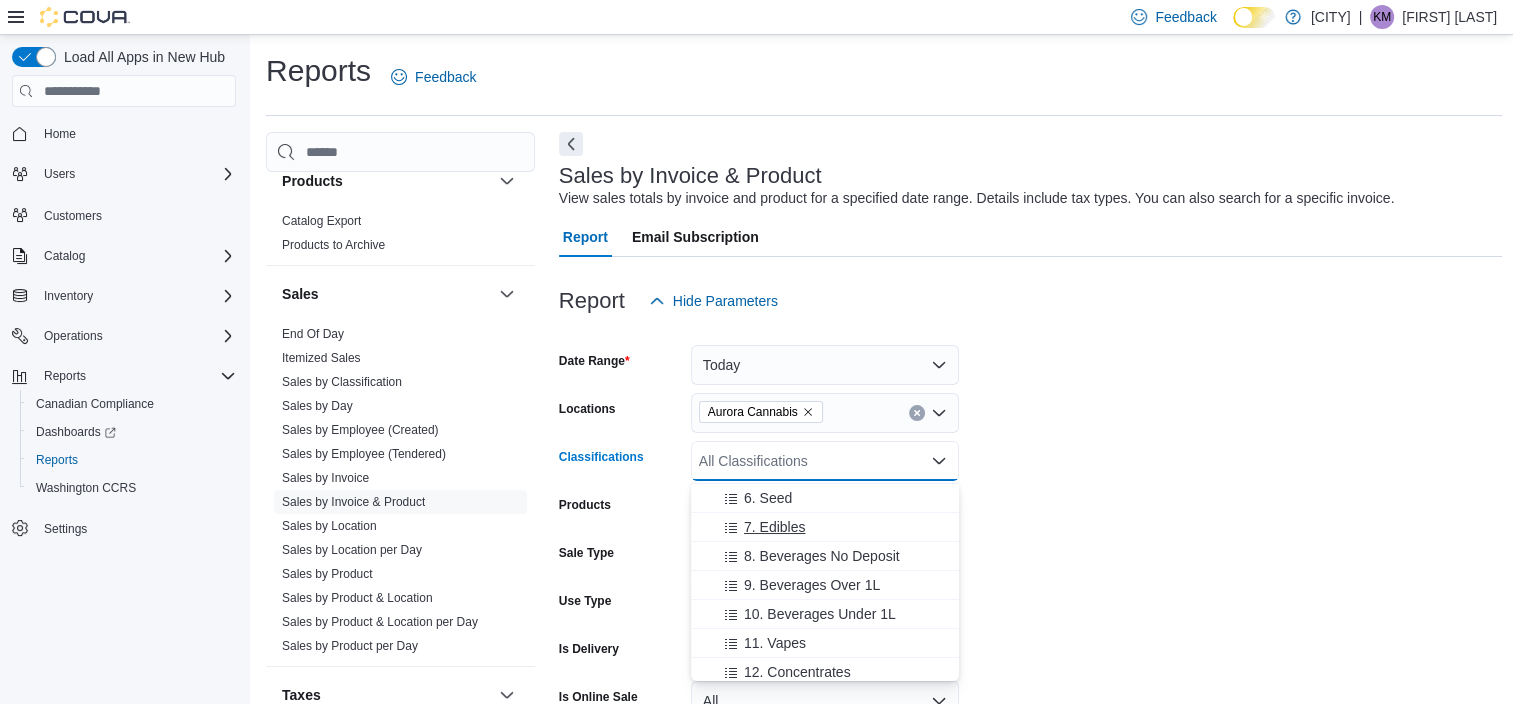 click on "7. Edibles" at bounding box center [825, 527] 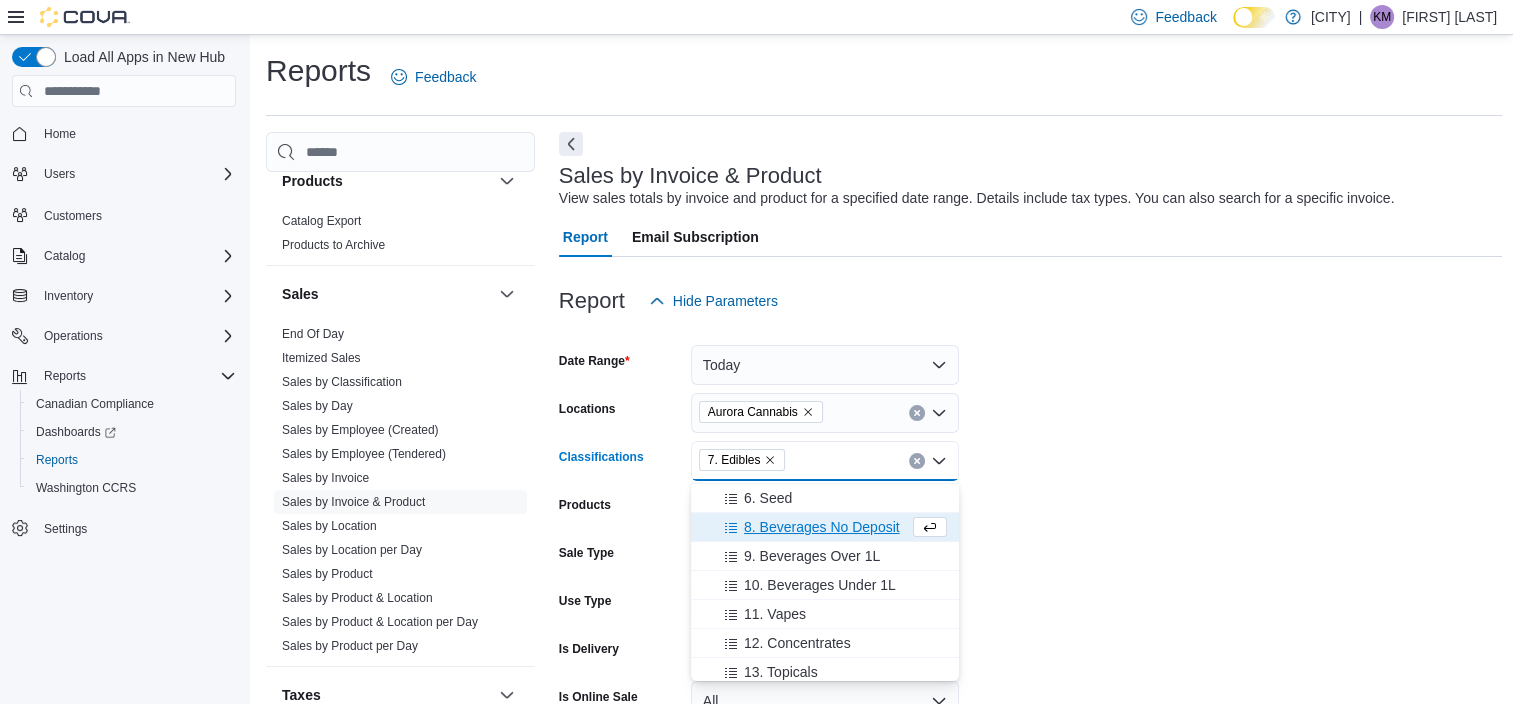 click on "Date Range Today Locations Aurora Cannabis Classifications 7. Edibles Combo box. Selected. 7. Edibles. Press Backspace to delete 7. Edibles. Combo box input. All Classifications. Type some text or, to display a list of choices, press Down Arrow. To exit the list of choices, press Escape. Products All Products Sale Type All Use Type All Is Delivery All Is Online Sale All Invoice Number Export  Run Report" at bounding box center (1031, 573) 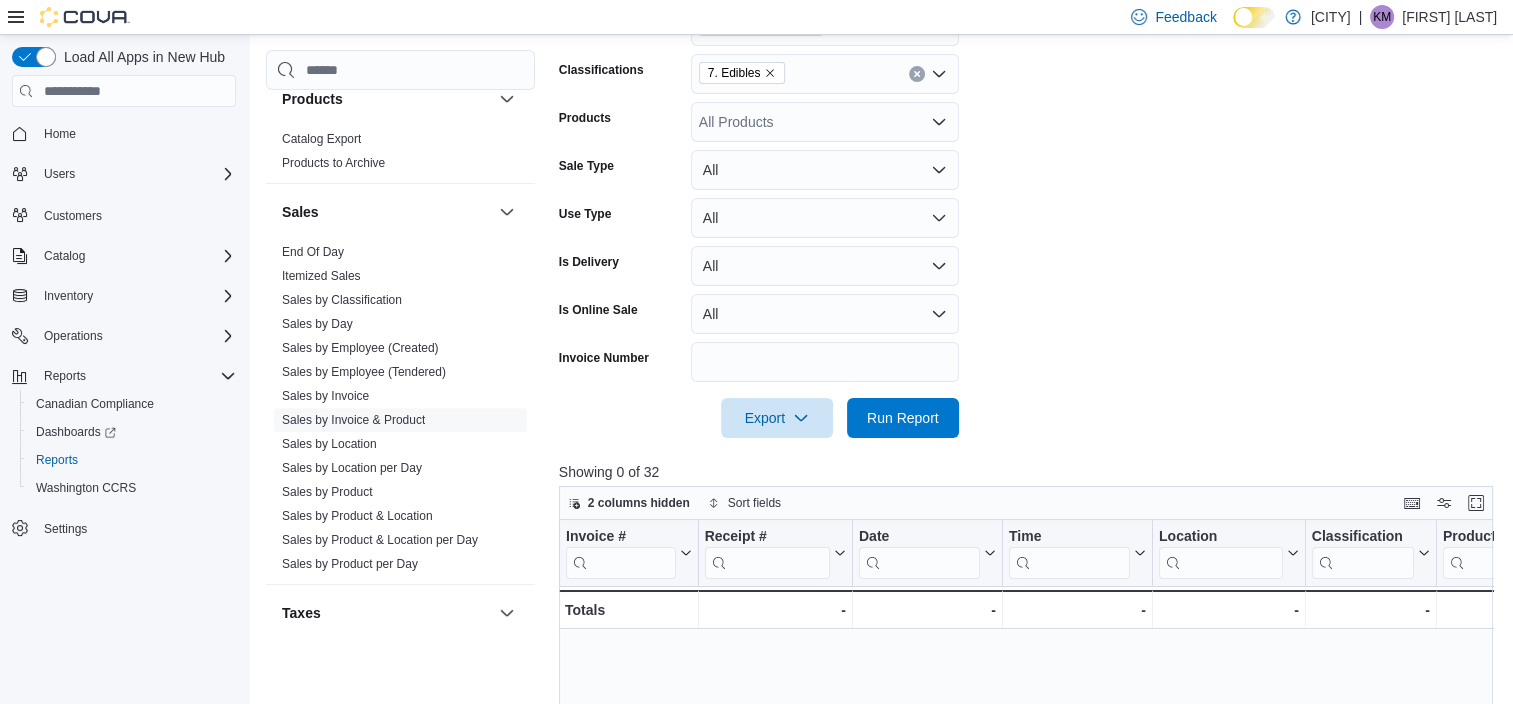 scroll, scrollTop: 400, scrollLeft: 0, axis: vertical 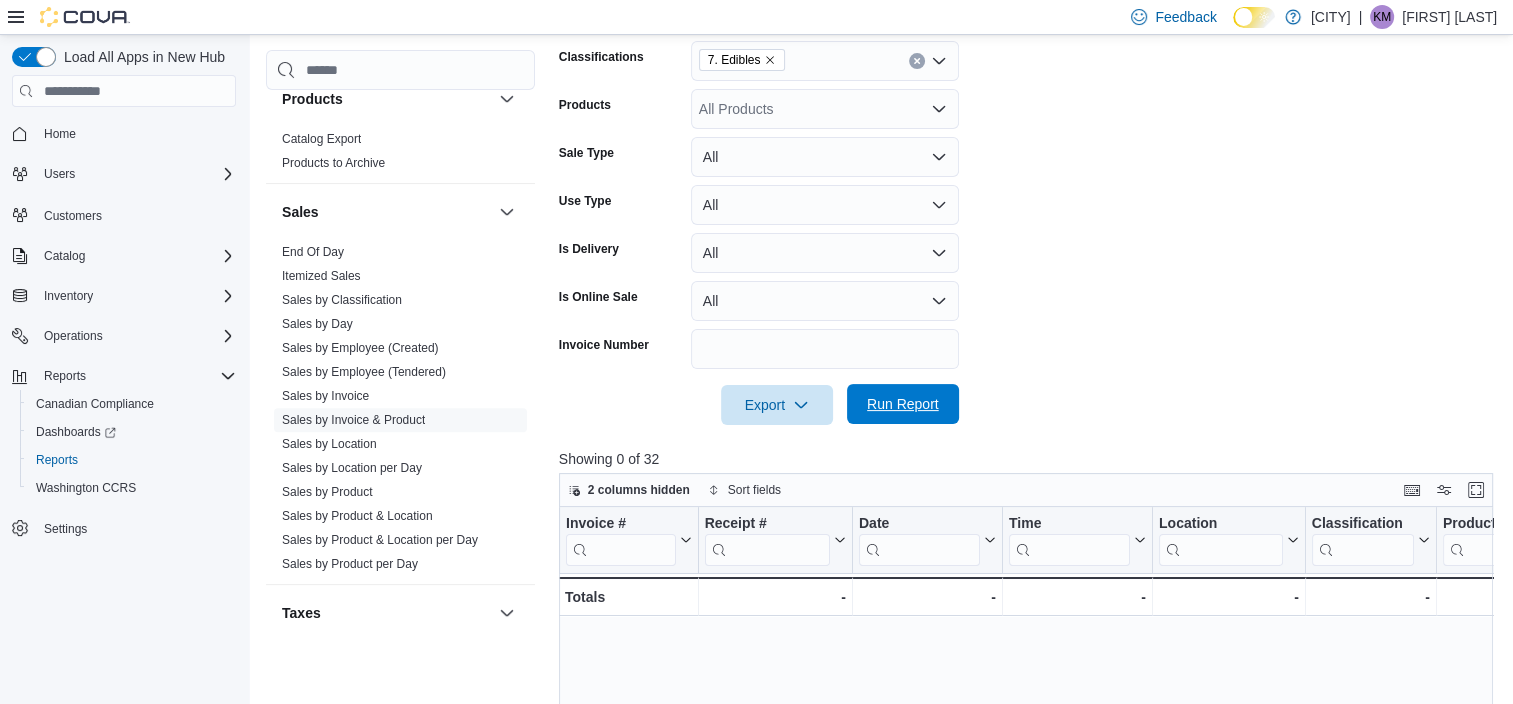 click on "Run Report" at bounding box center (903, 404) 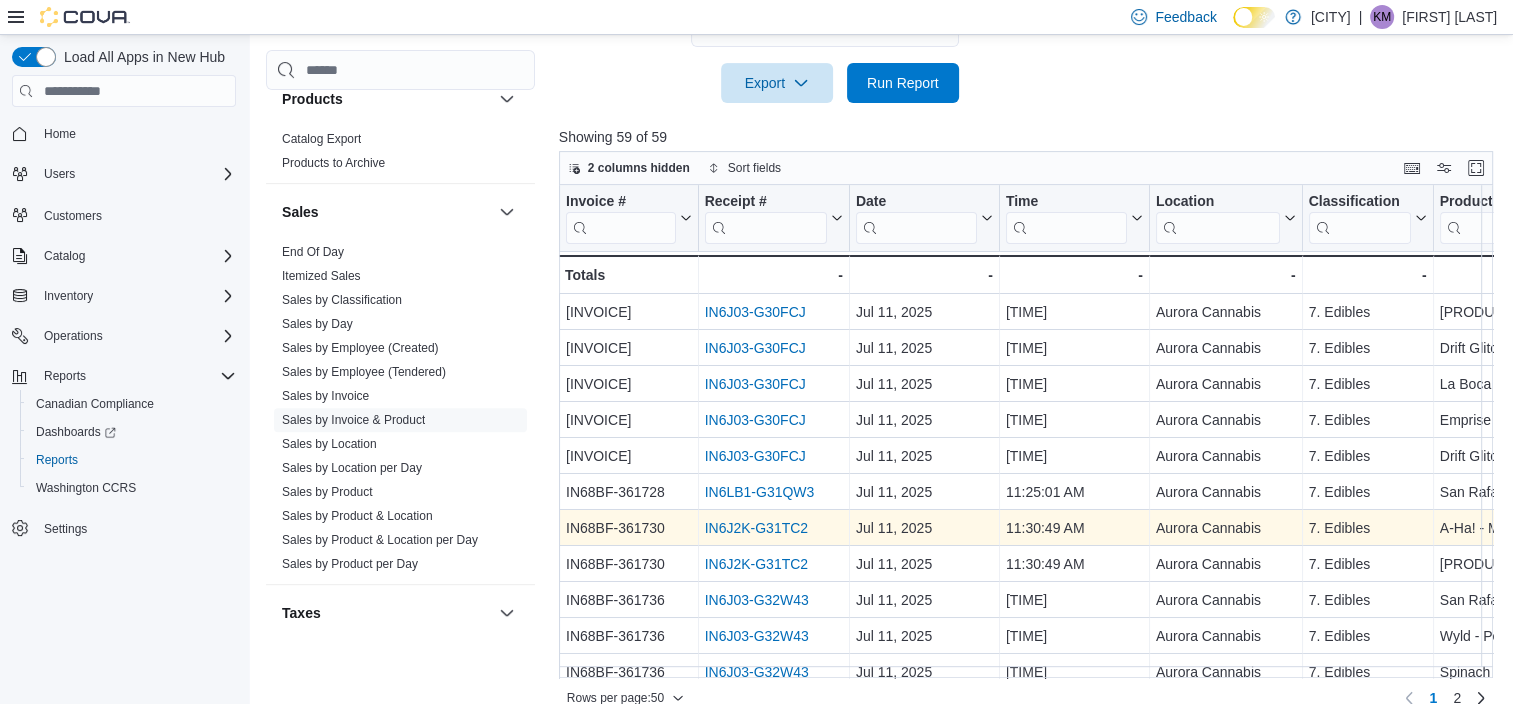 scroll, scrollTop: 748, scrollLeft: 0, axis: vertical 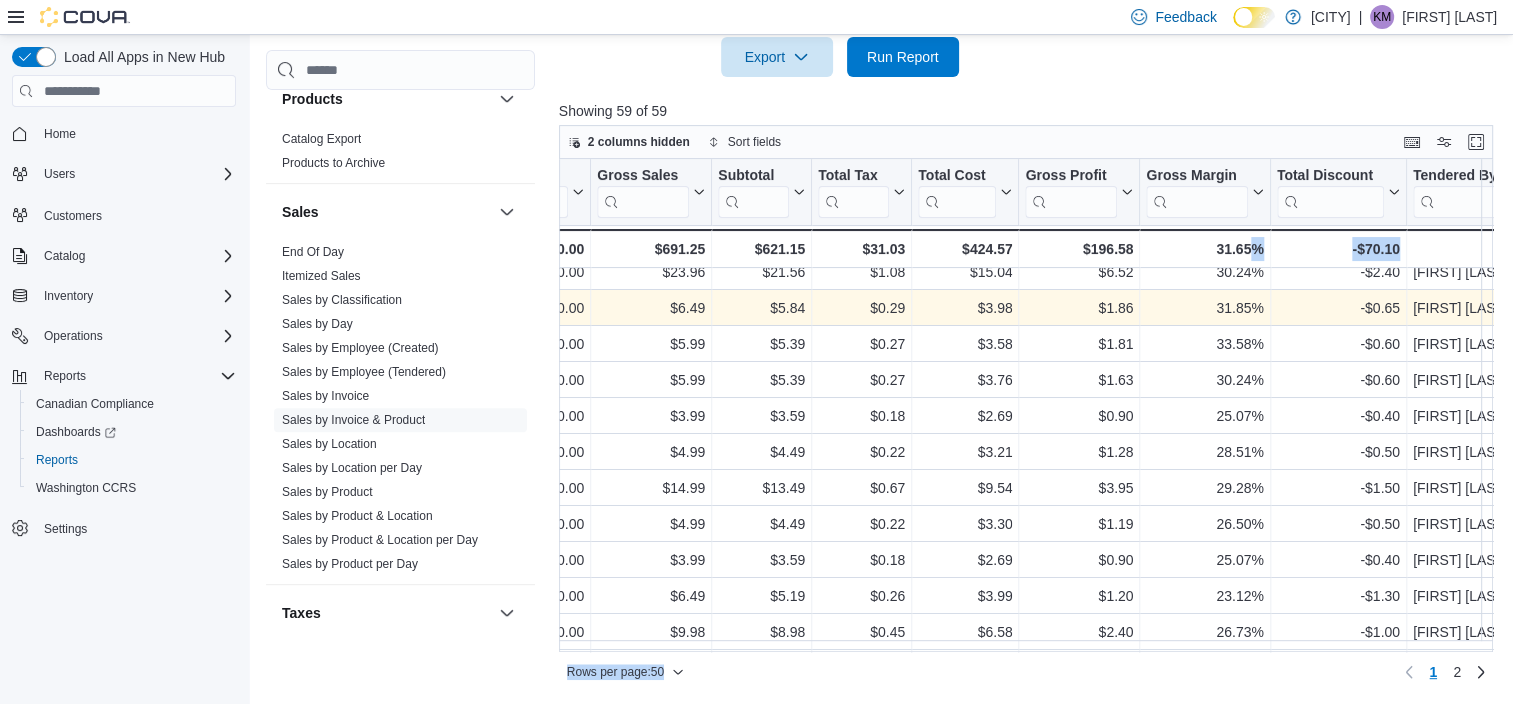 drag, startPoint x: 1252, startPoint y: 562, endPoint x: 1248, endPoint y: 646, distance: 84.095184 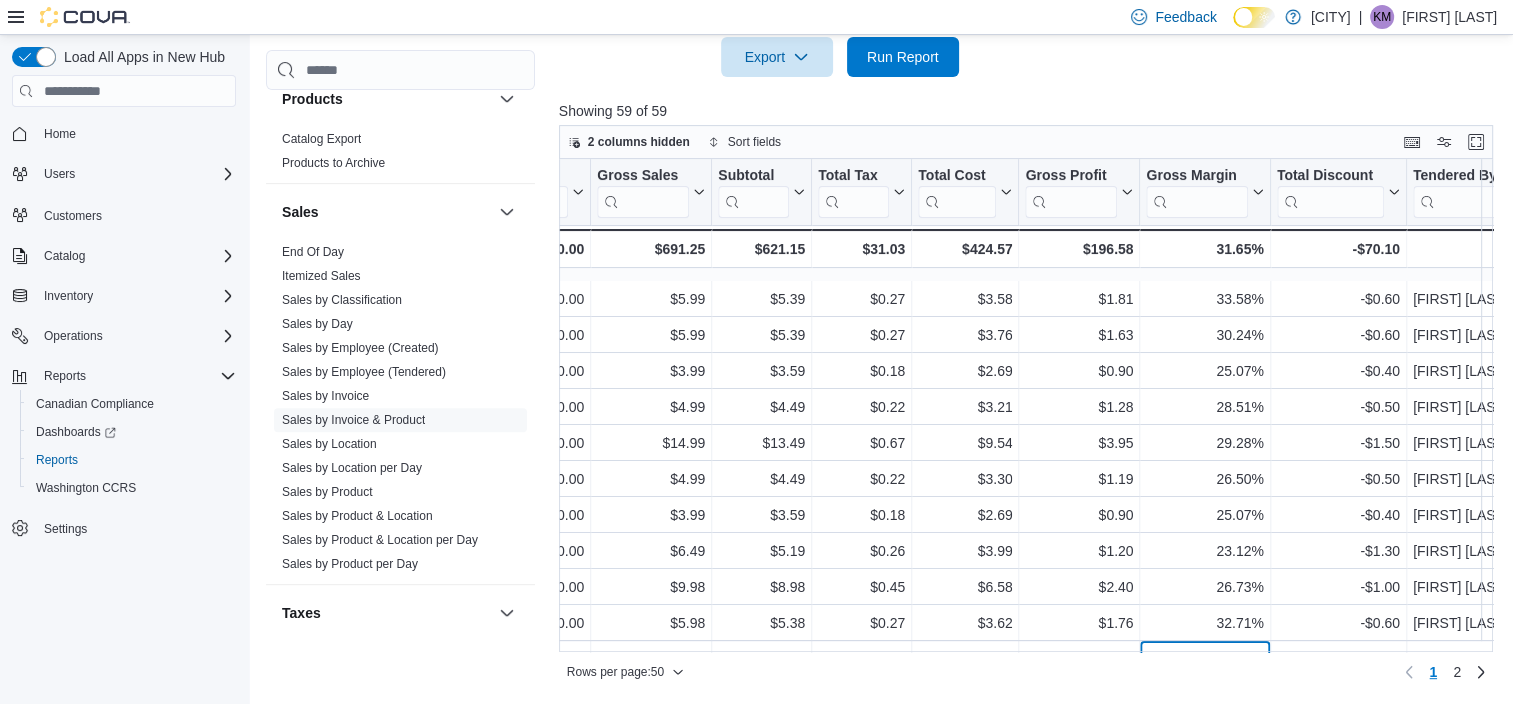 scroll, scrollTop: 312, scrollLeft: 1768, axis: both 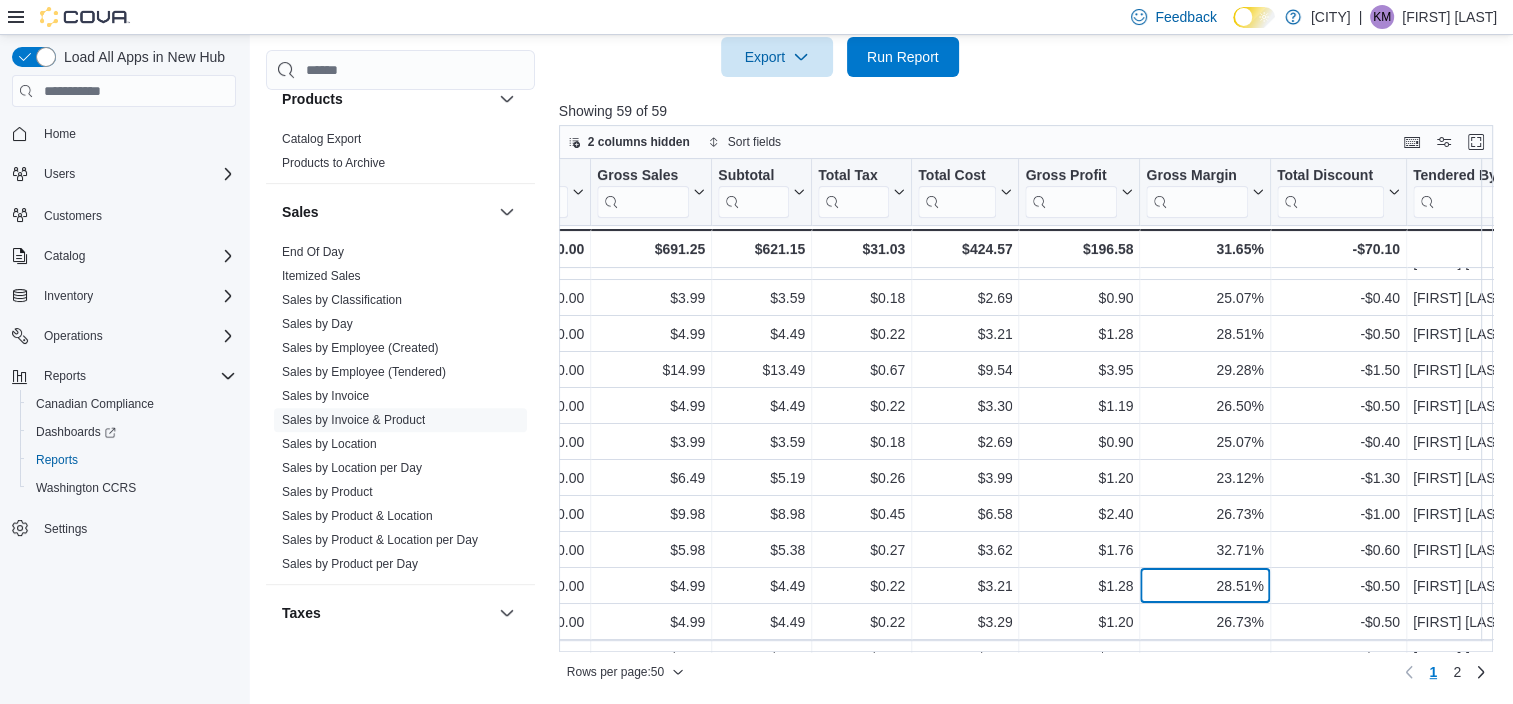 drag, startPoint x: 1248, startPoint y: 646, endPoint x: 1285, endPoint y: 644, distance: 37.054016 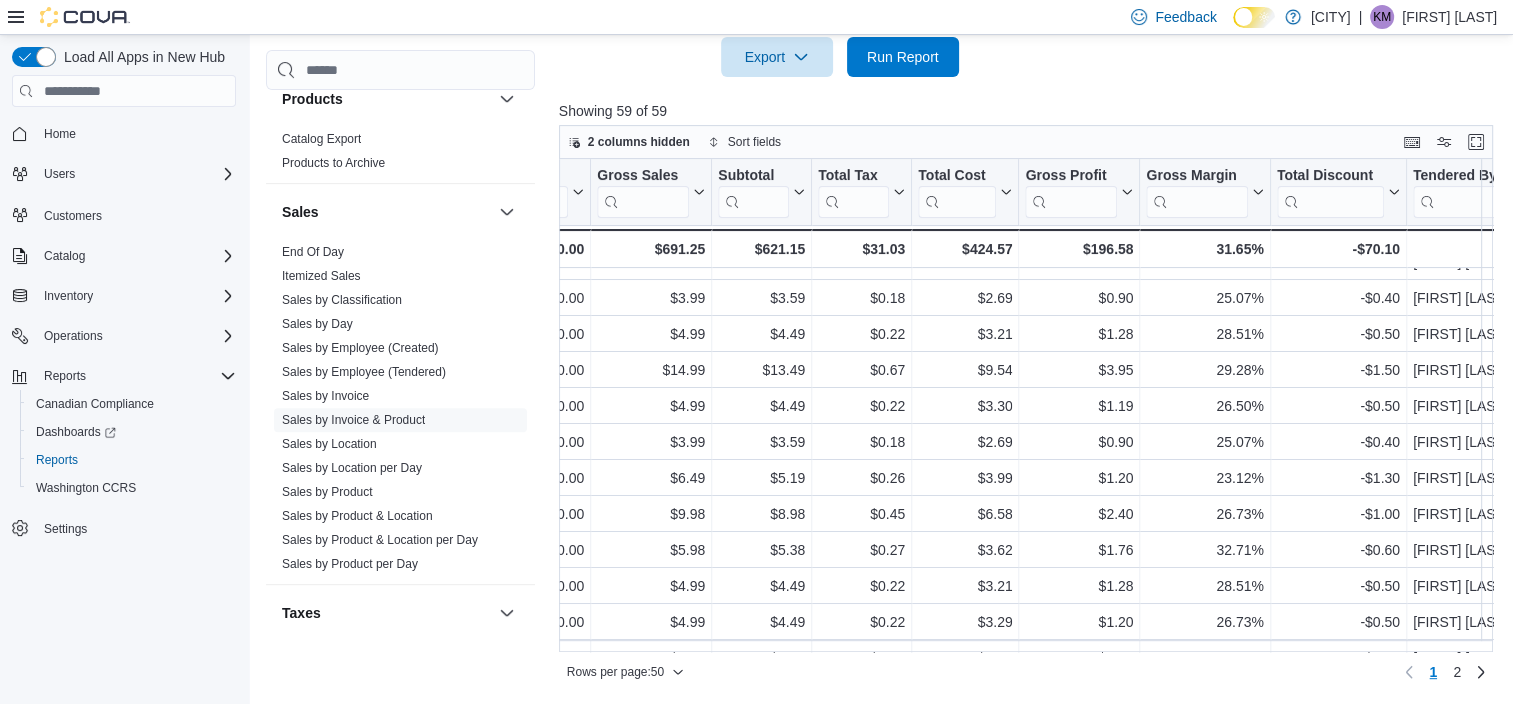 click on "Rows per page :  50 Page 1 of 2 1 2" at bounding box center (1026, 672) 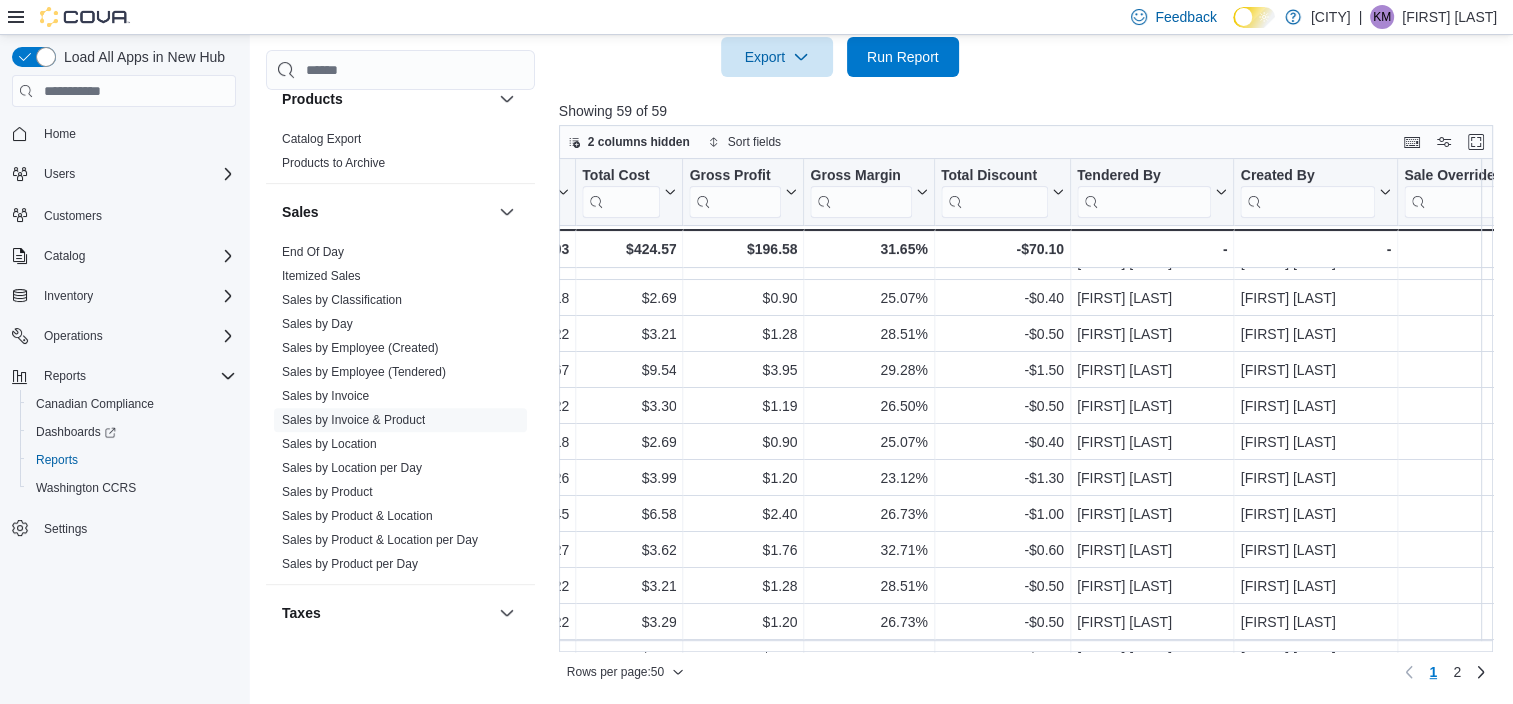 scroll, scrollTop: 312, scrollLeft: 2108, axis: both 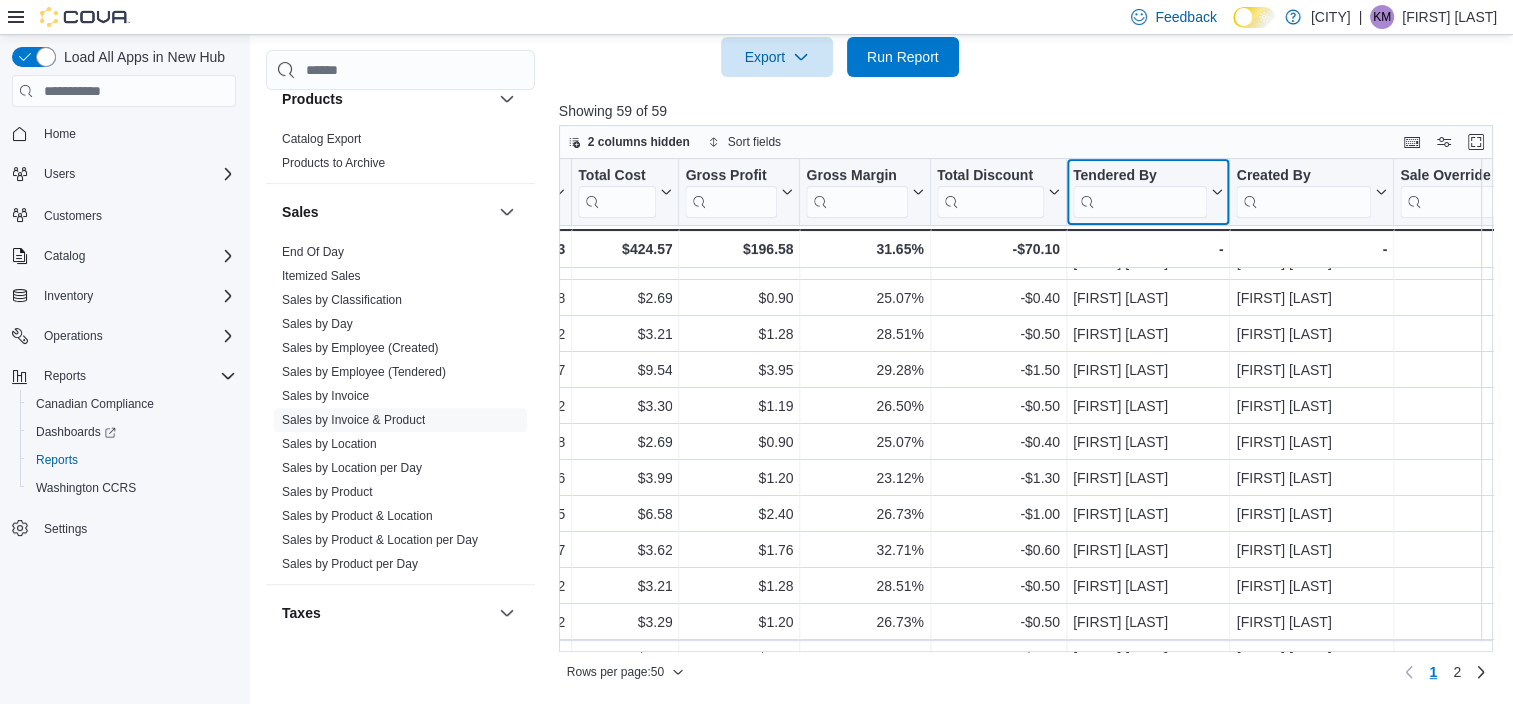 click at bounding box center (1140, 202) 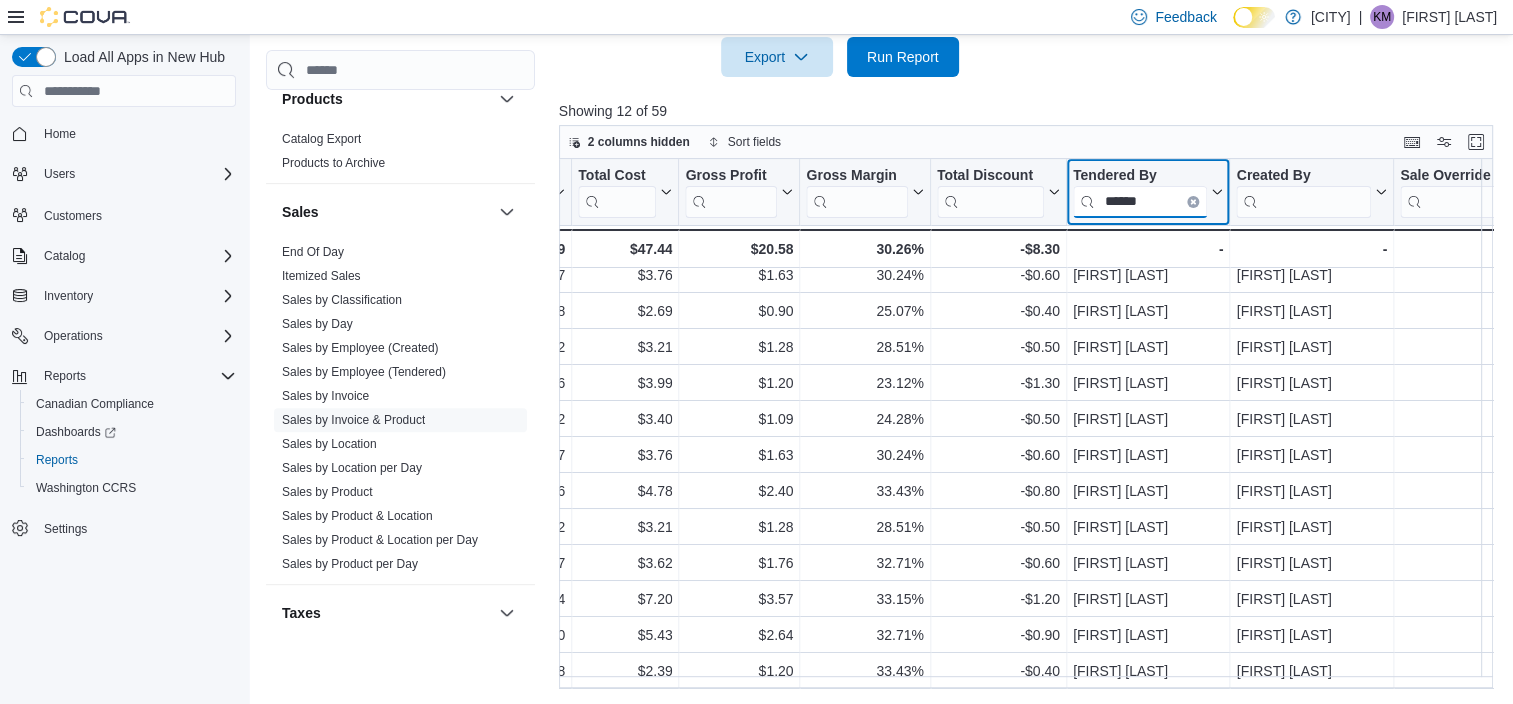 scroll, scrollTop: 22, scrollLeft: 2108, axis: both 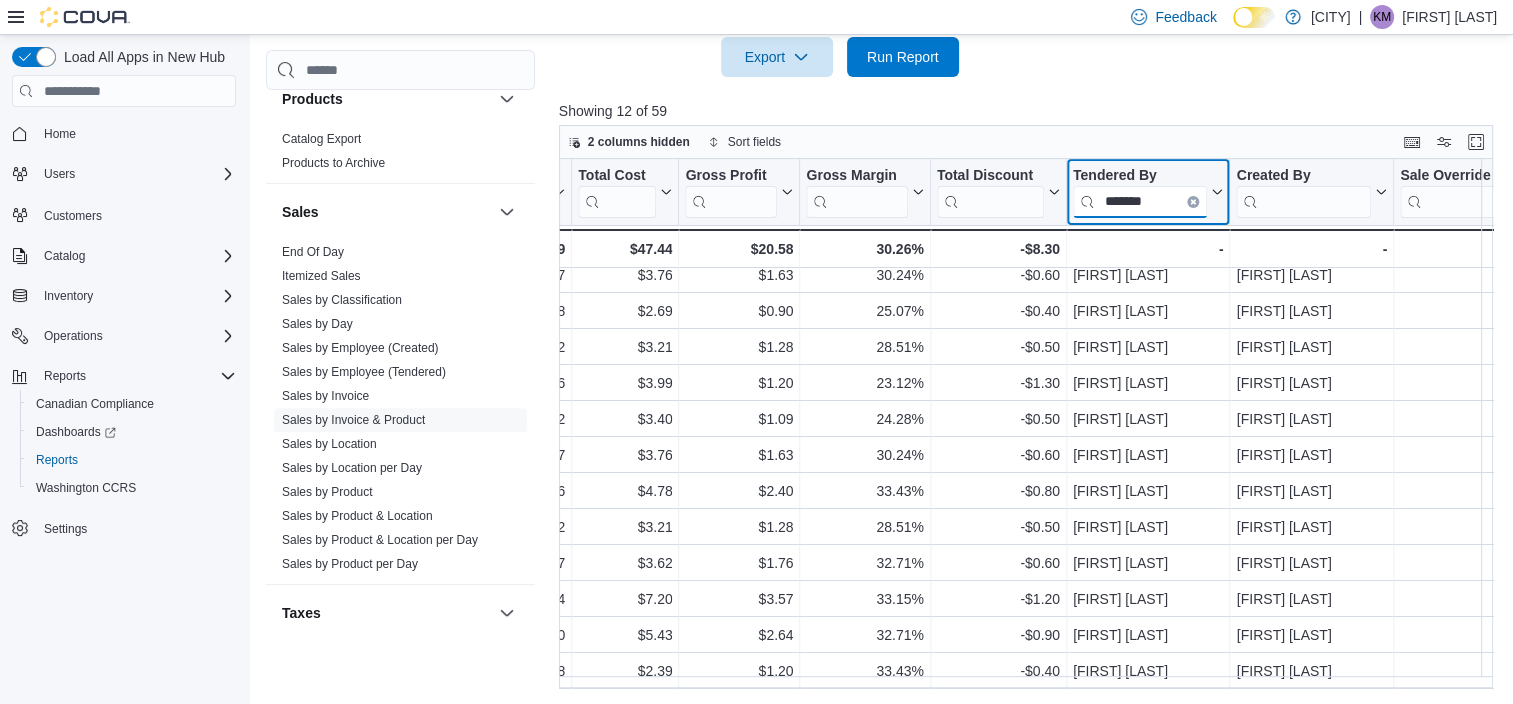 type on "*******" 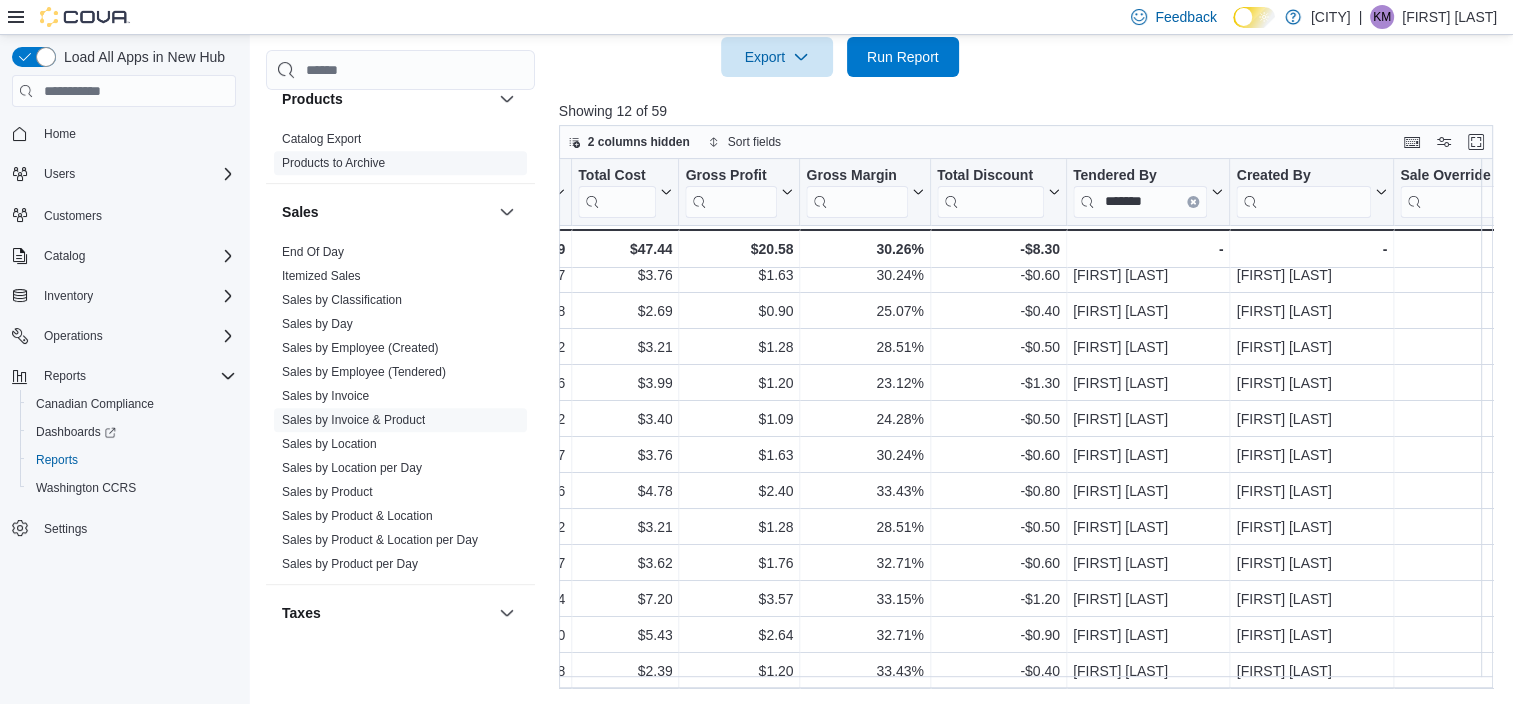 click on "End Of Day" at bounding box center (313, 252) 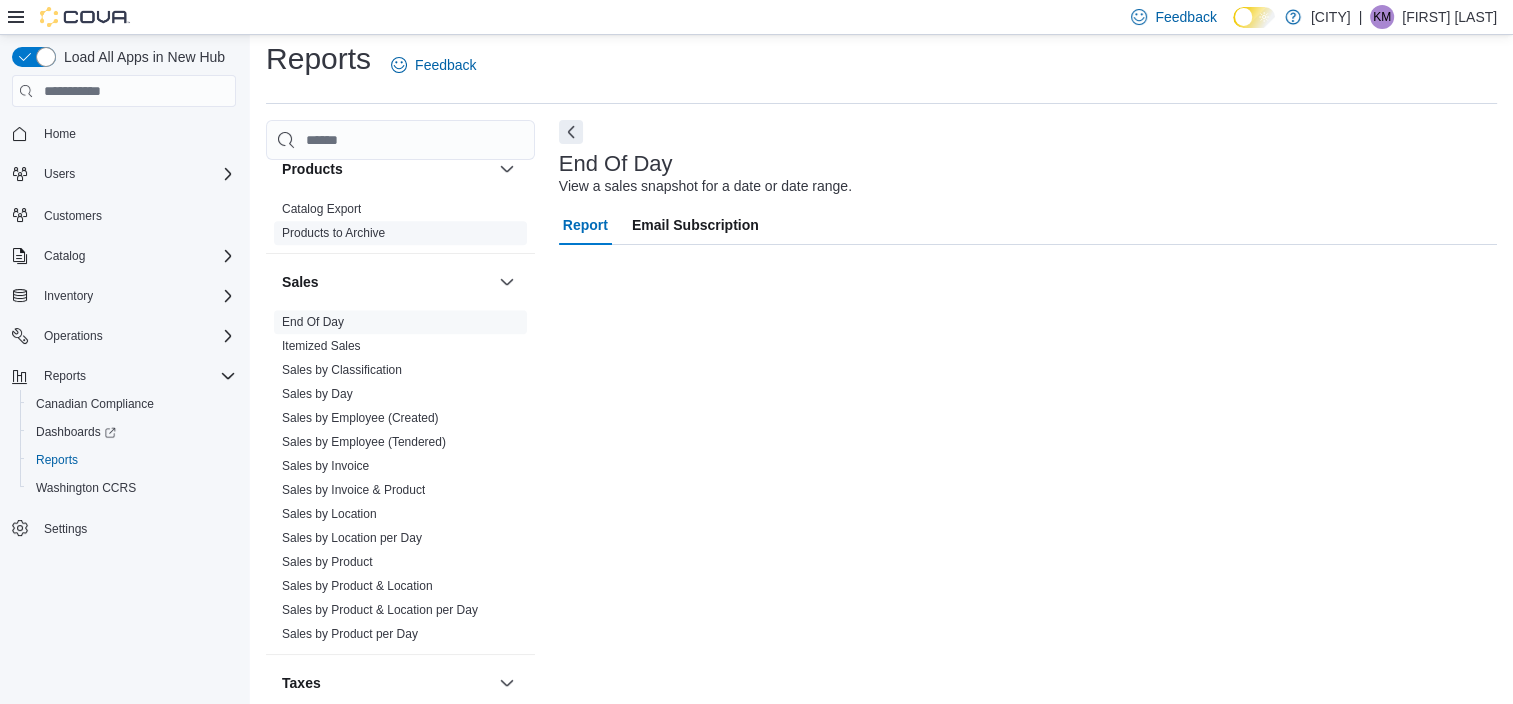scroll, scrollTop: 12, scrollLeft: 0, axis: vertical 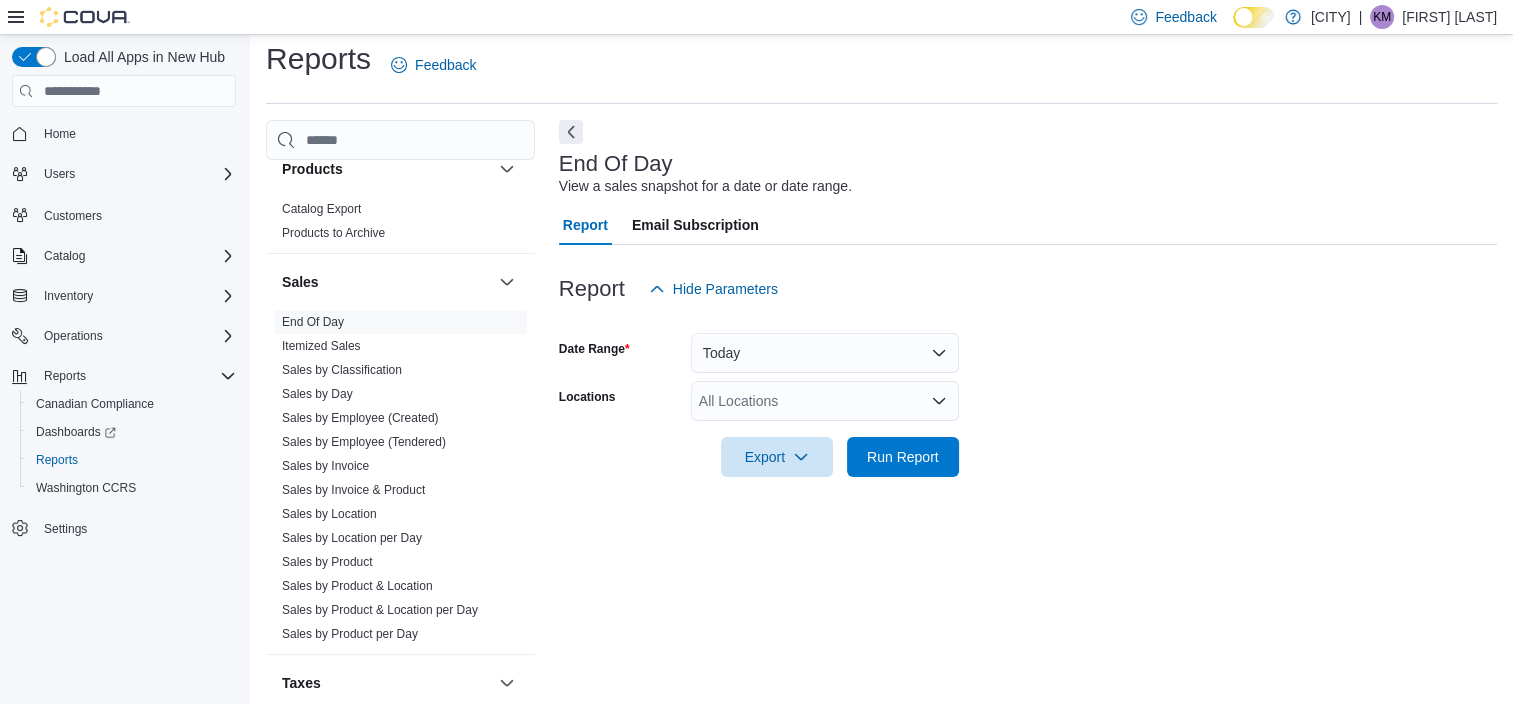 click on "All Locations" at bounding box center [825, 401] 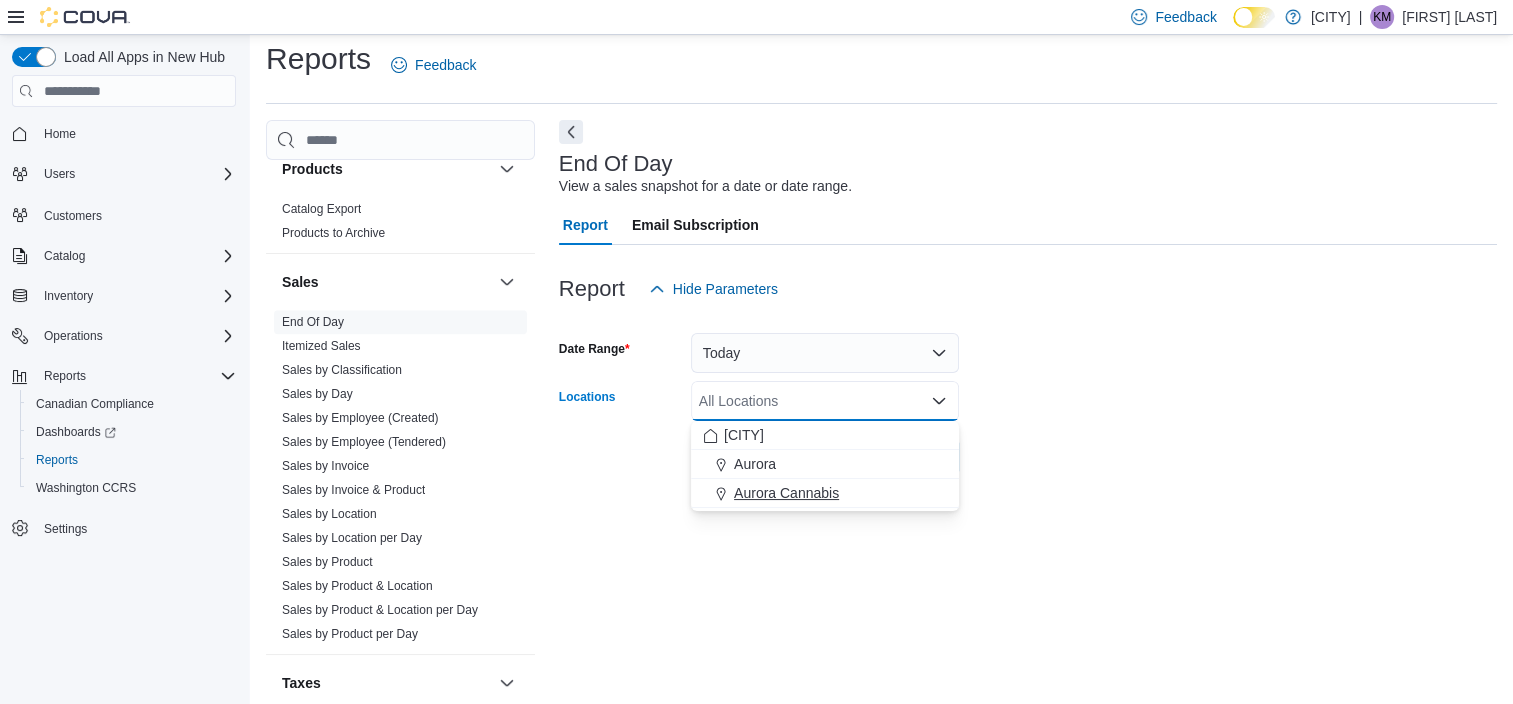 click on "Aurora Cannabis" at bounding box center [825, 493] 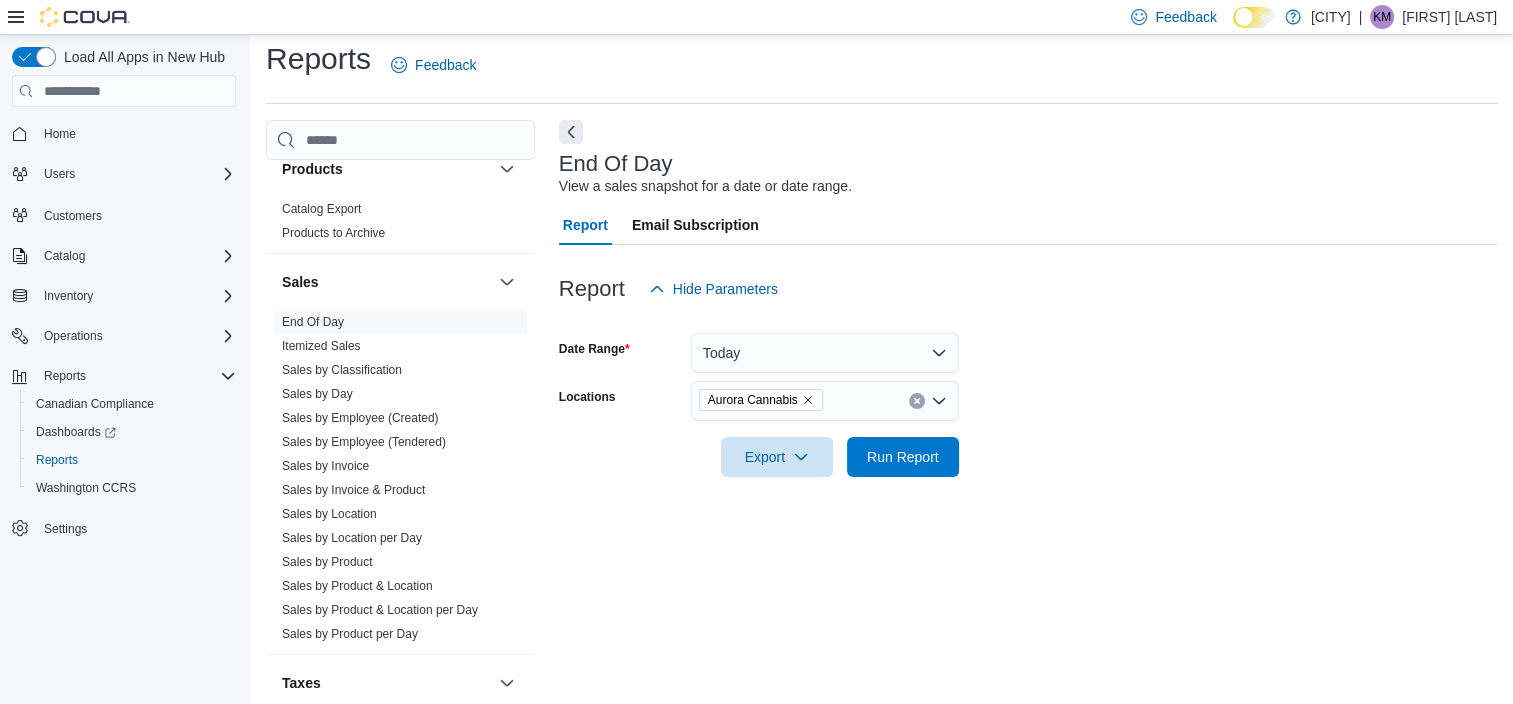 drag, startPoint x: 811, startPoint y: 504, endPoint x: 816, endPoint y: 491, distance: 13.928389 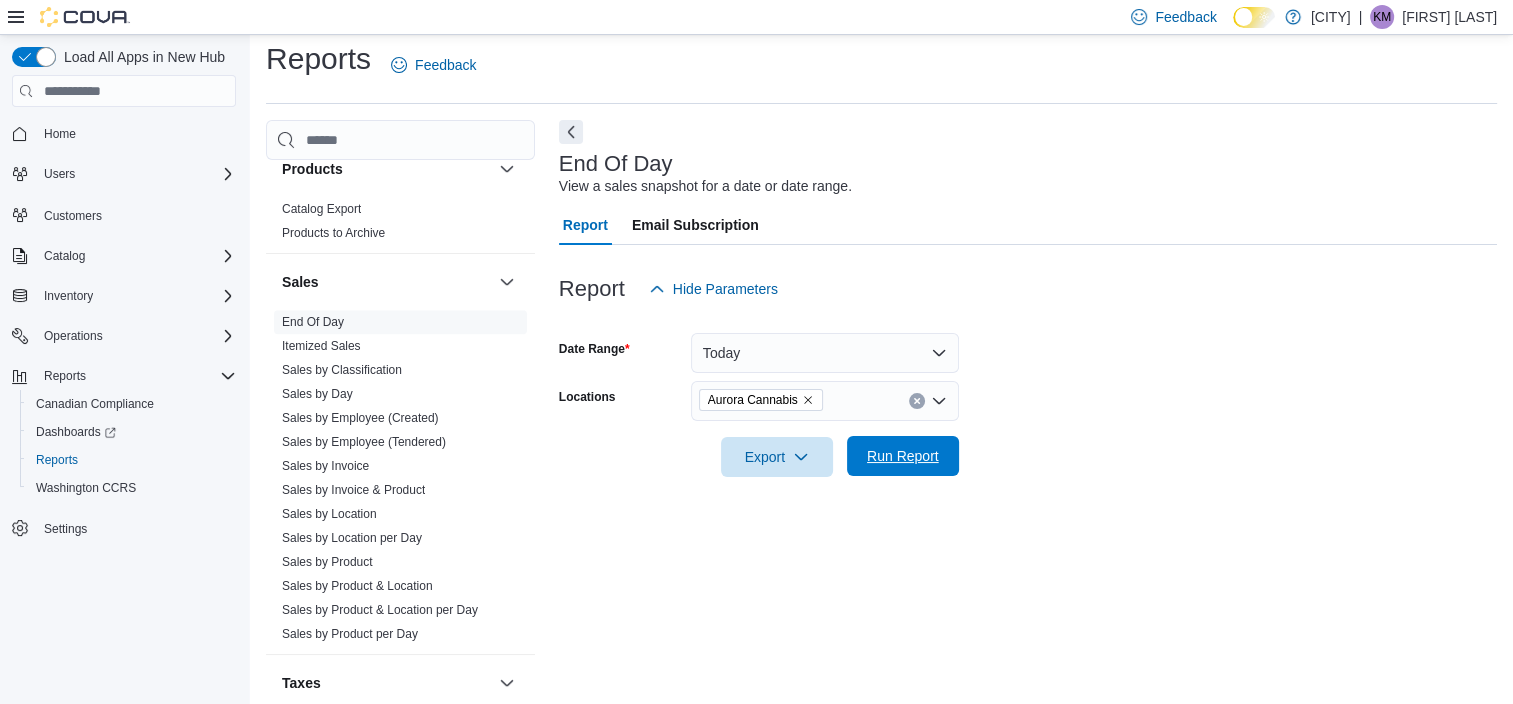 click on "Run Report" at bounding box center [903, 456] 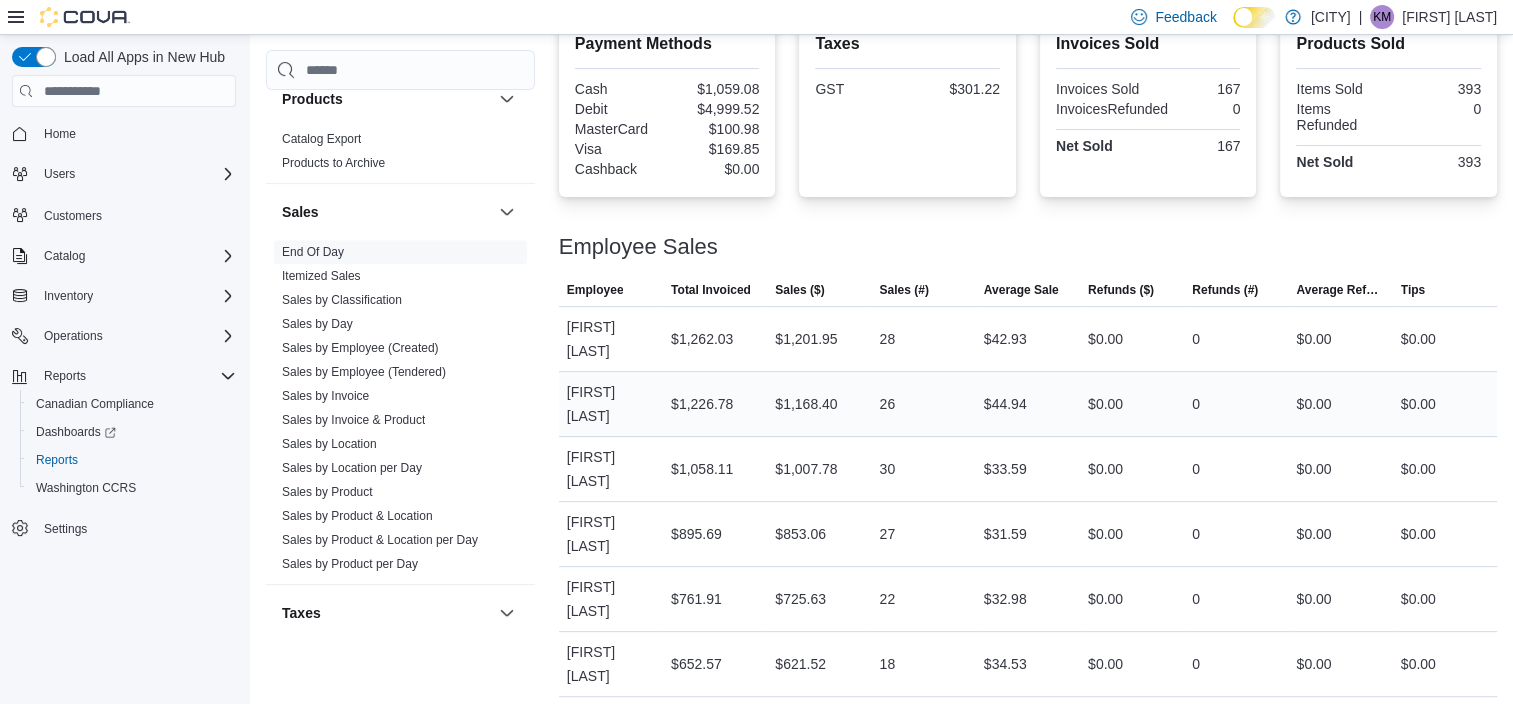 scroll, scrollTop: 421, scrollLeft: 0, axis: vertical 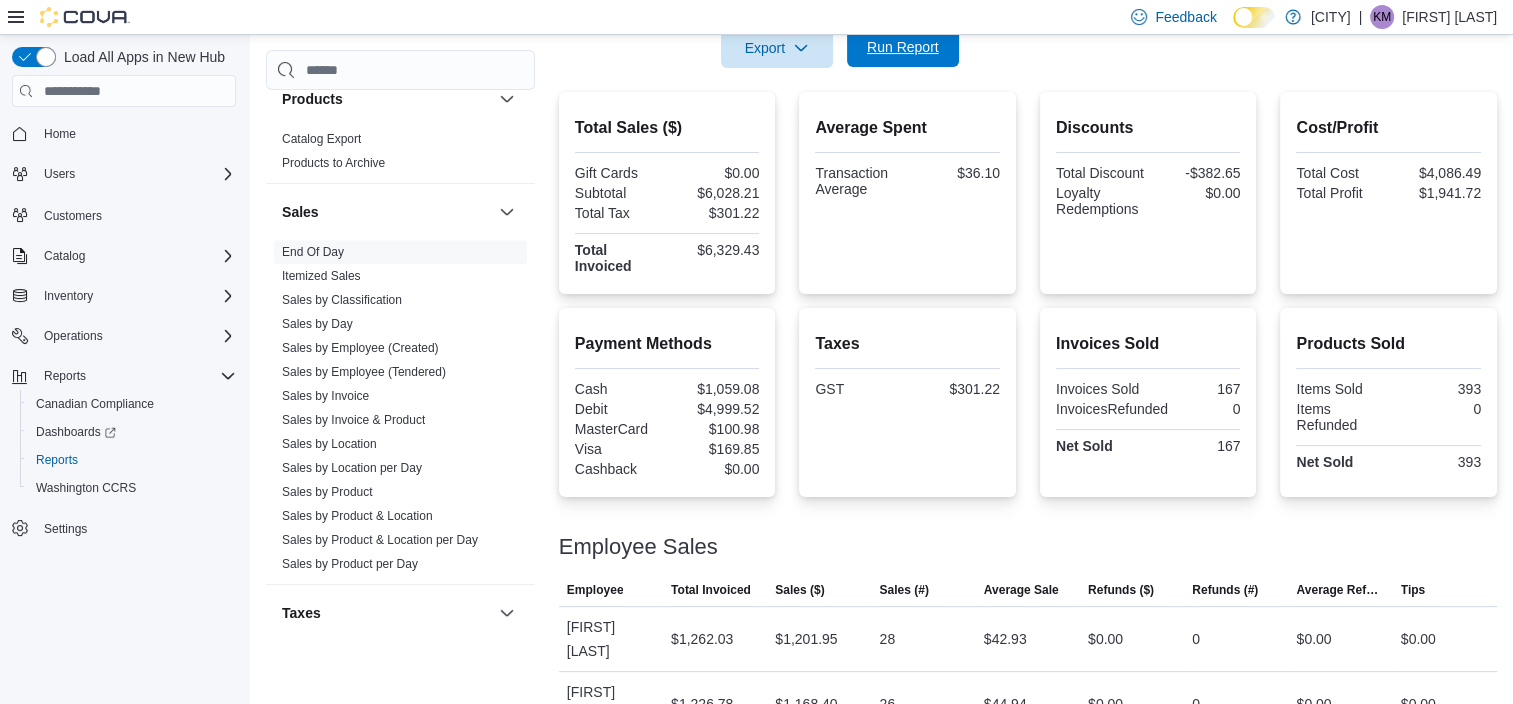 click on "Run Report" at bounding box center [903, 47] 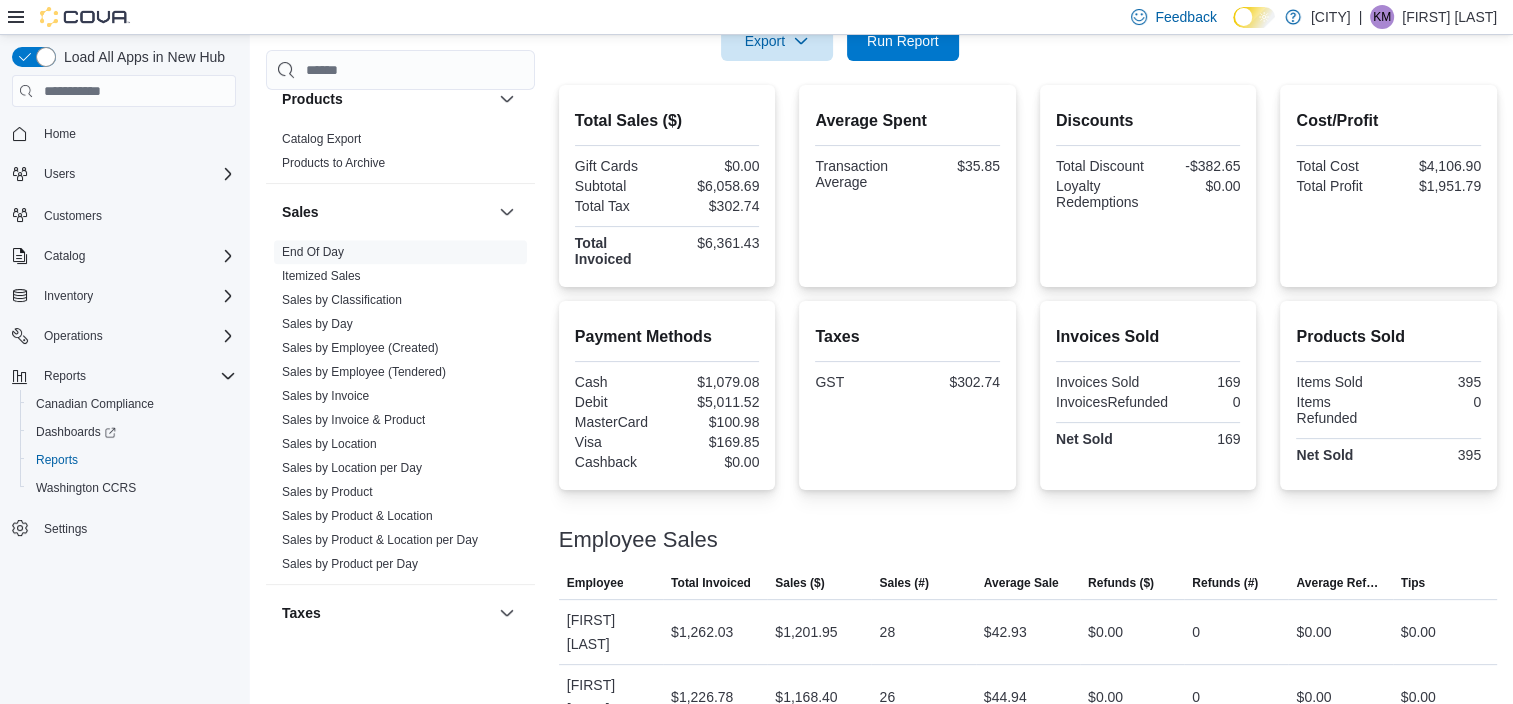 scroll, scrollTop: 321, scrollLeft: 0, axis: vertical 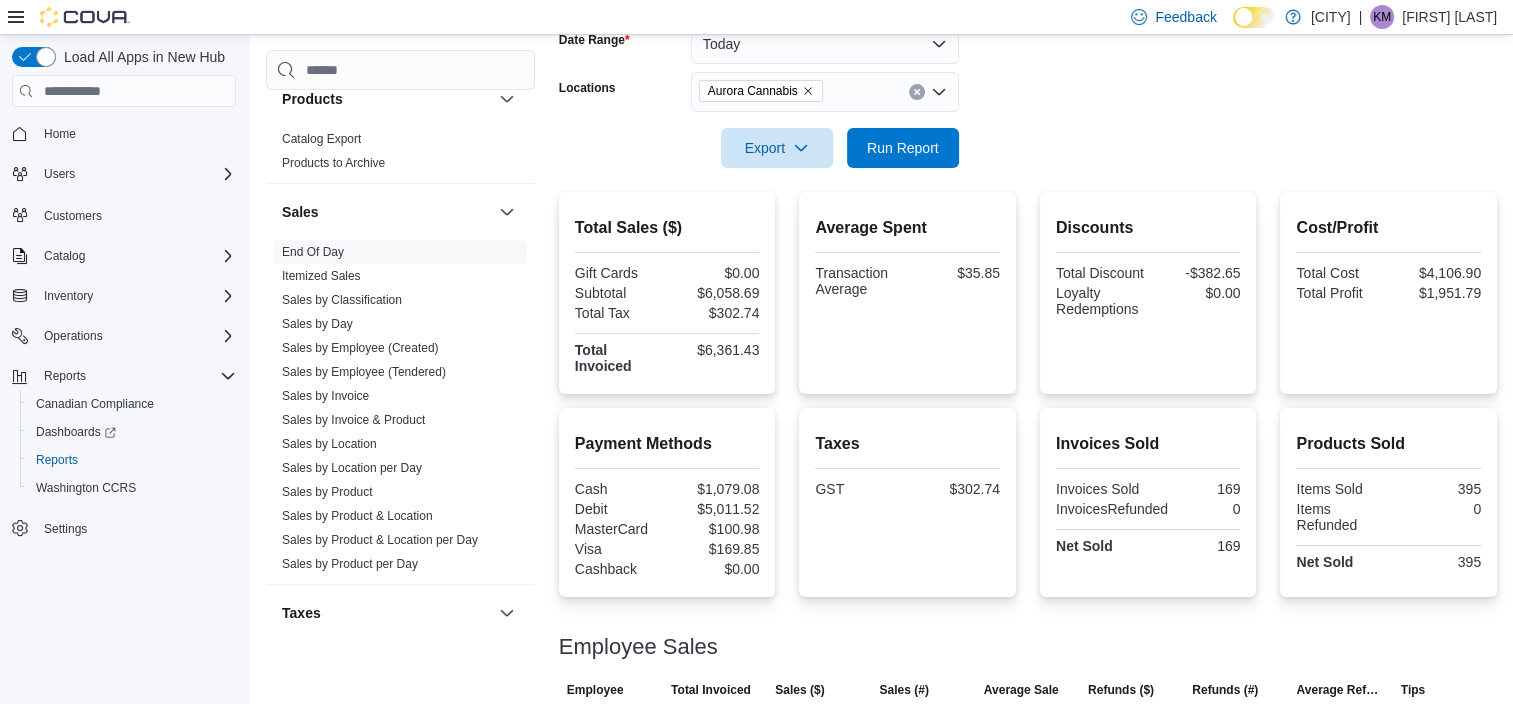 click at bounding box center [1028, 180] 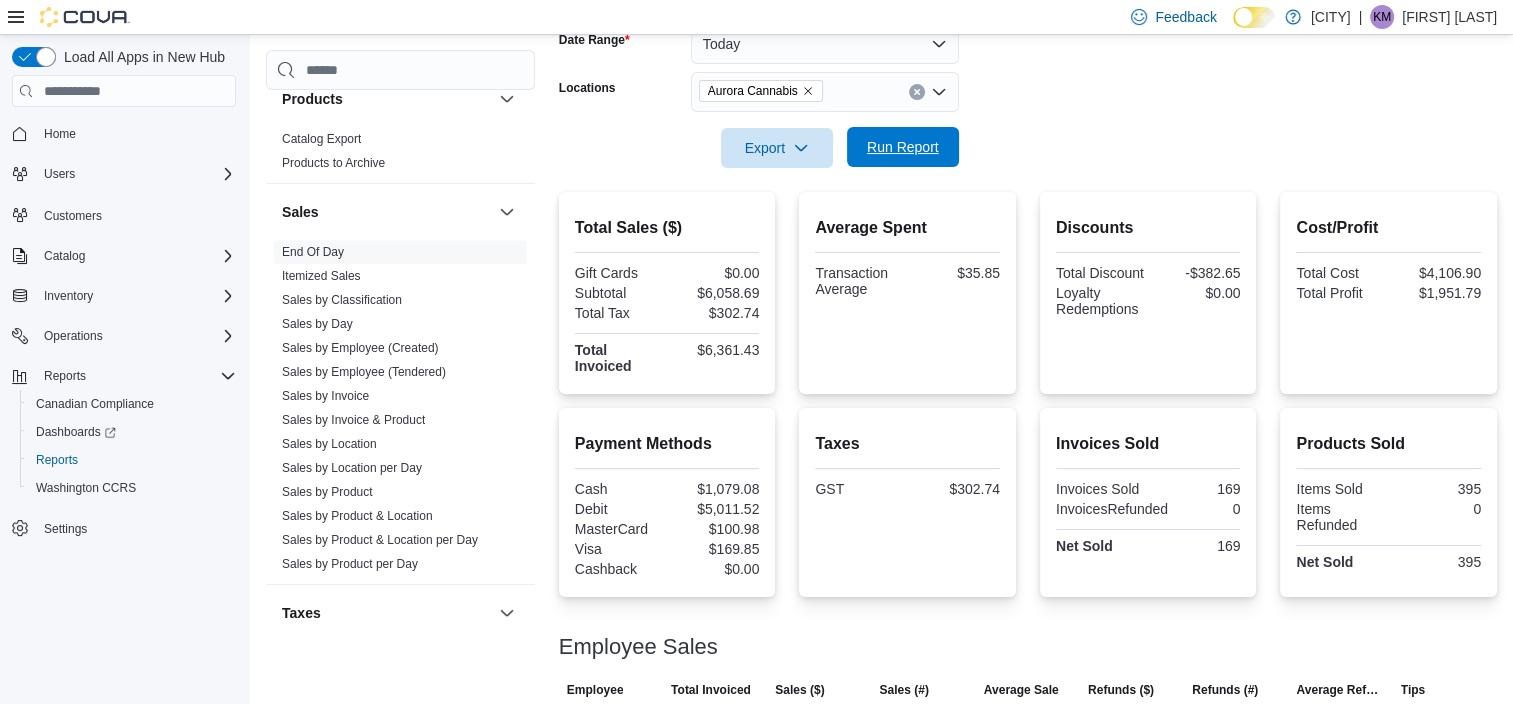click on "Run Report" at bounding box center [903, 147] 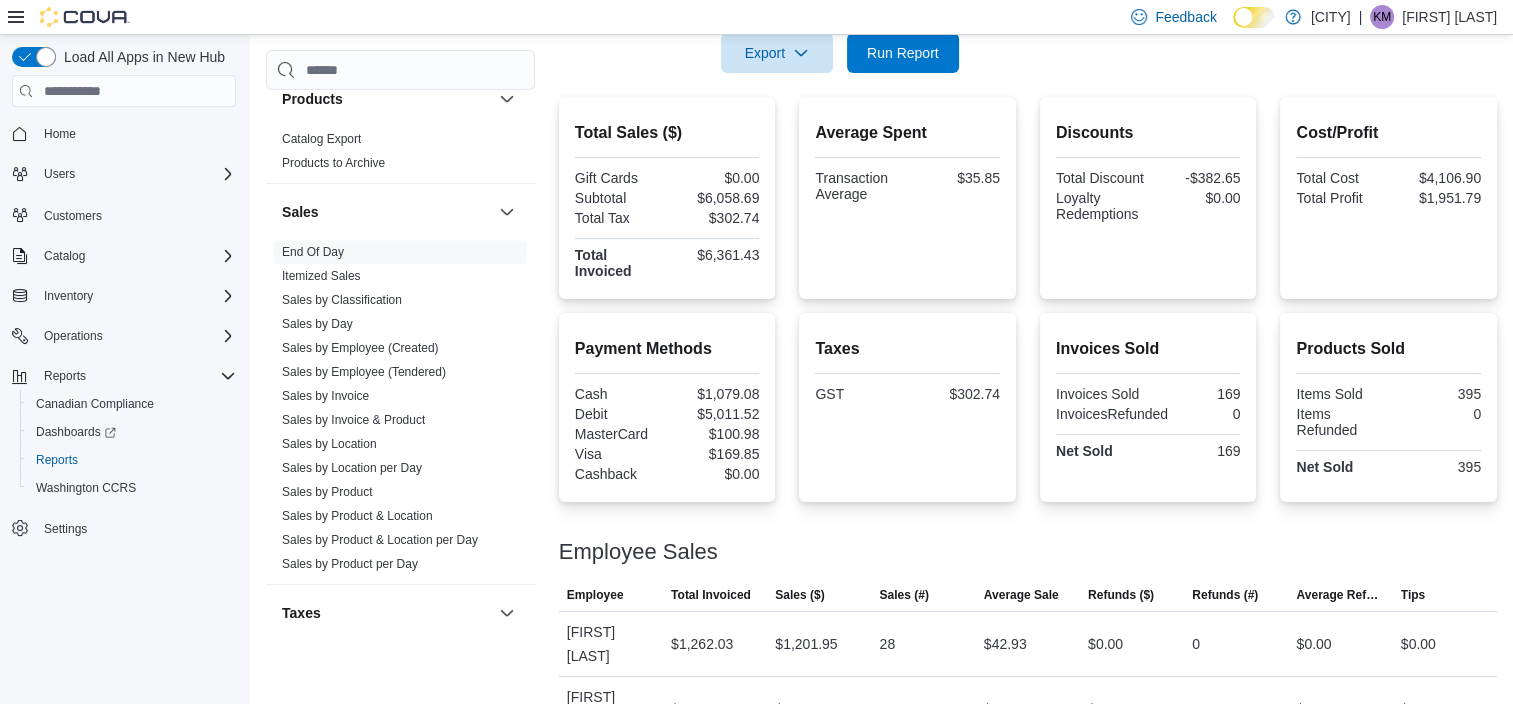 scroll, scrollTop: 321, scrollLeft: 0, axis: vertical 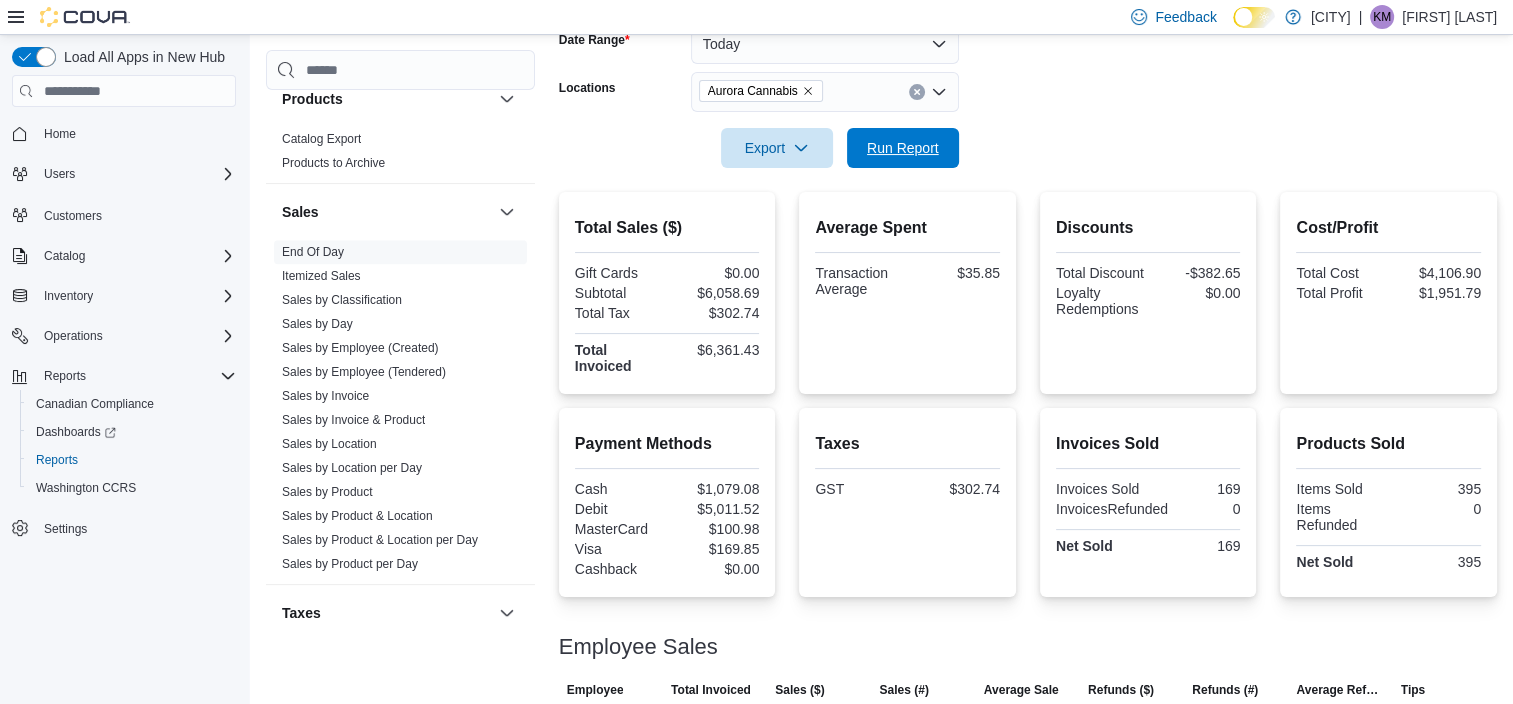 click on "Run Report" at bounding box center [903, 148] 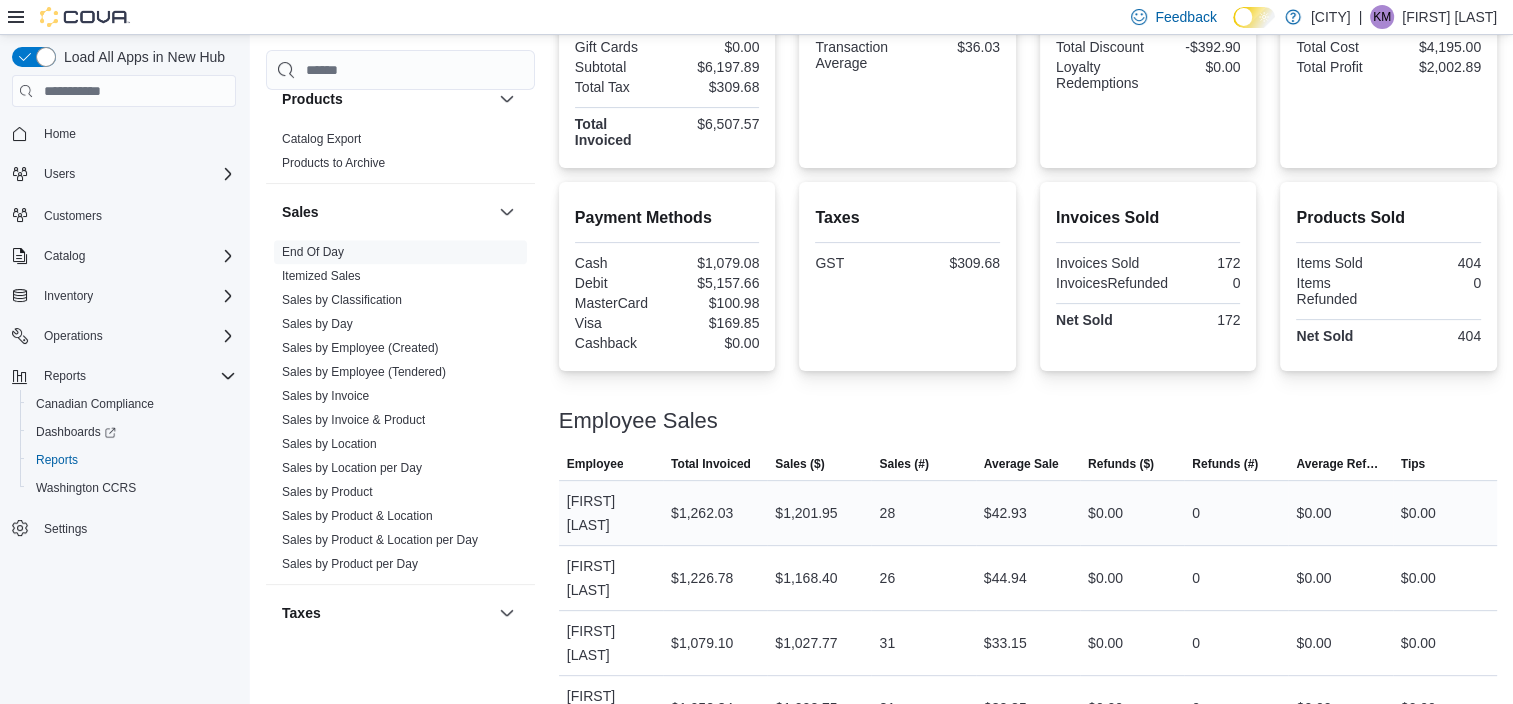 scroll, scrollTop: 421, scrollLeft: 0, axis: vertical 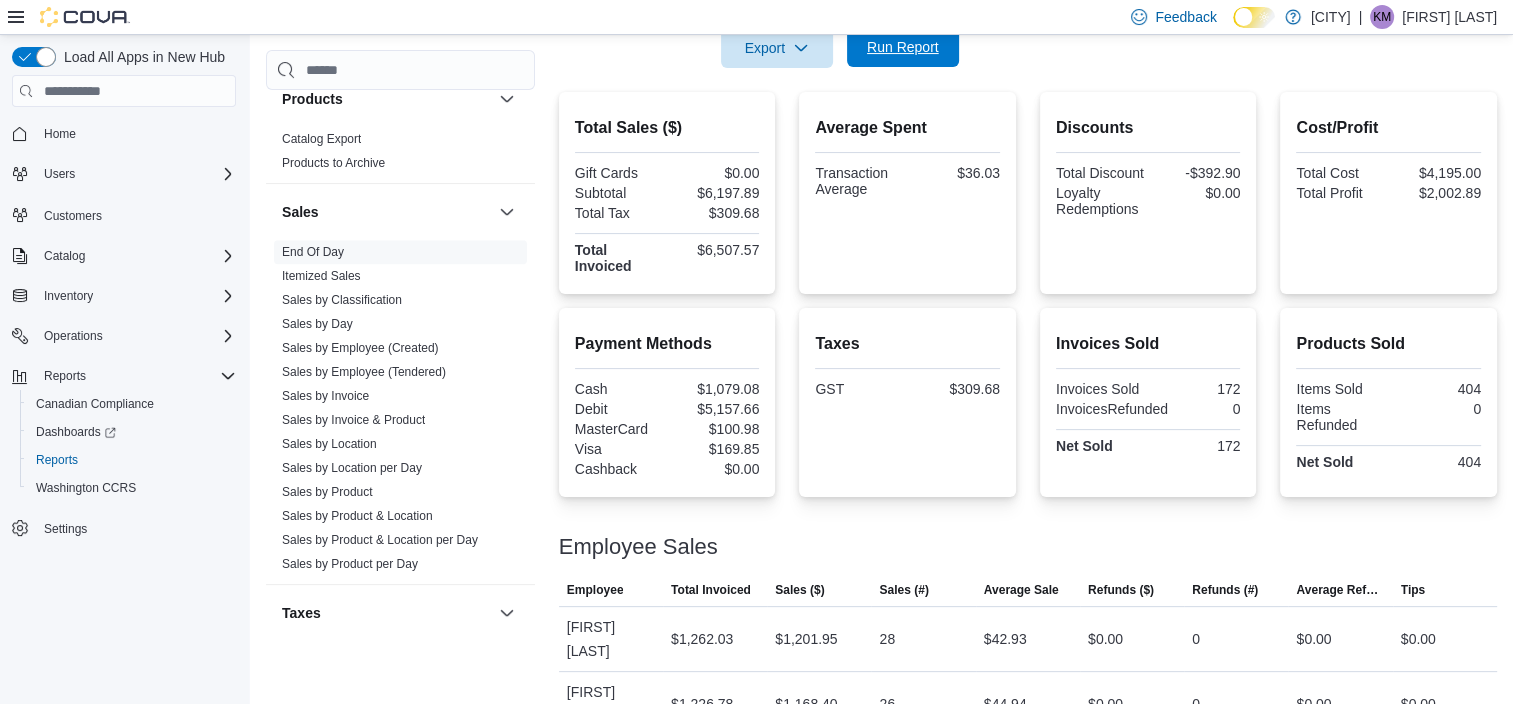 click on "Run Report" at bounding box center (903, 47) 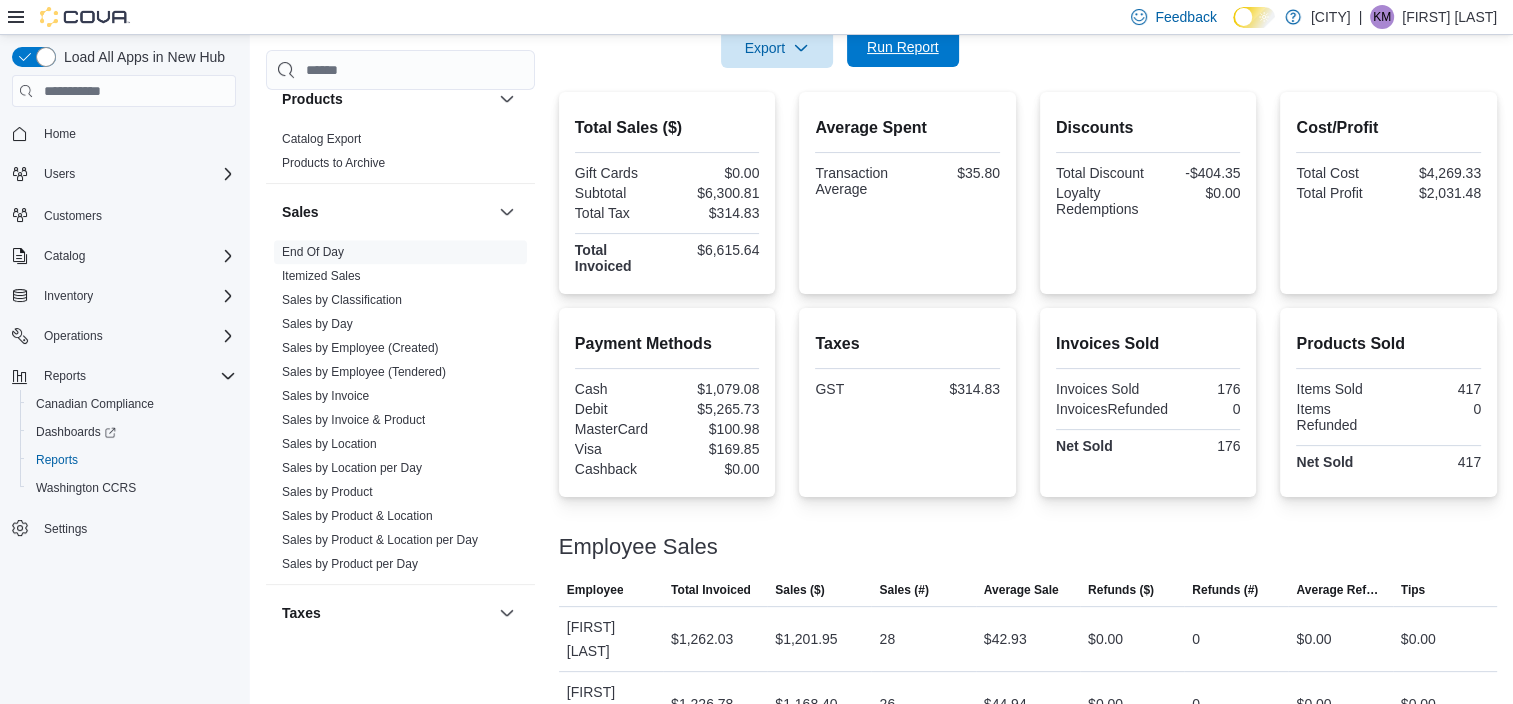 click on "Run Report" at bounding box center (903, 47) 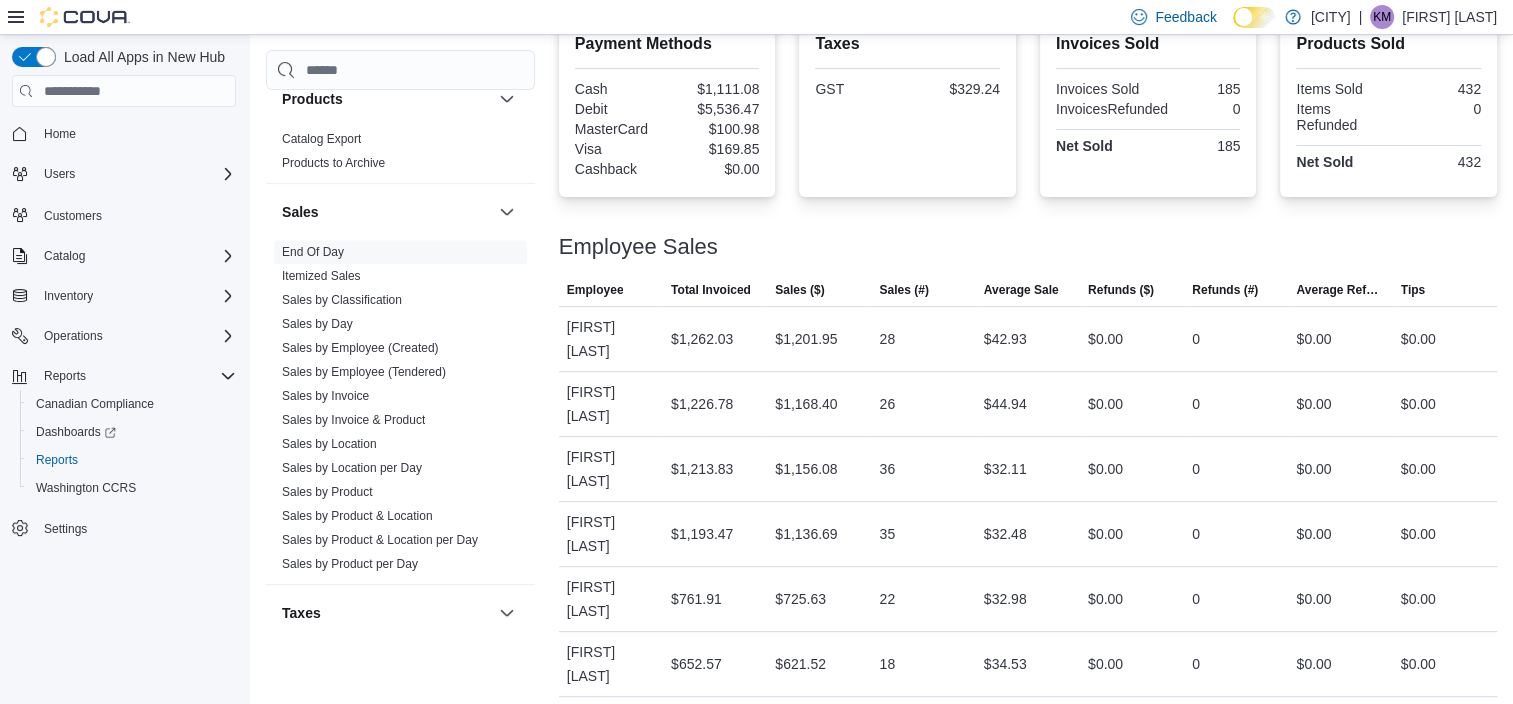 scroll, scrollTop: 421, scrollLeft: 0, axis: vertical 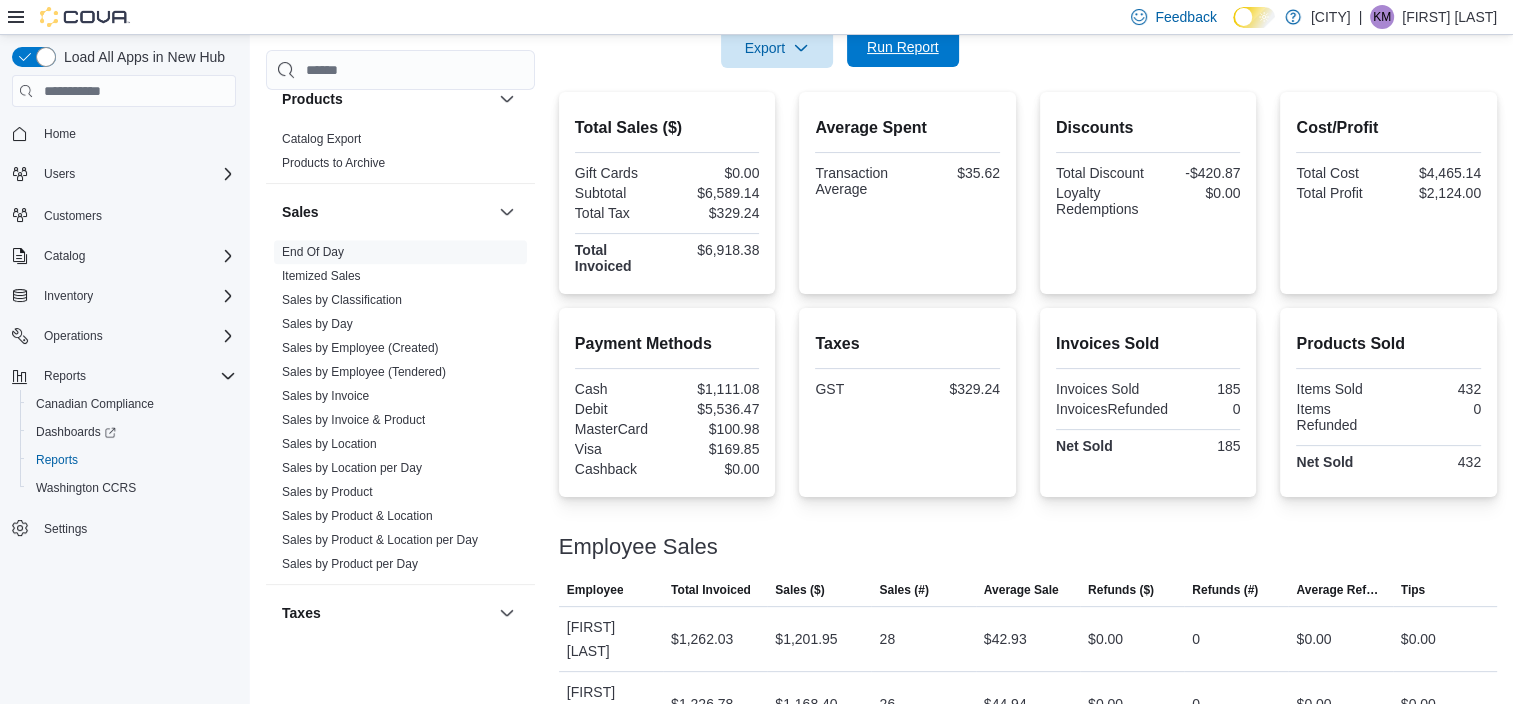 click on "Run Report" at bounding box center (903, 47) 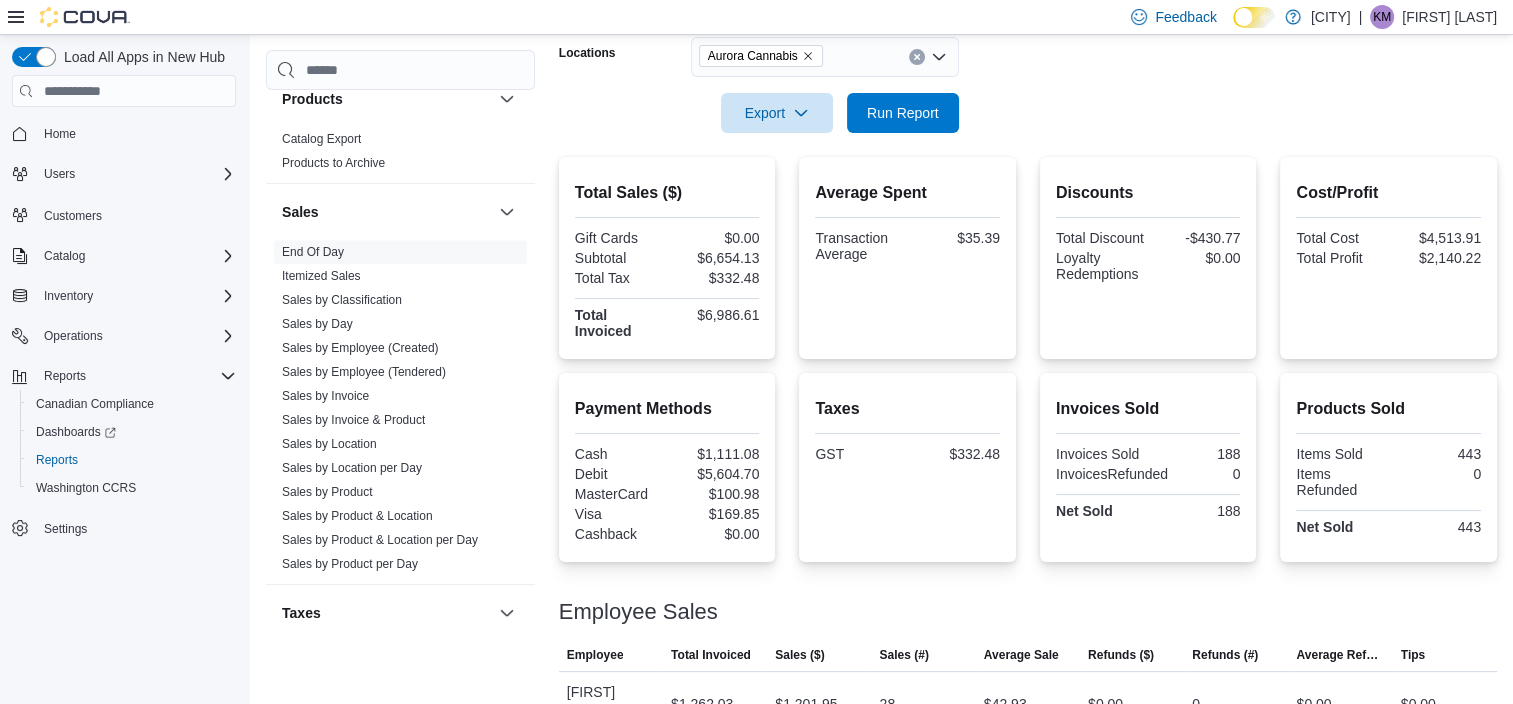 scroll, scrollTop: 321, scrollLeft: 0, axis: vertical 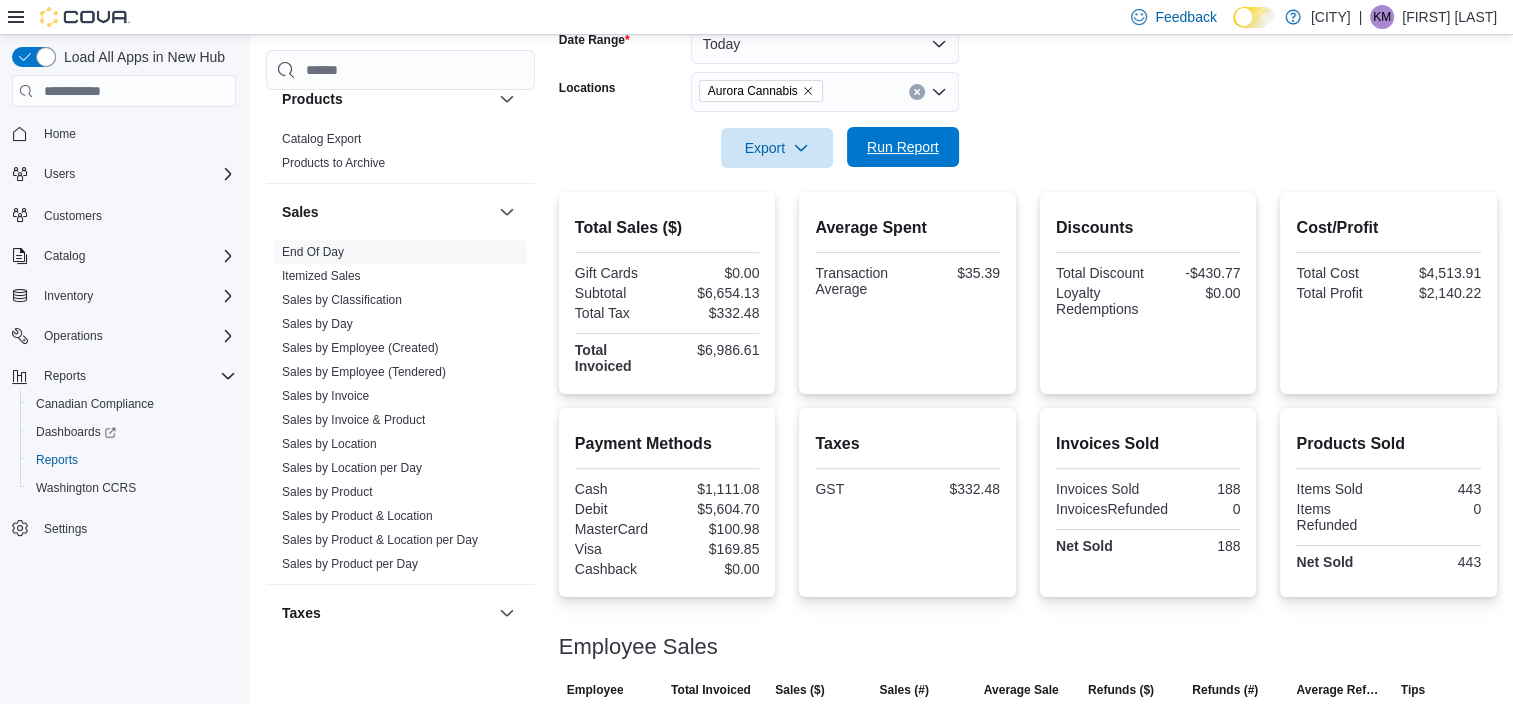 click on "Run Report" at bounding box center [903, 147] 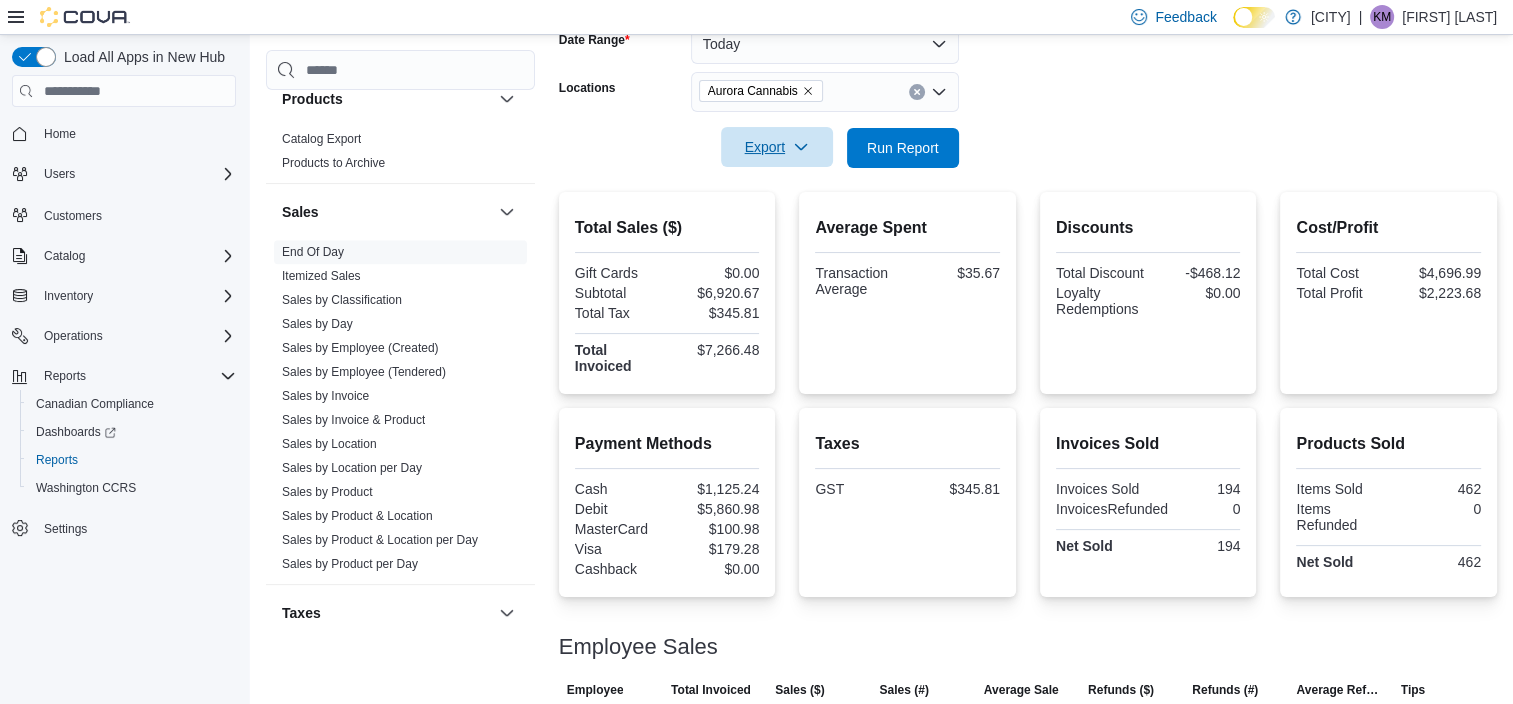click on "Export" at bounding box center (777, 147) 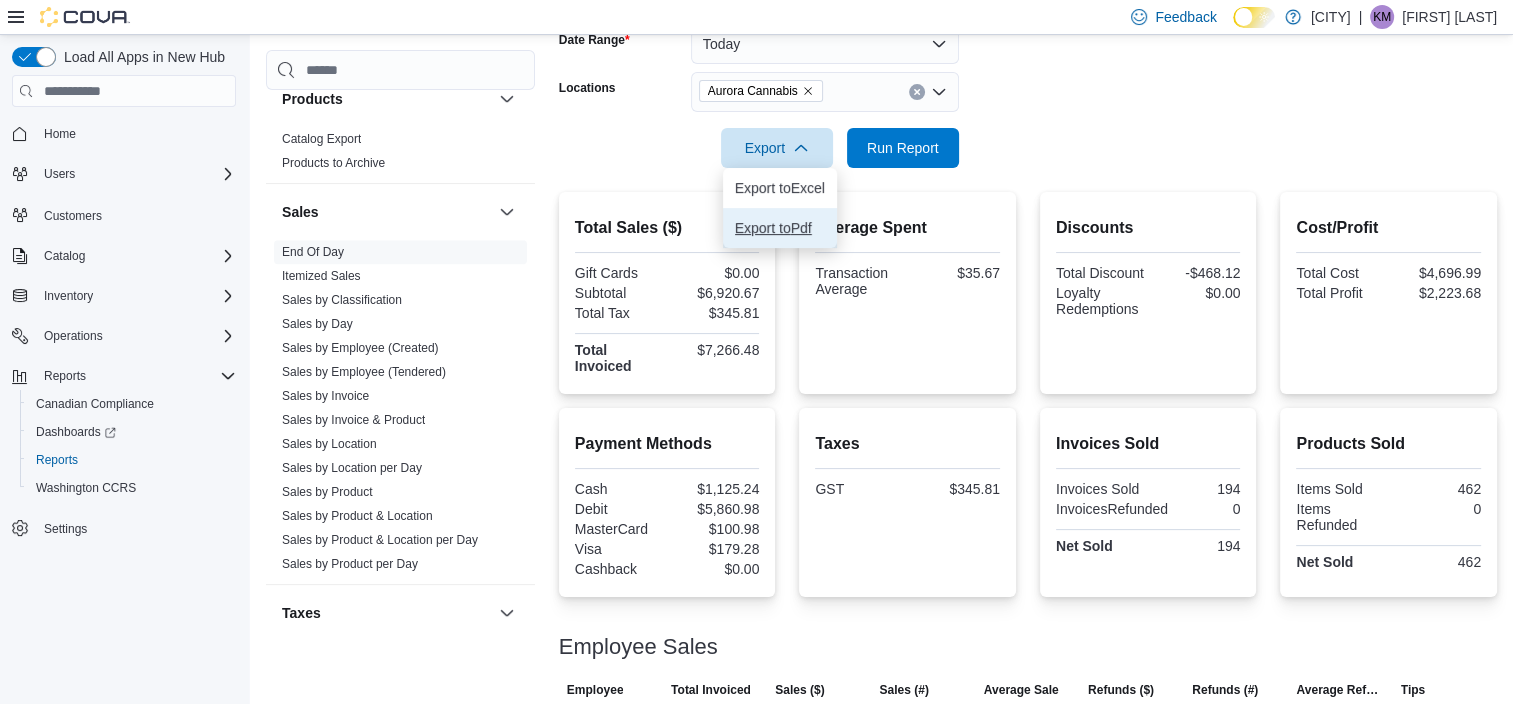 click on "Export to  Pdf" at bounding box center (780, 228) 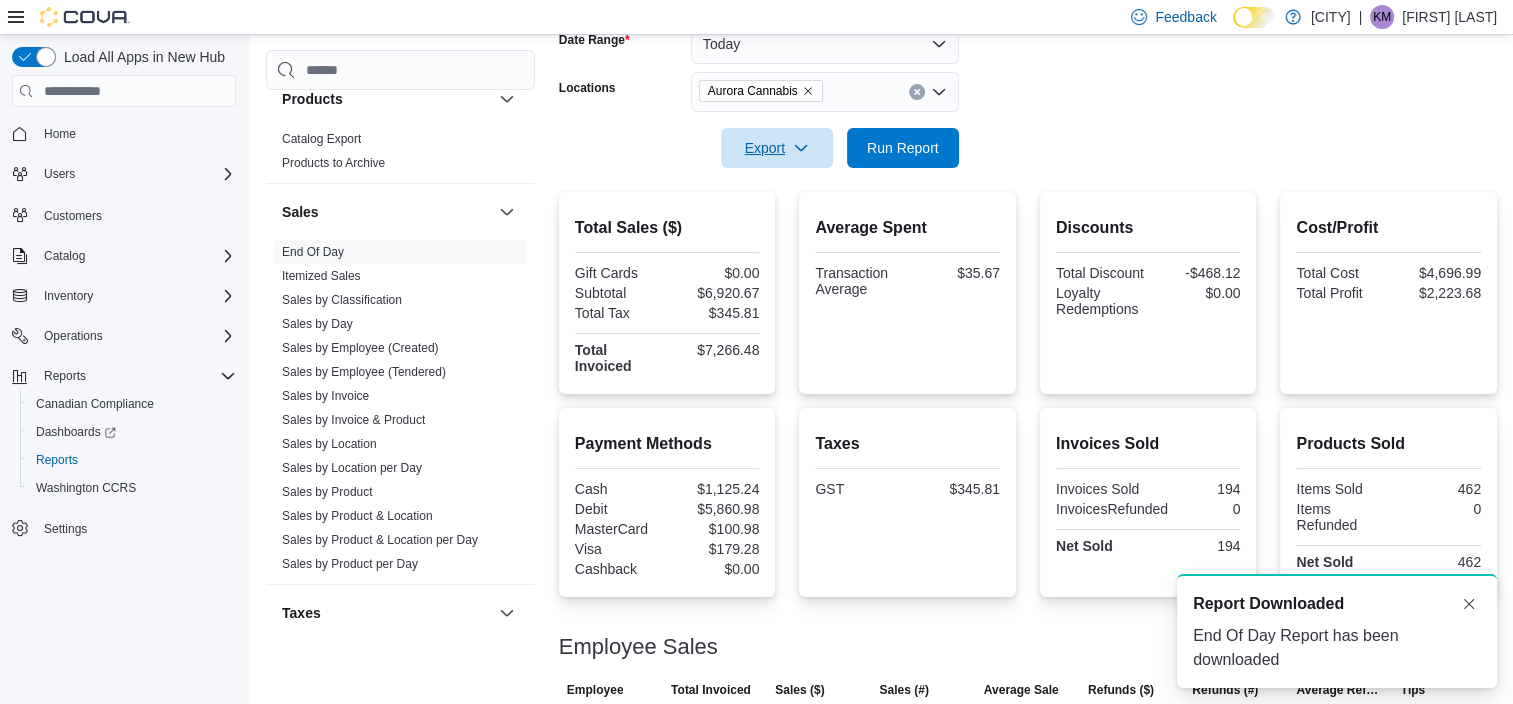 scroll, scrollTop: 0, scrollLeft: 0, axis: both 